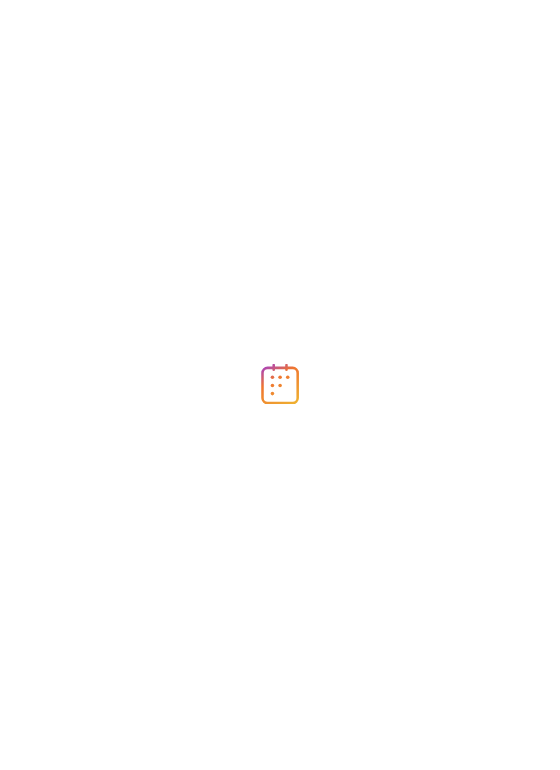 scroll, scrollTop: 0, scrollLeft: 0, axis: both 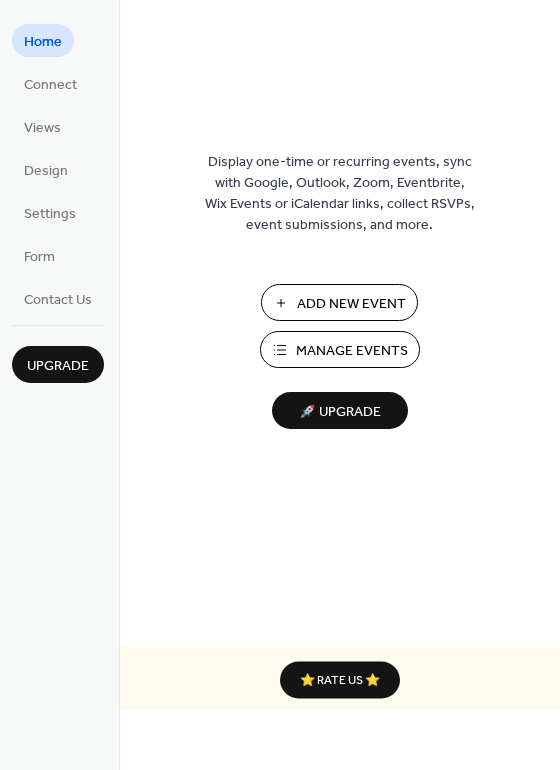 click on "Add New Event" at bounding box center [351, 304] 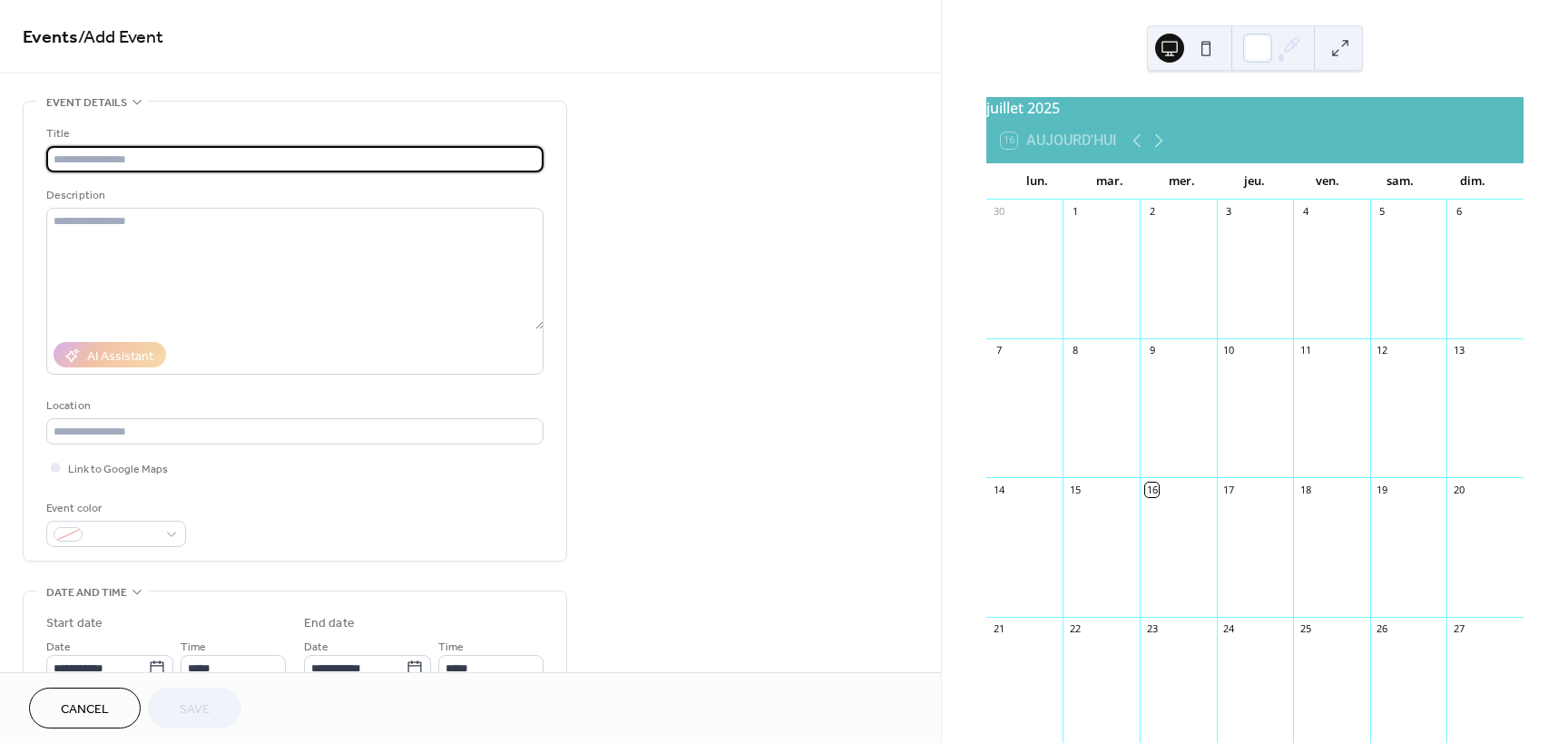 scroll, scrollTop: 0, scrollLeft: 0, axis: both 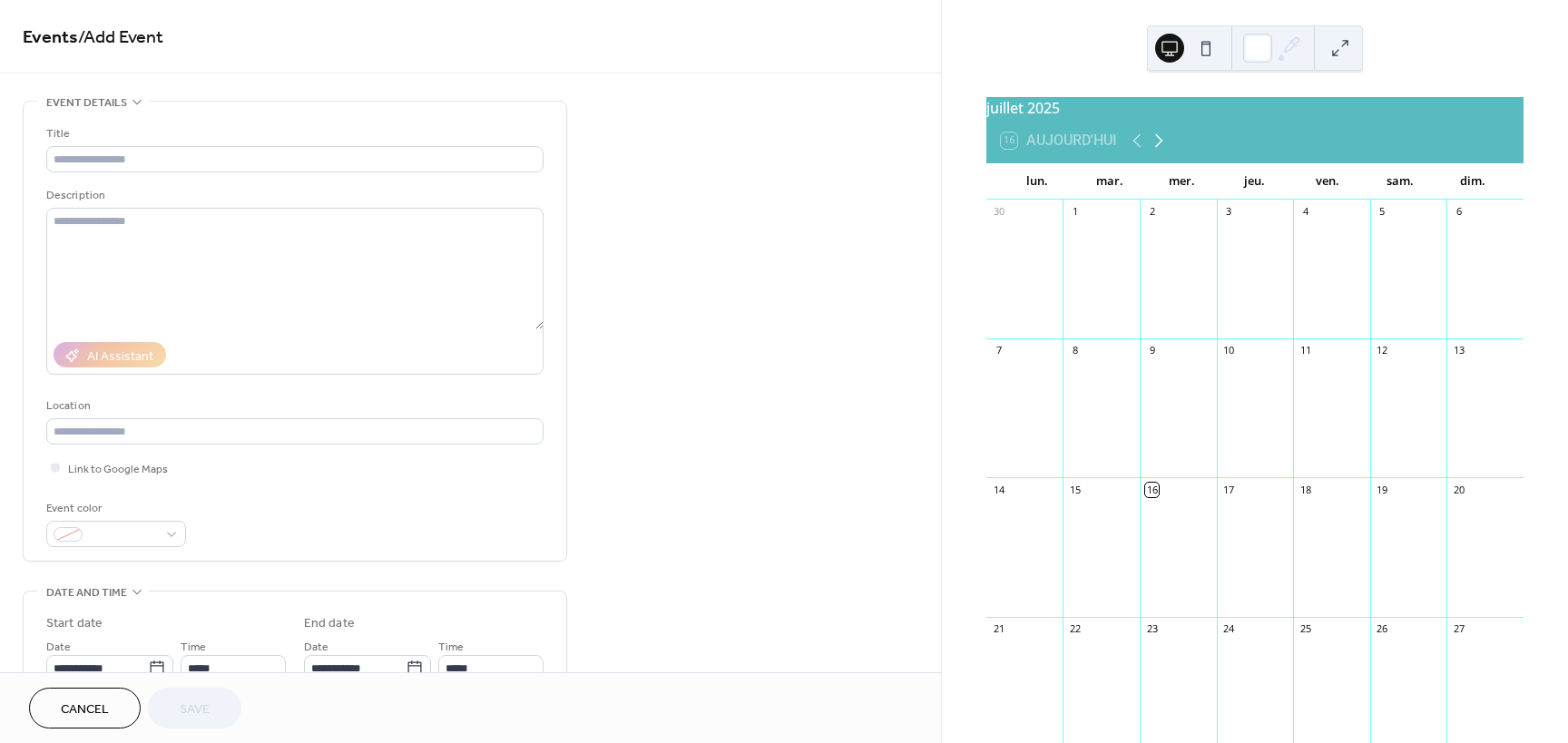 click 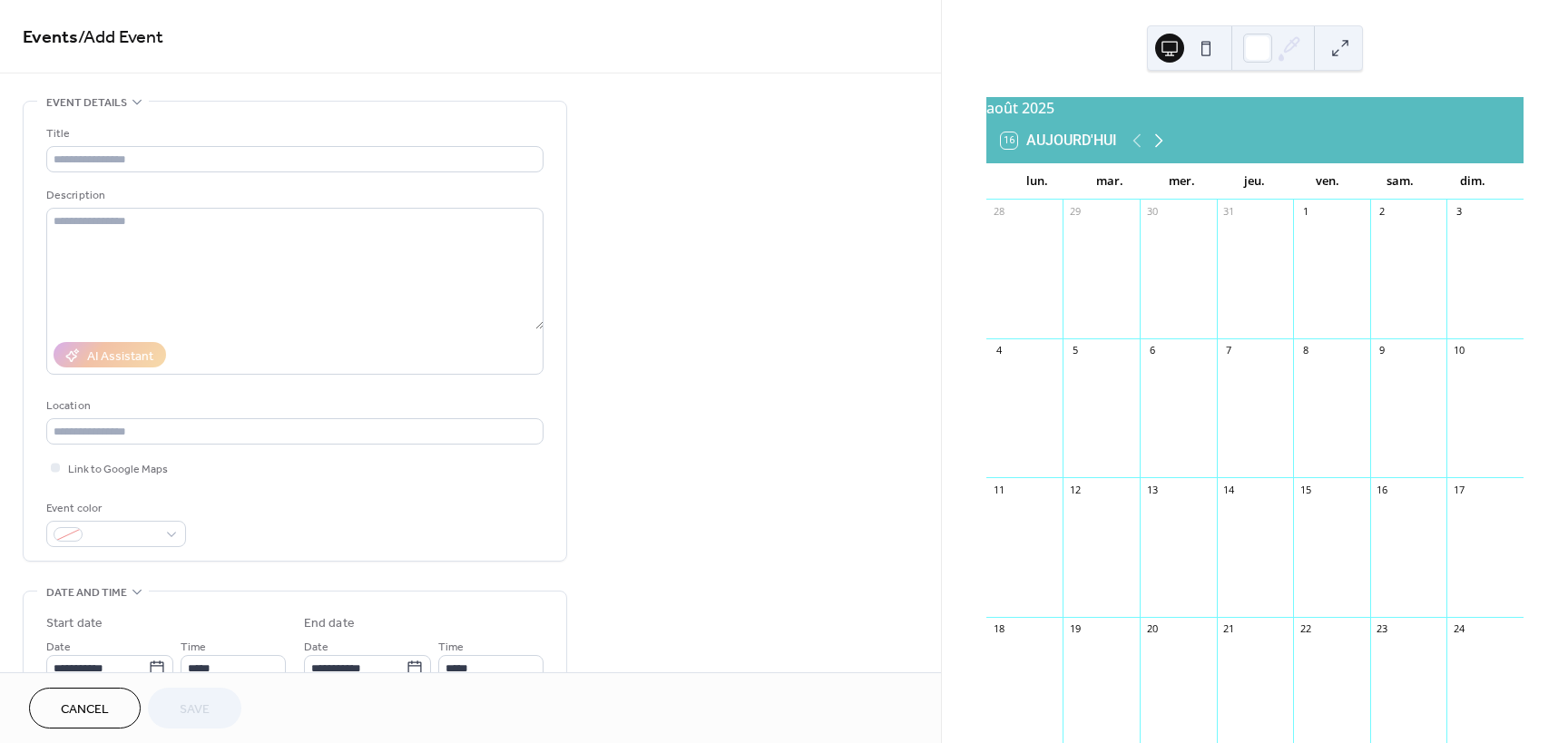 click 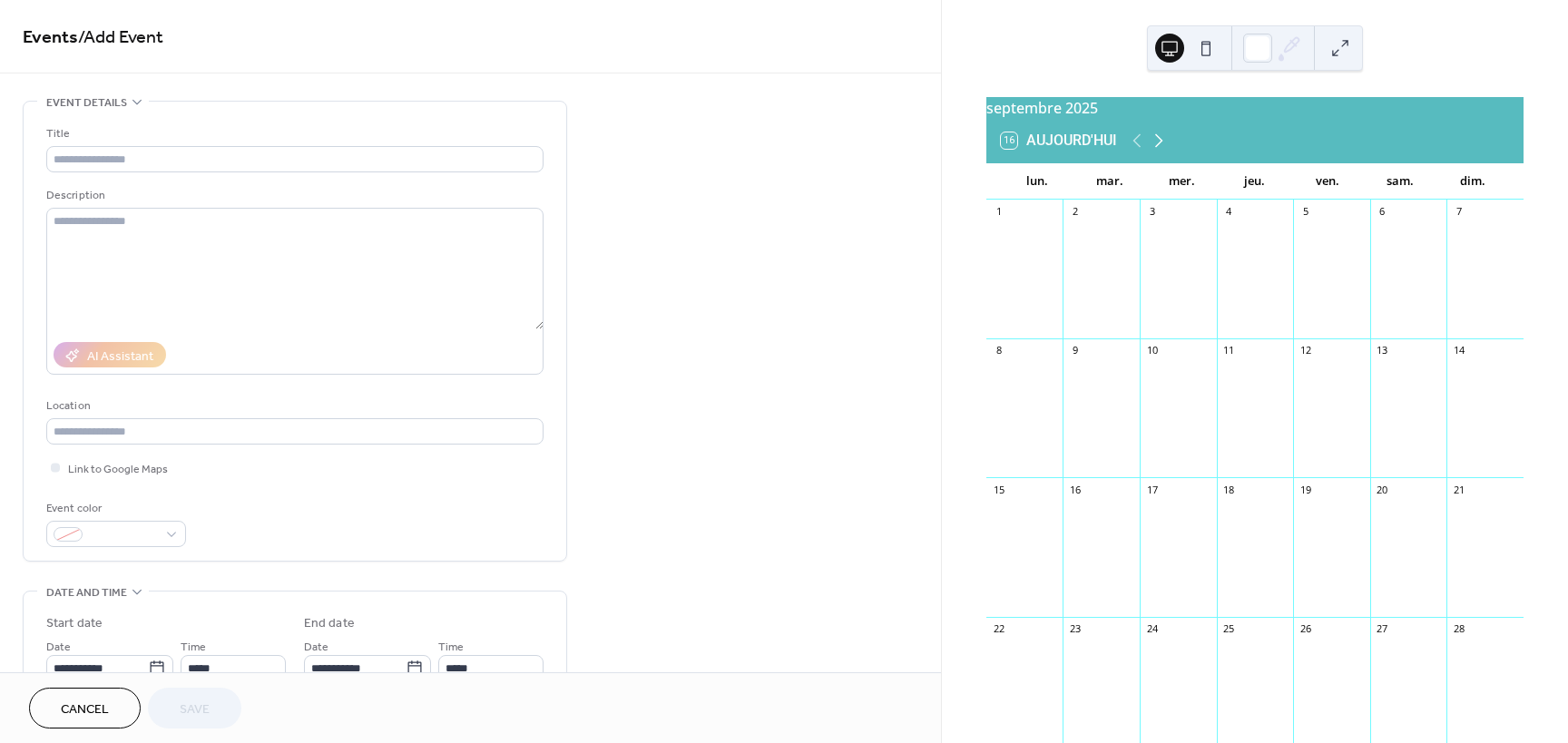 click 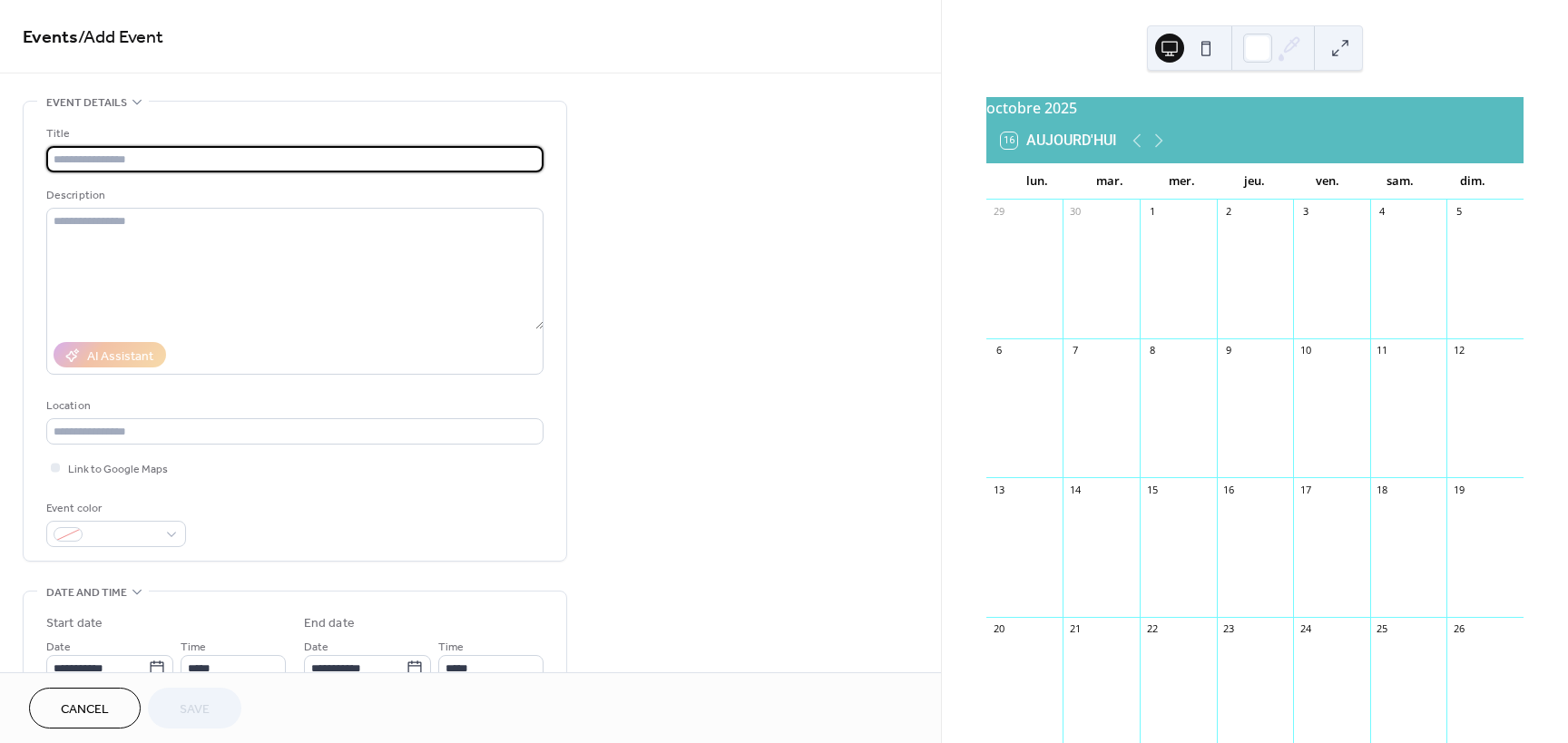 click at bounding box center (295, 159) 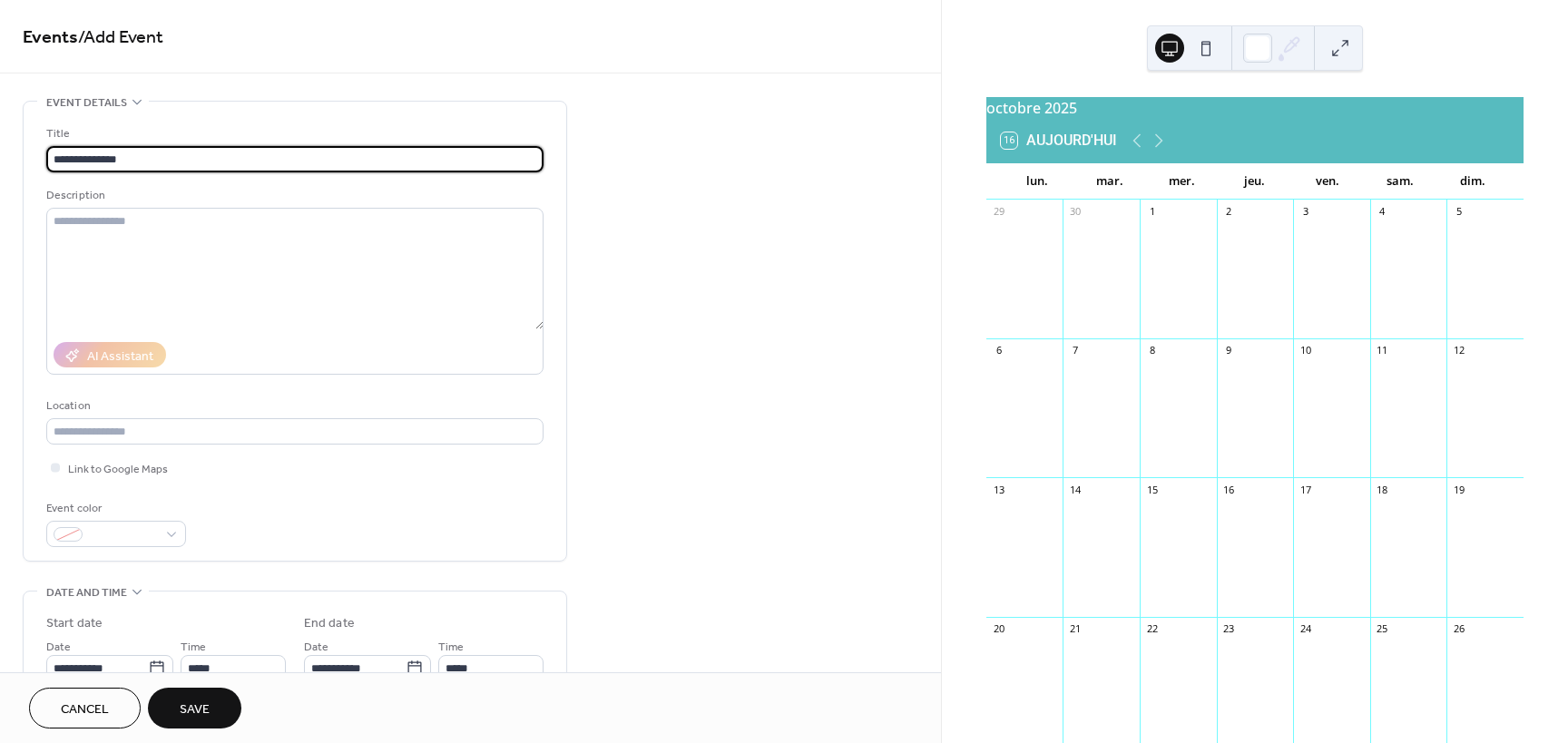 drag, startPoint x: 154, startPoint y: 156, endPoint x: 5, endPoint y: 156, distance: 149 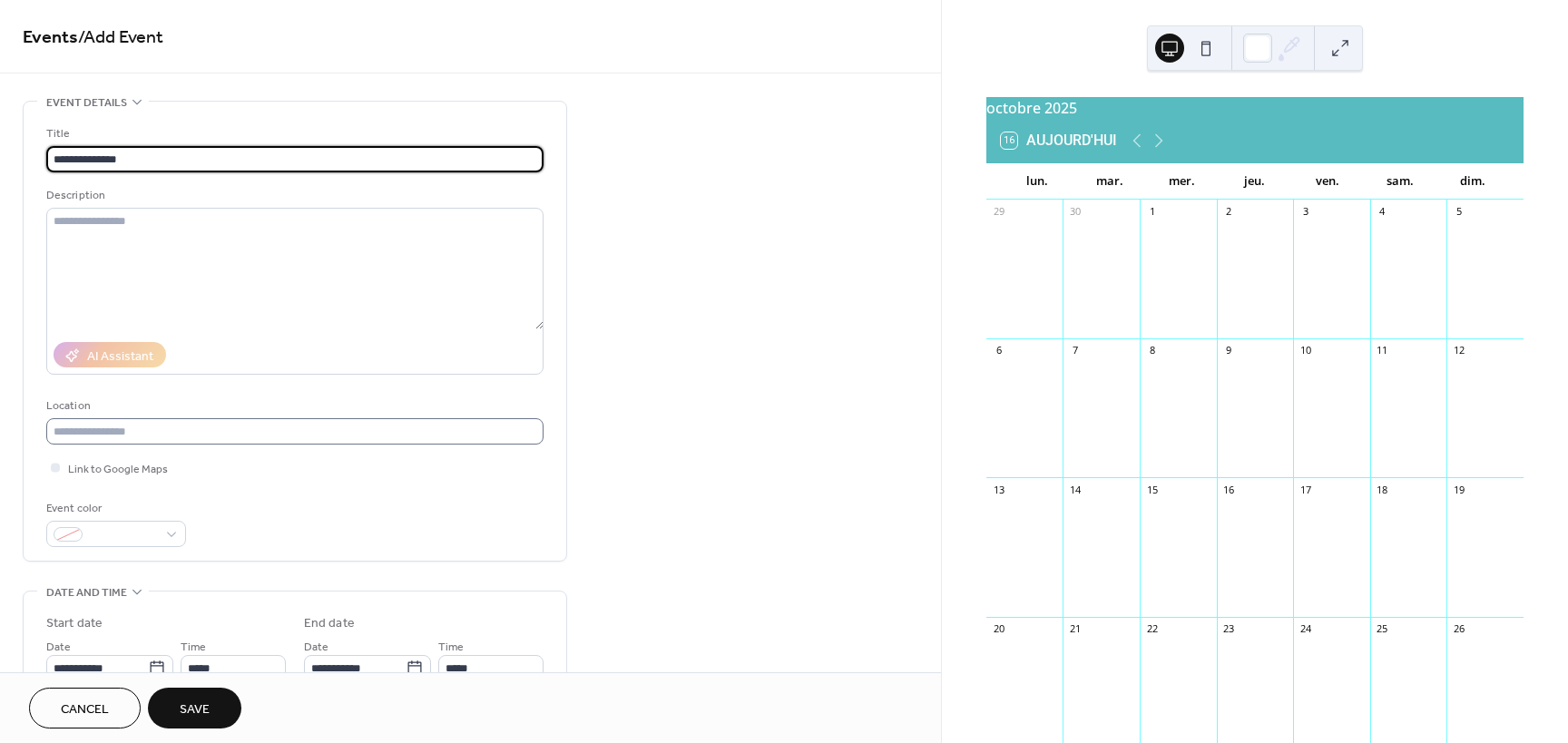 type on "**********" 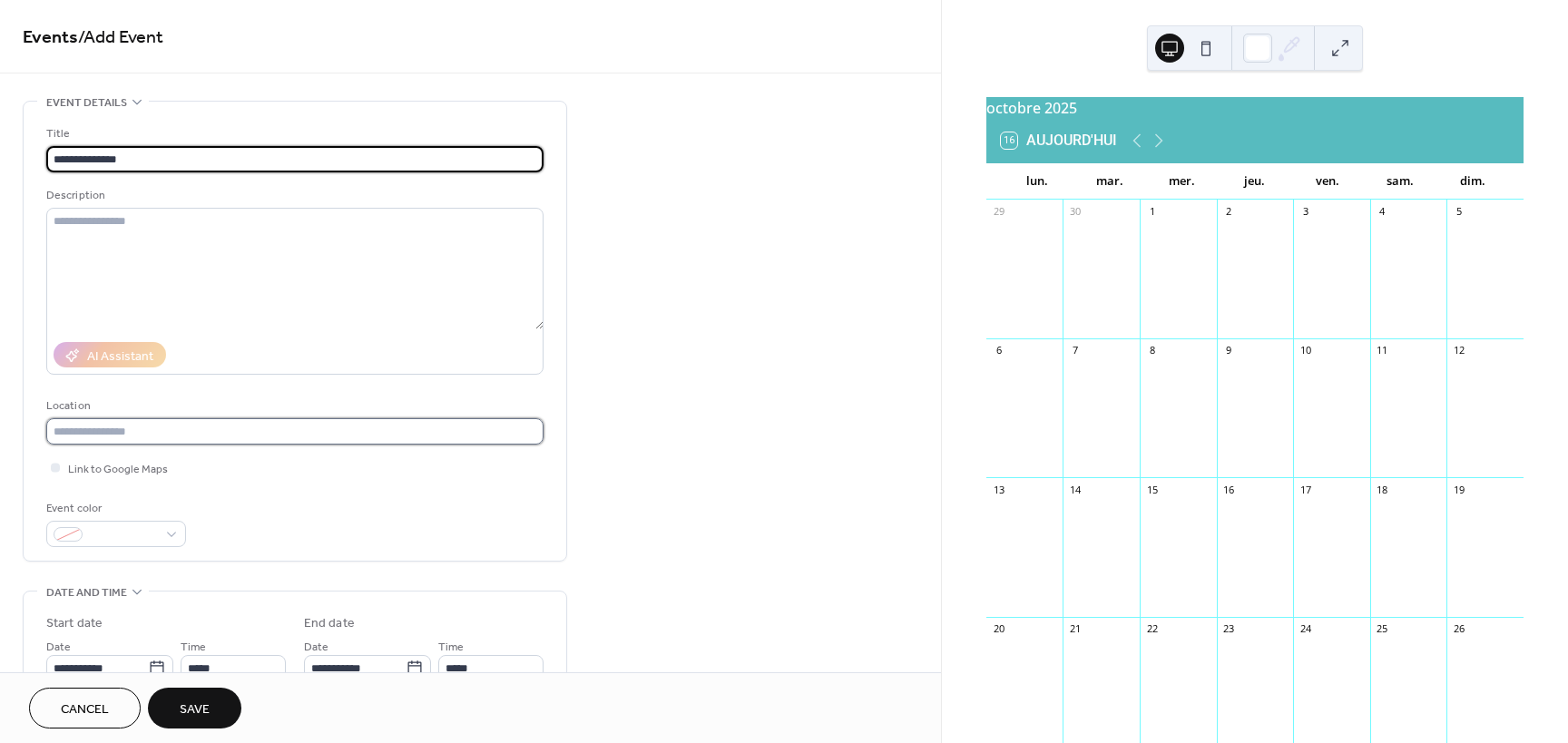 click at bounding box center (295, 431) 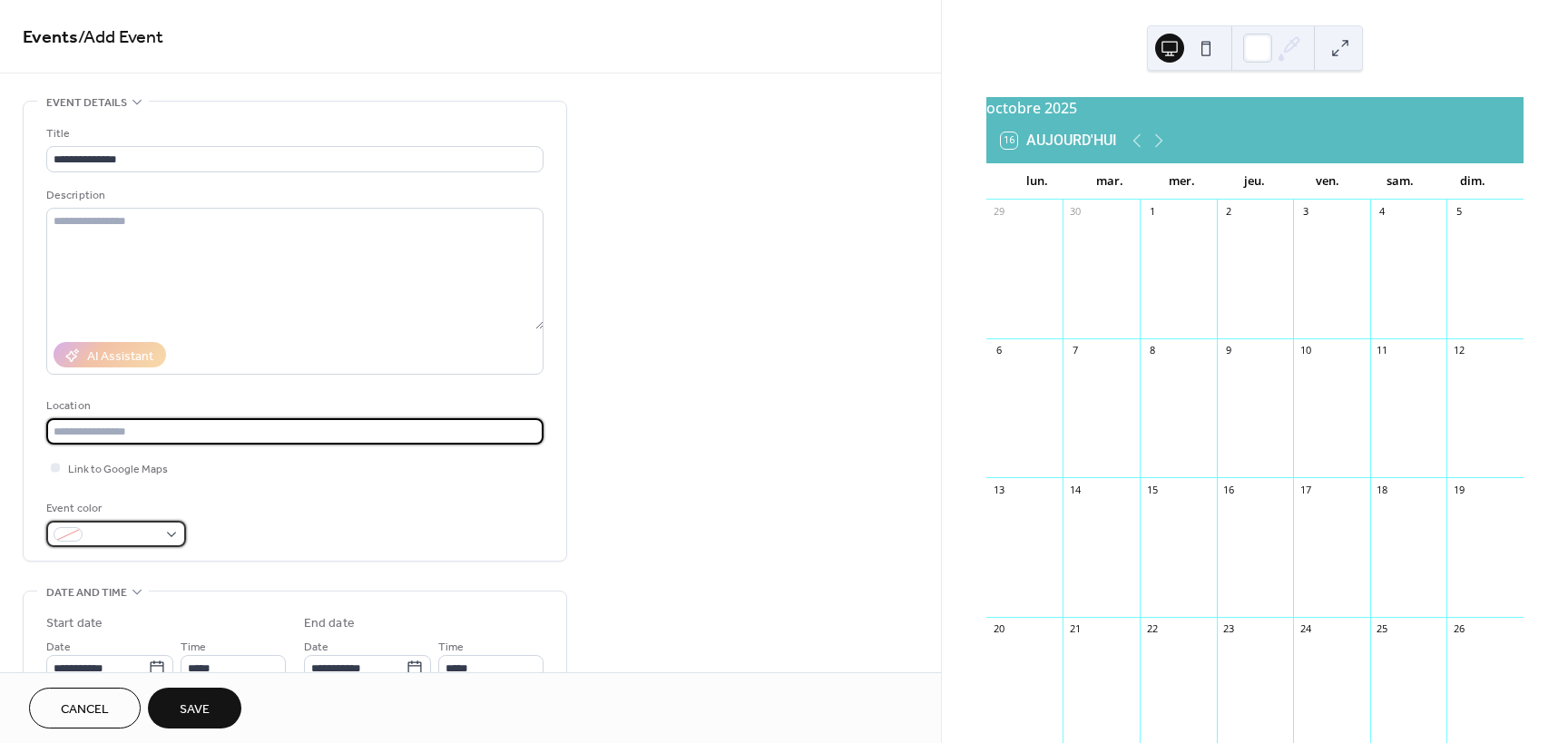 click at bounding box center (116, 533) 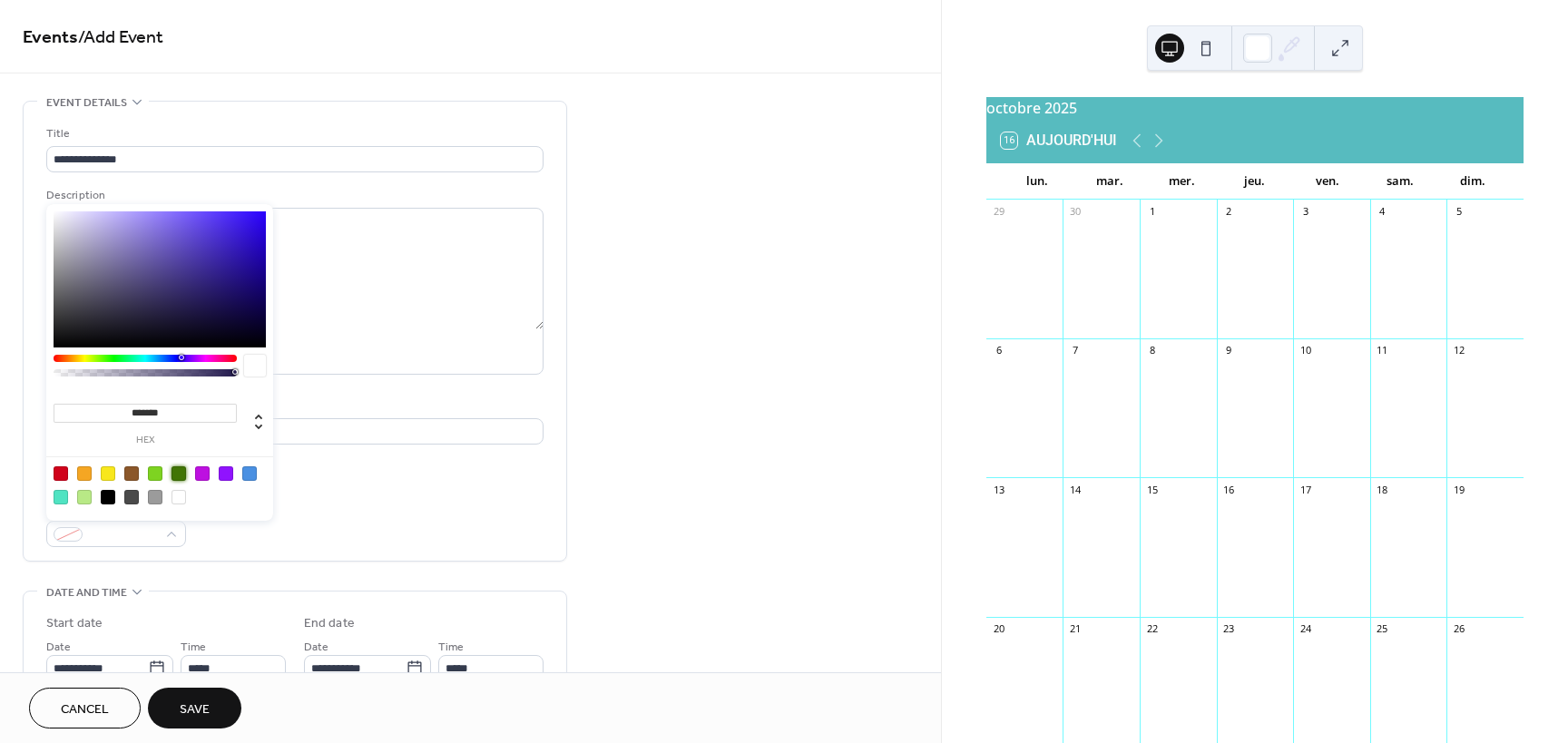 click at bounding box center [179, 474] 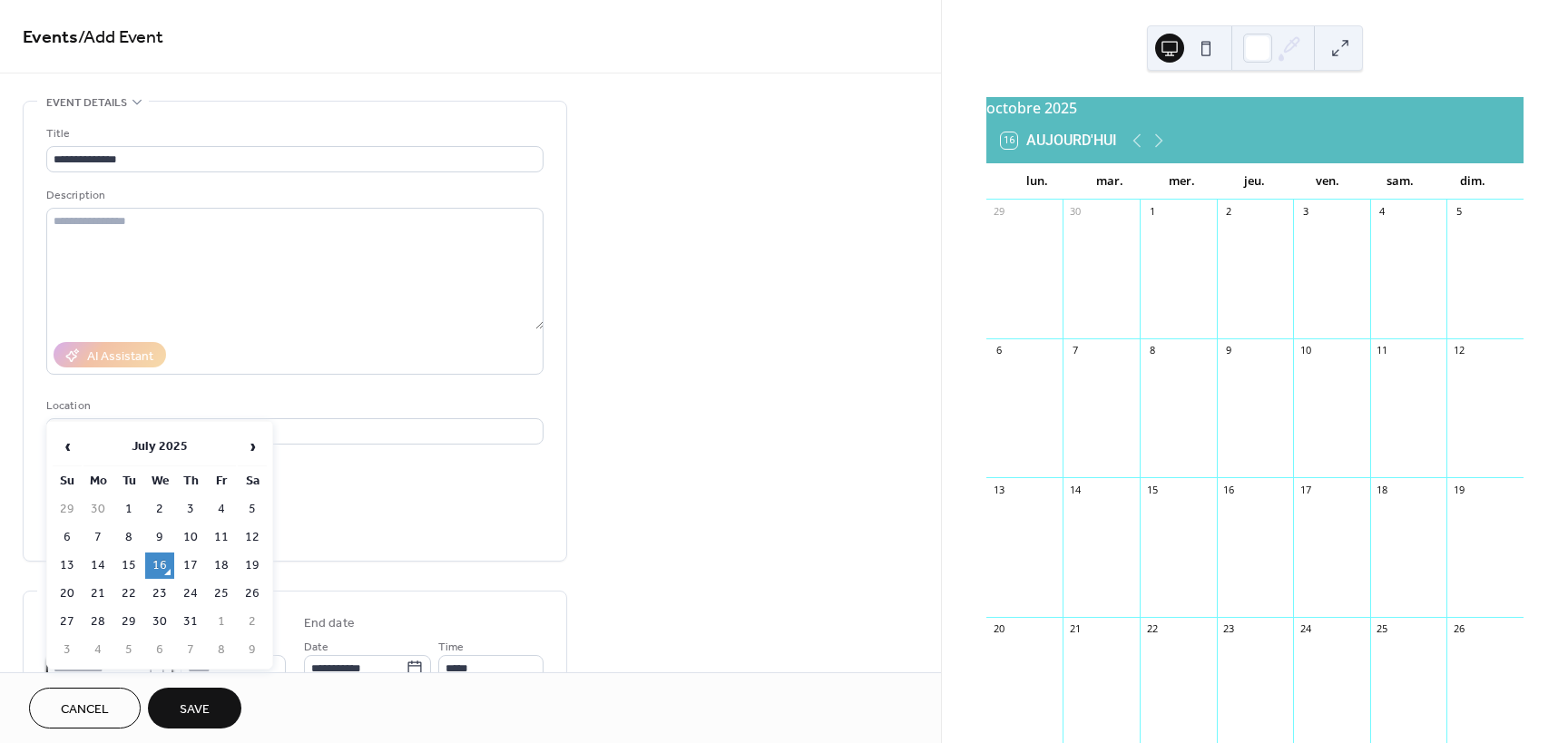 click on "**********" at bounding box center [784, 371] 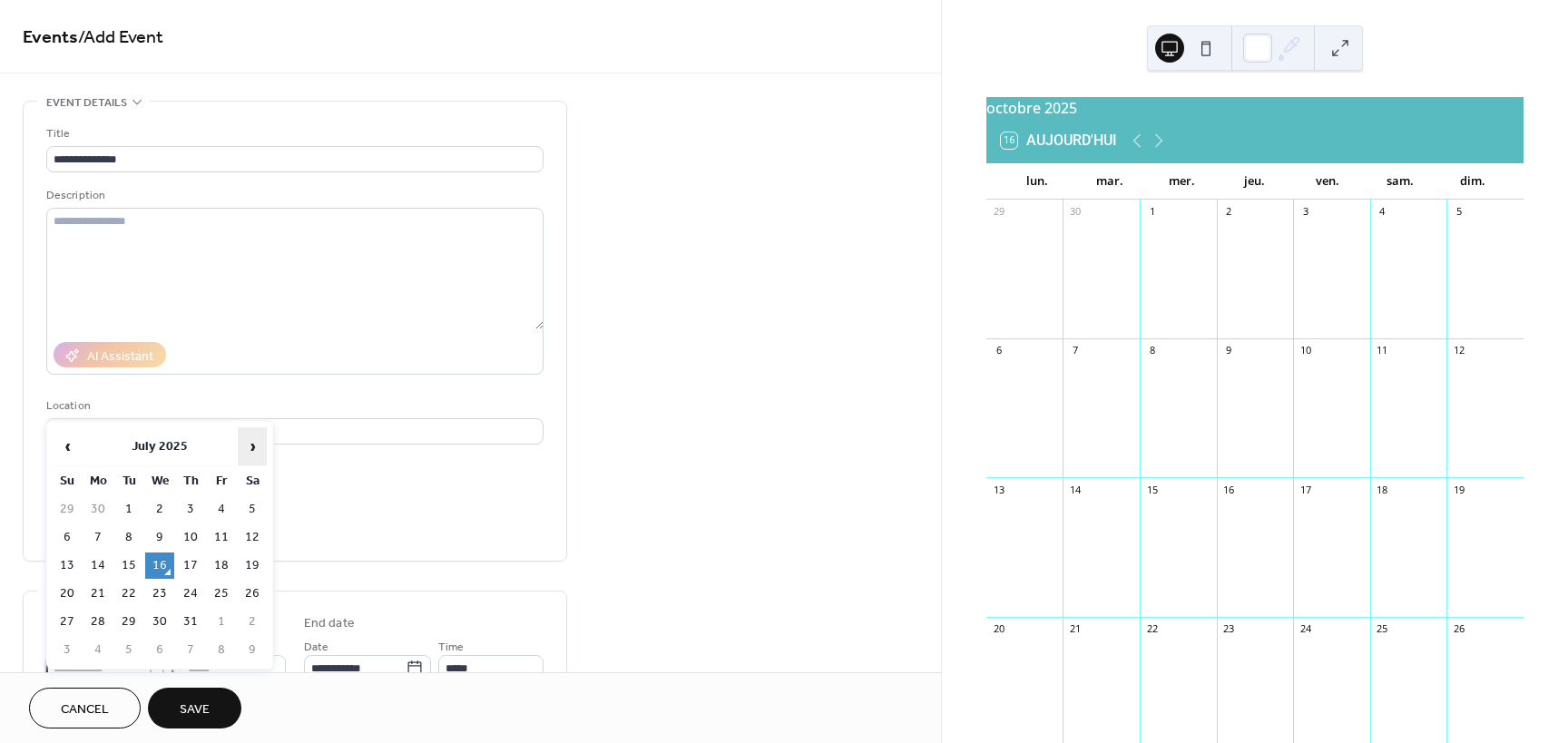 click on "›" at bounding box center (252, 446) 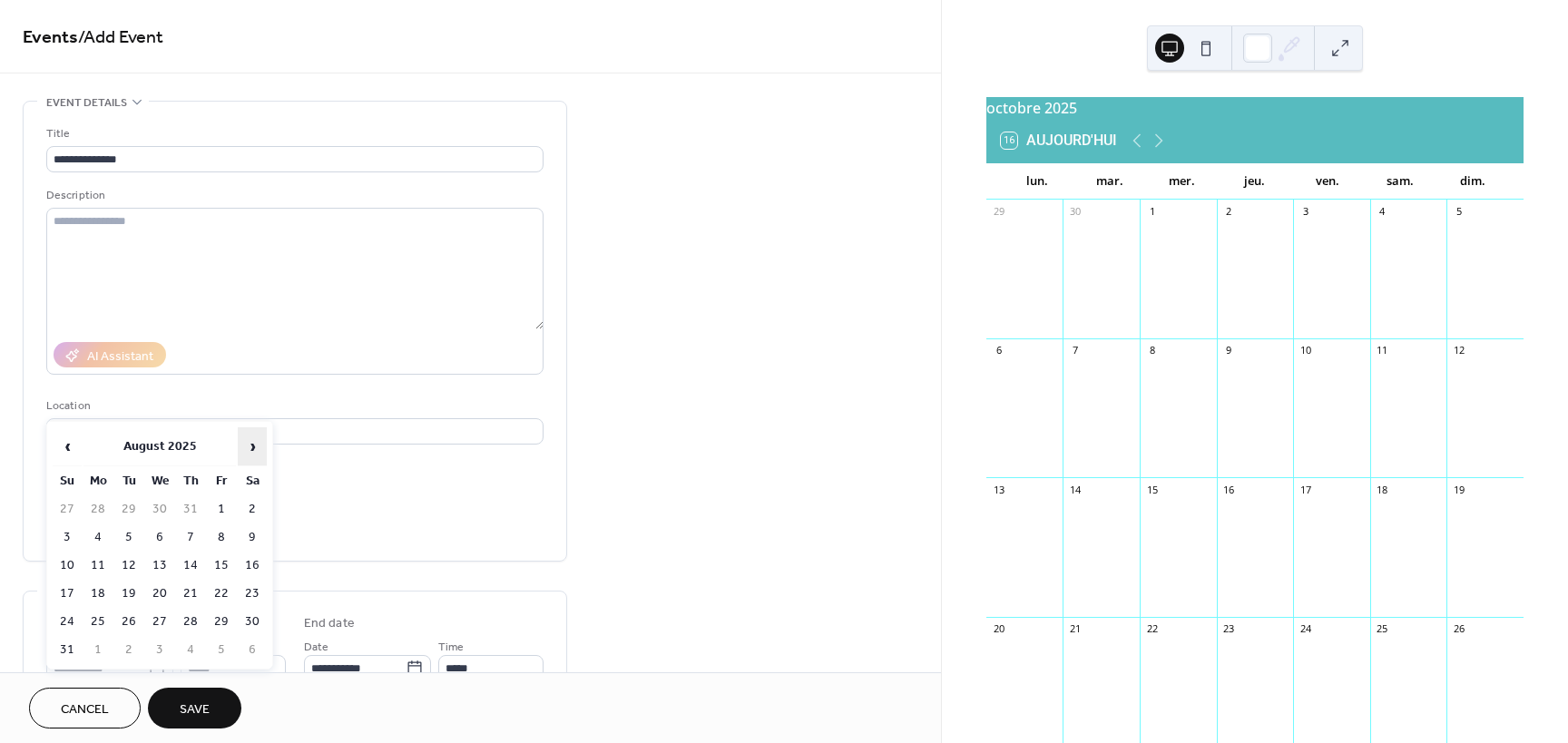 click on "›" at bounding box center (252, 446) 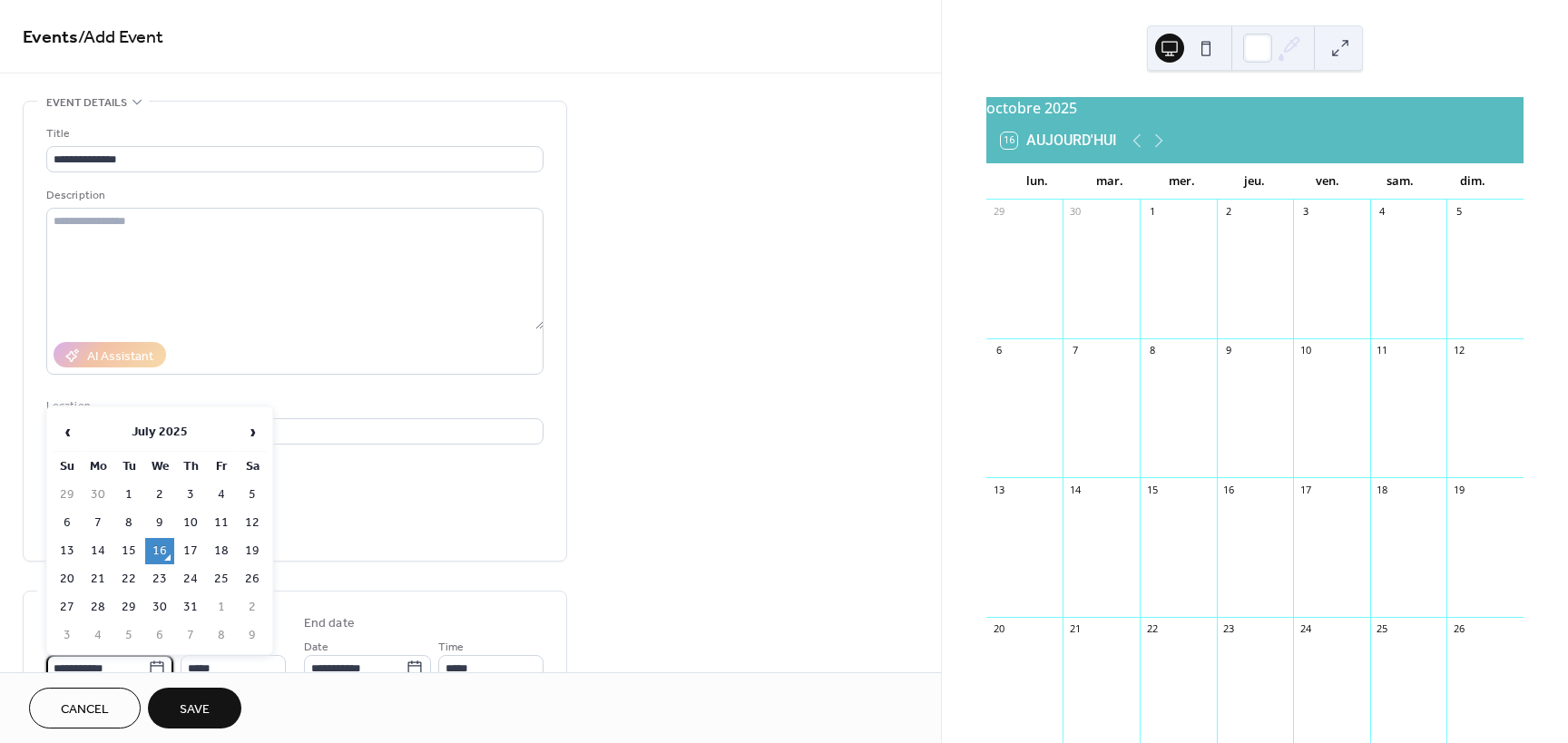 click on "**********" at bounding box center (97, 668) 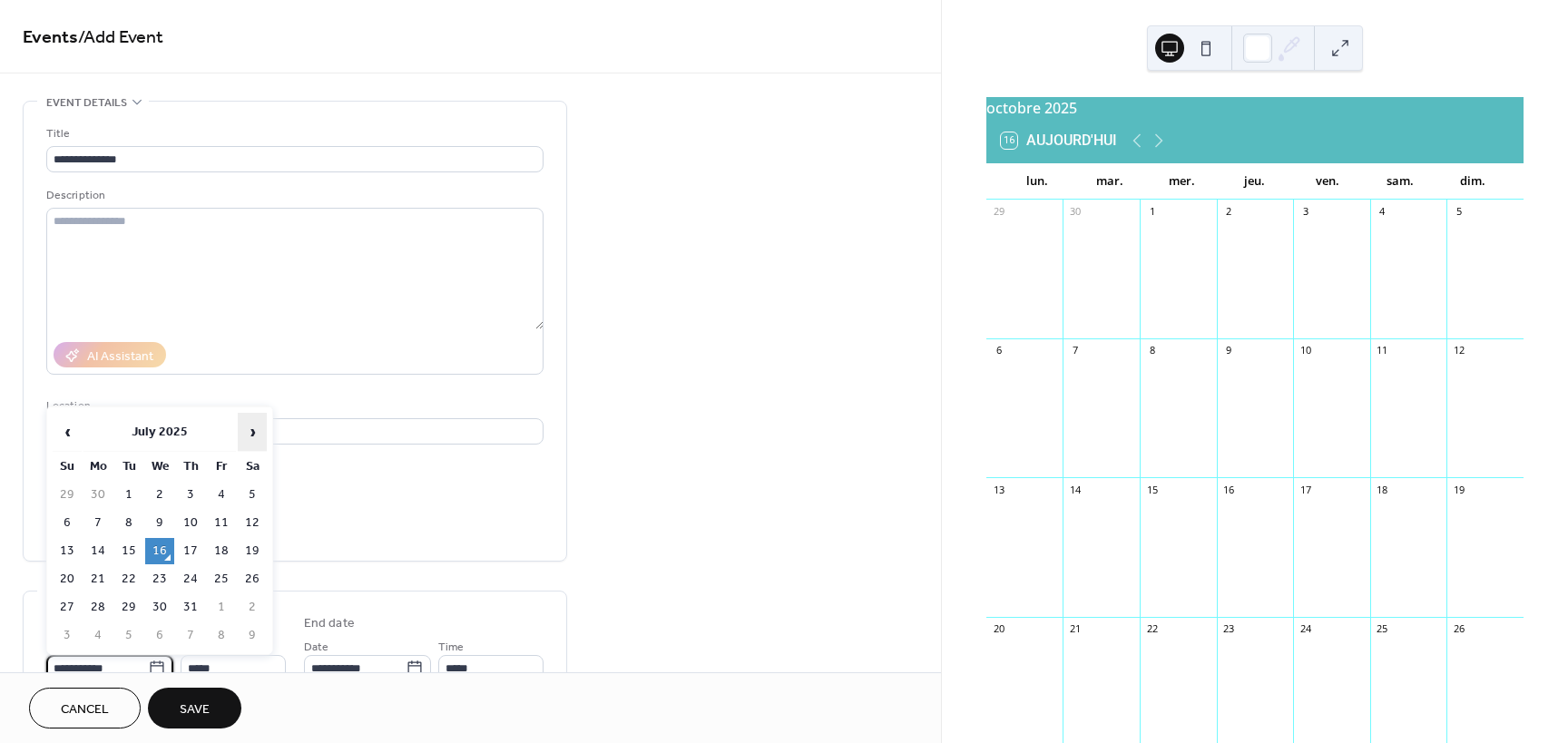 click on "›" at bounding box center (252, 432) 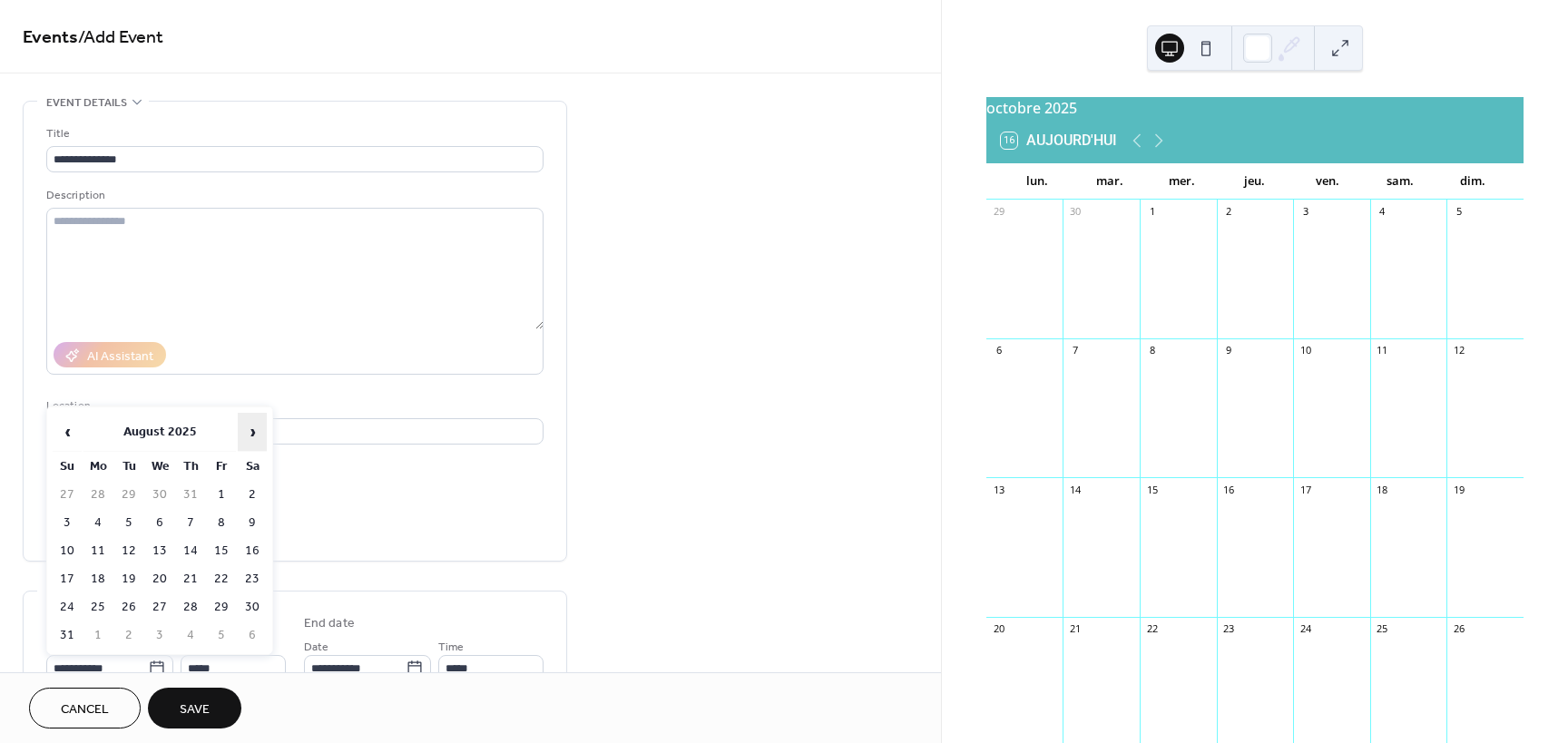 click on "›" at bounding box center [252, 432] 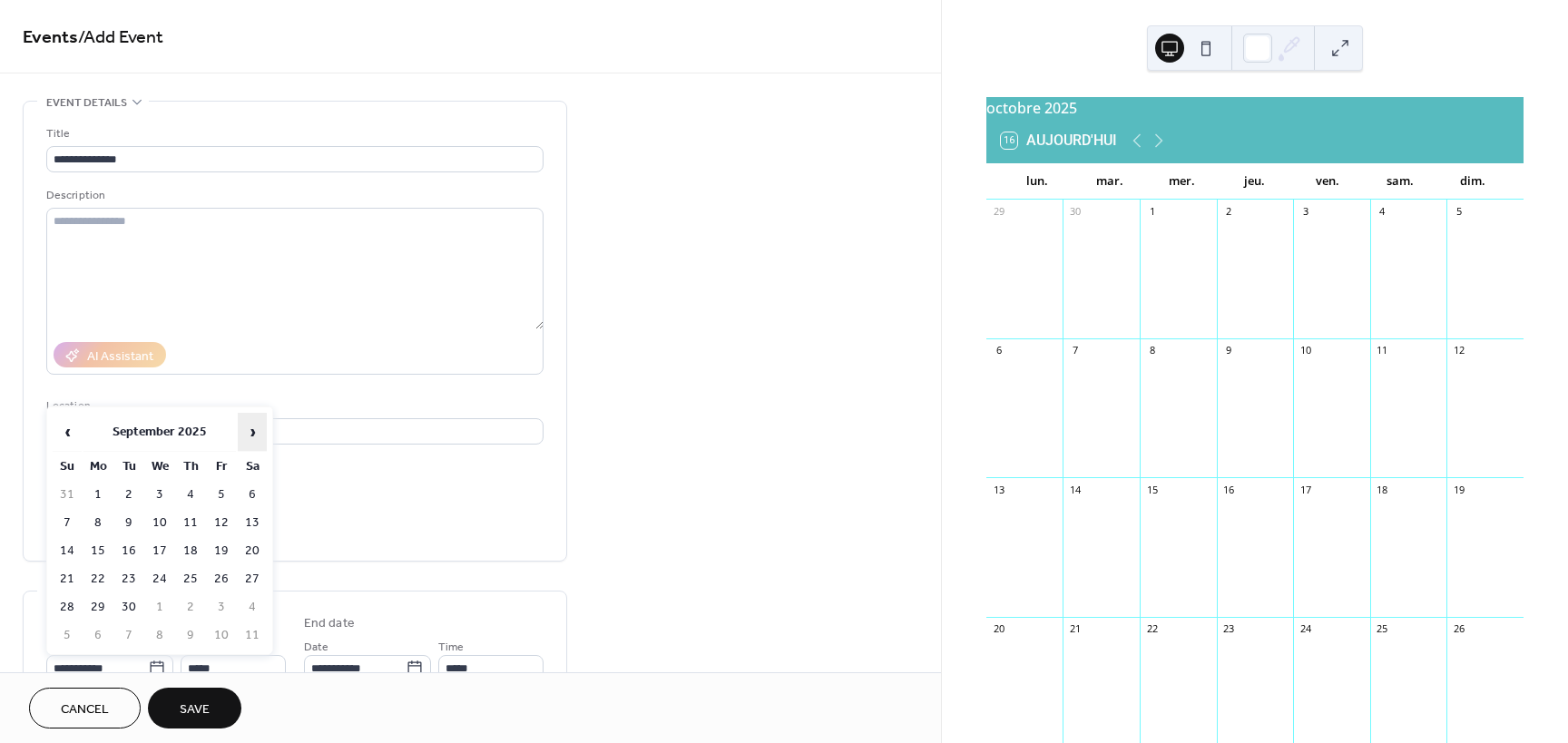 click on "›" at bounding box center [252, 432] 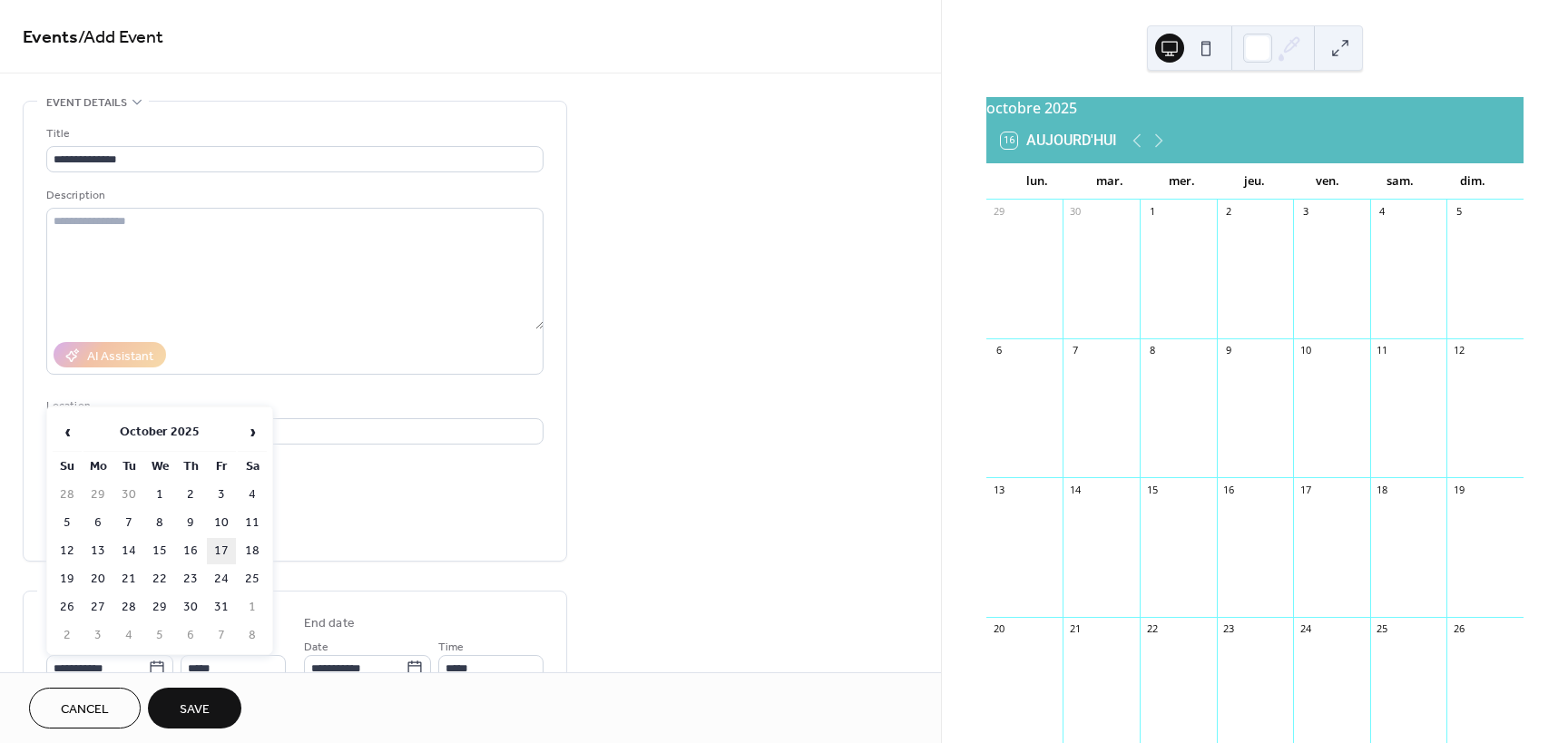 click on "17" at bounding box center (221, 551) 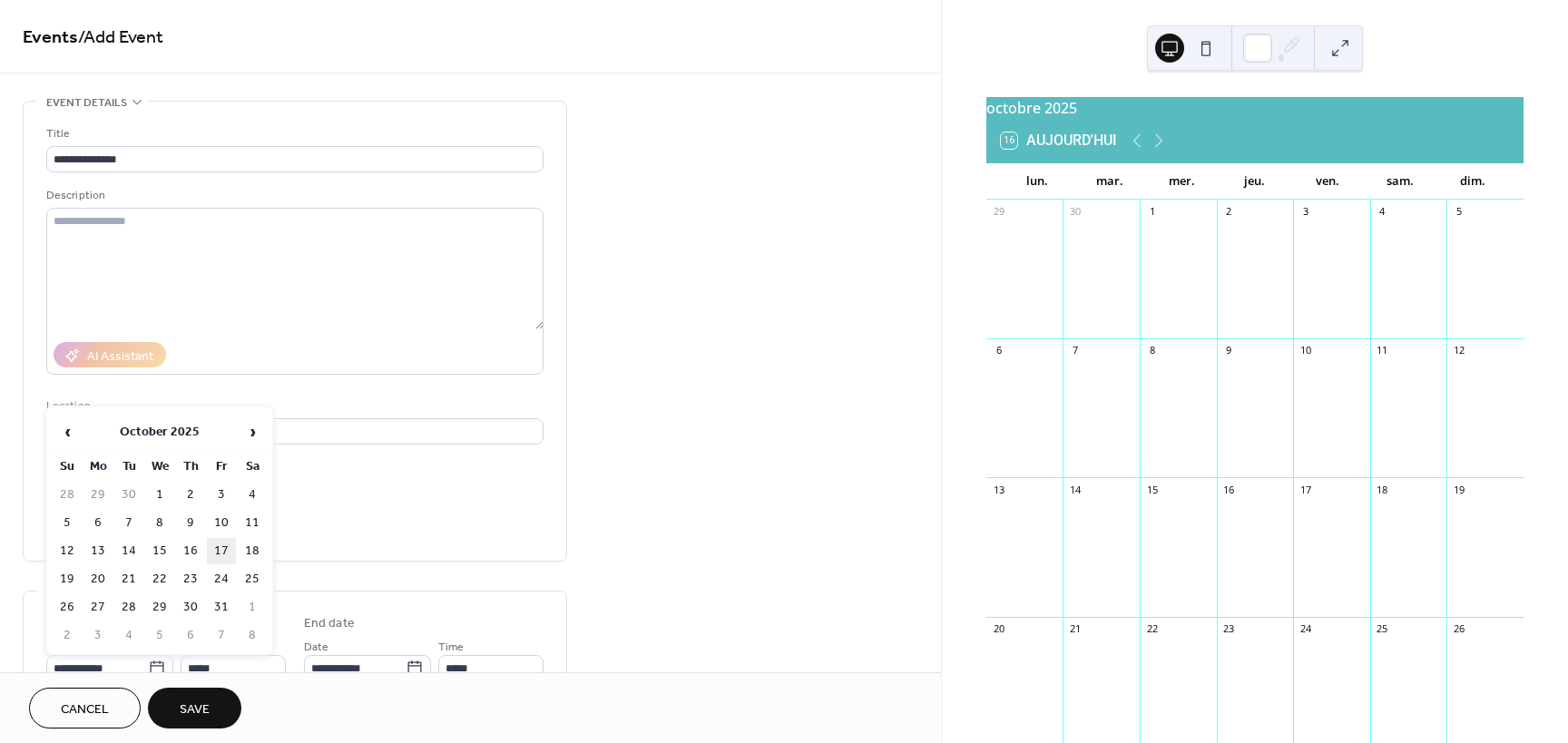 type on "**********" 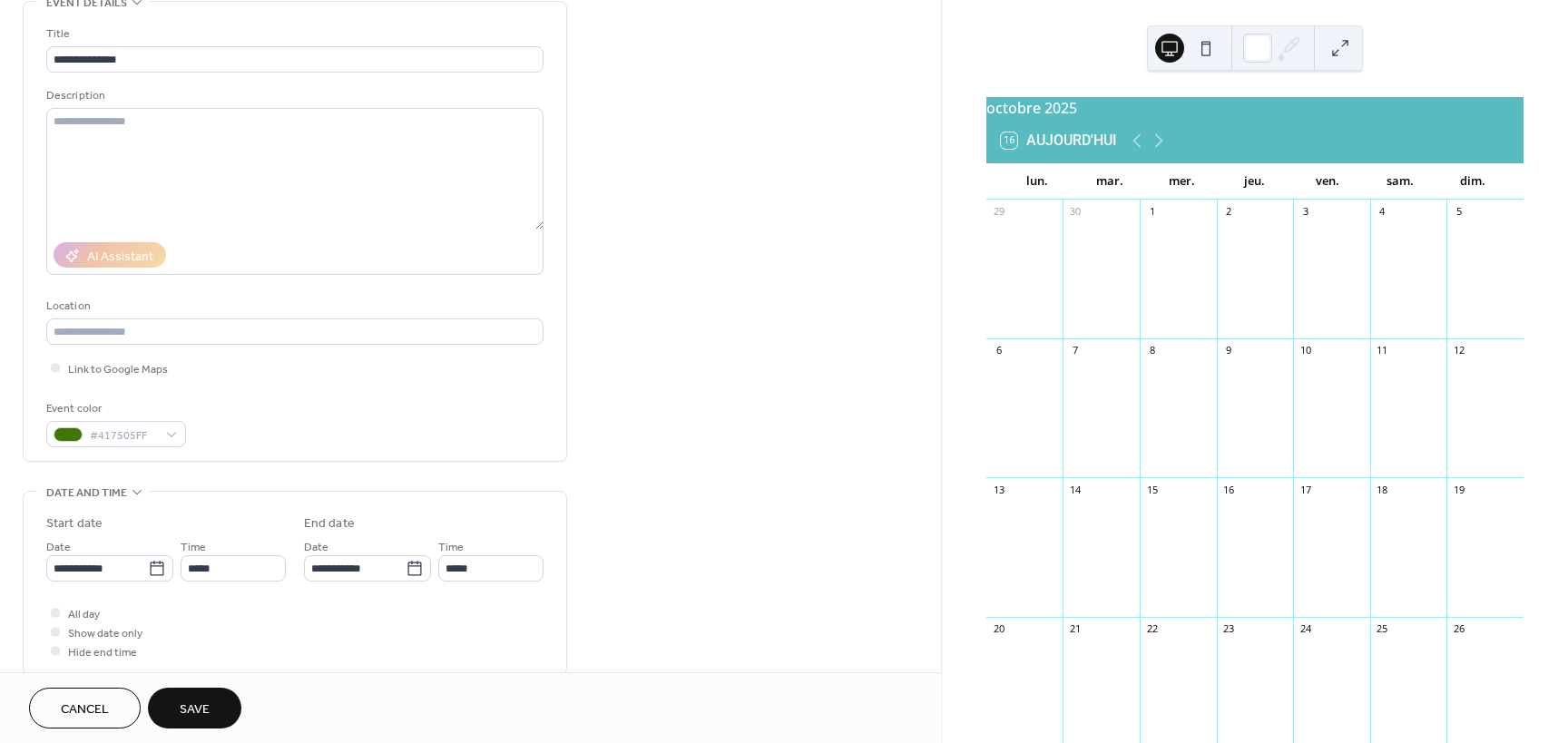 scroll, scrollTop: 181, scrollLeft: 0, axis: vertical 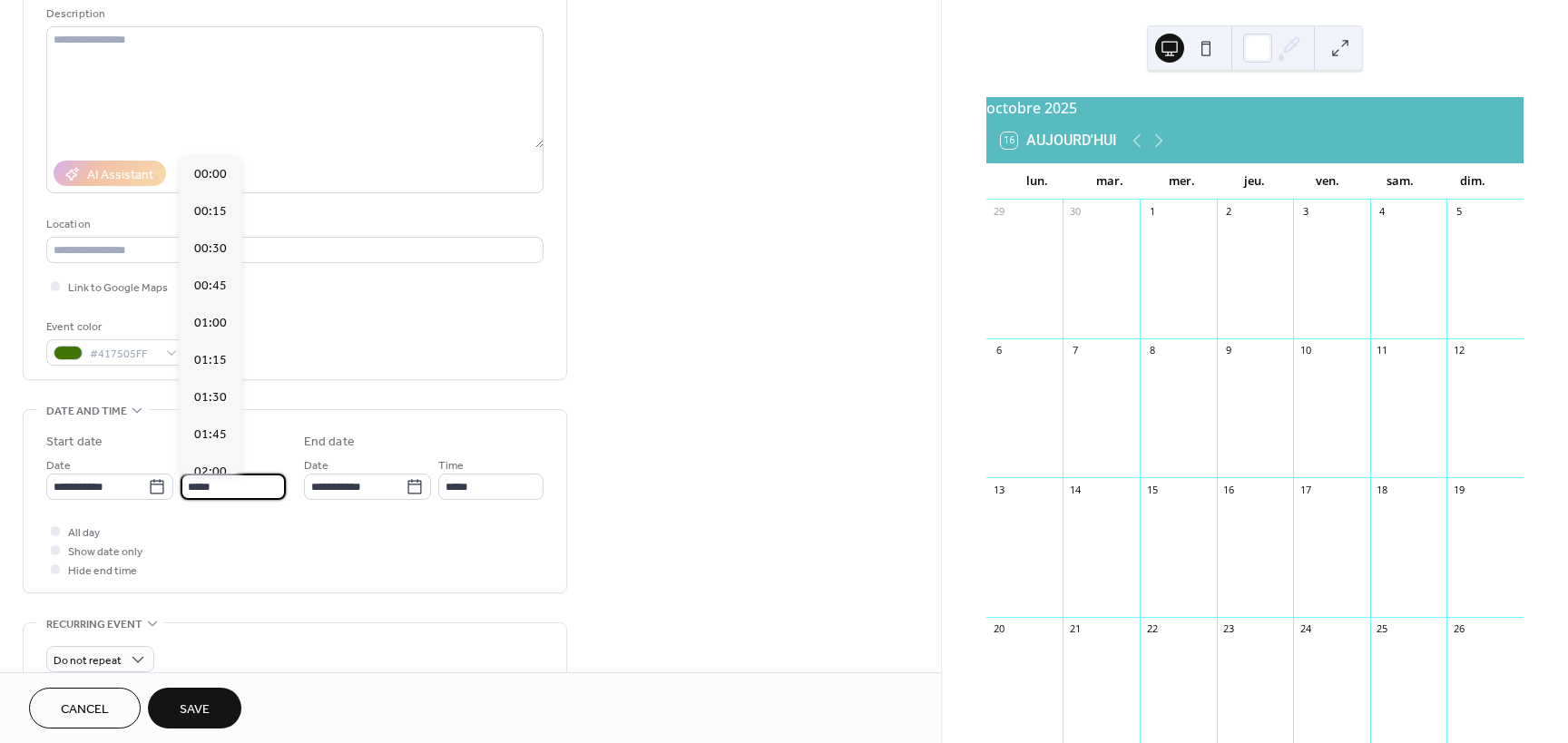 click on "*****" at bounding box center (233, 486) 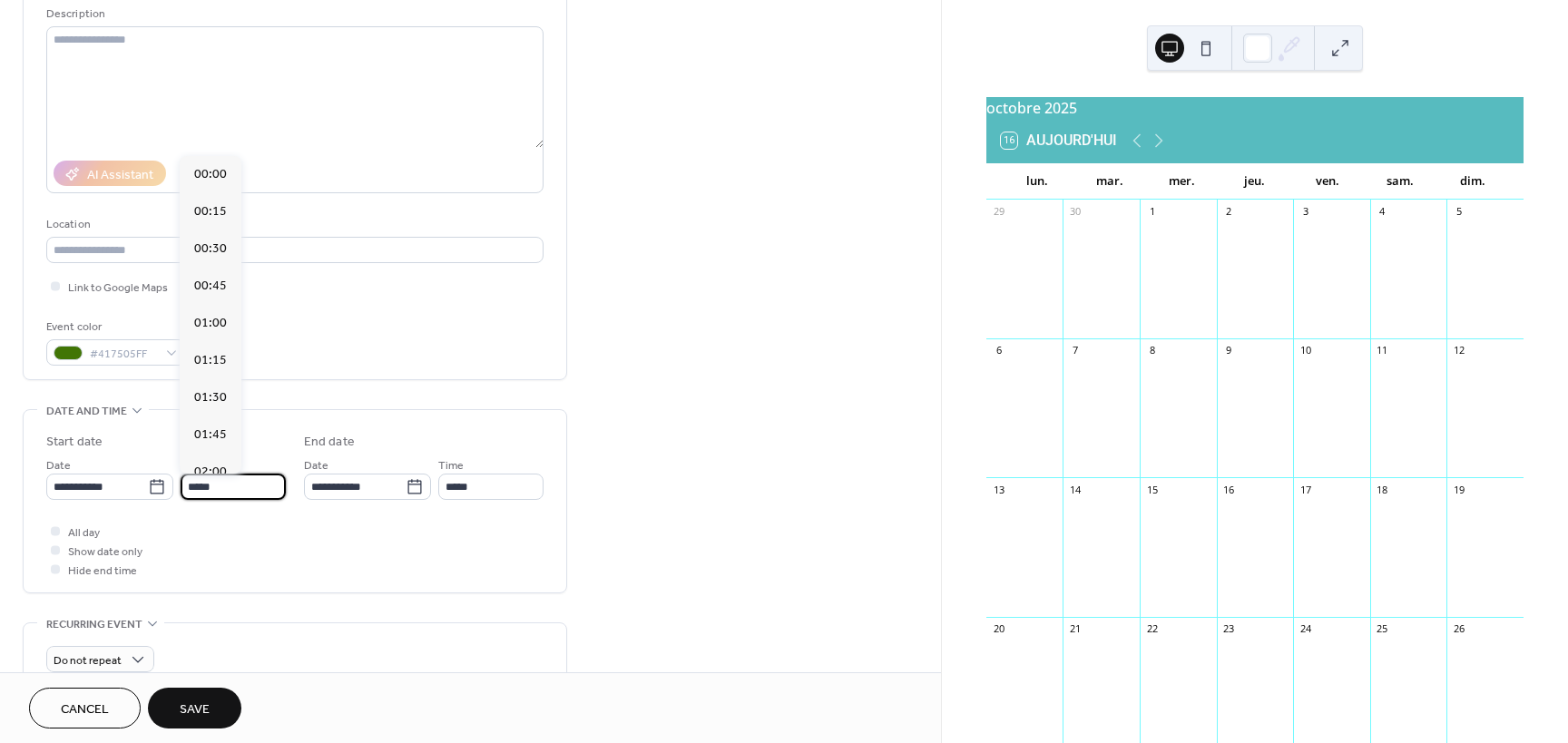 scroll, scrollTop: 1785, scrollLeft: 0, axis: vertical 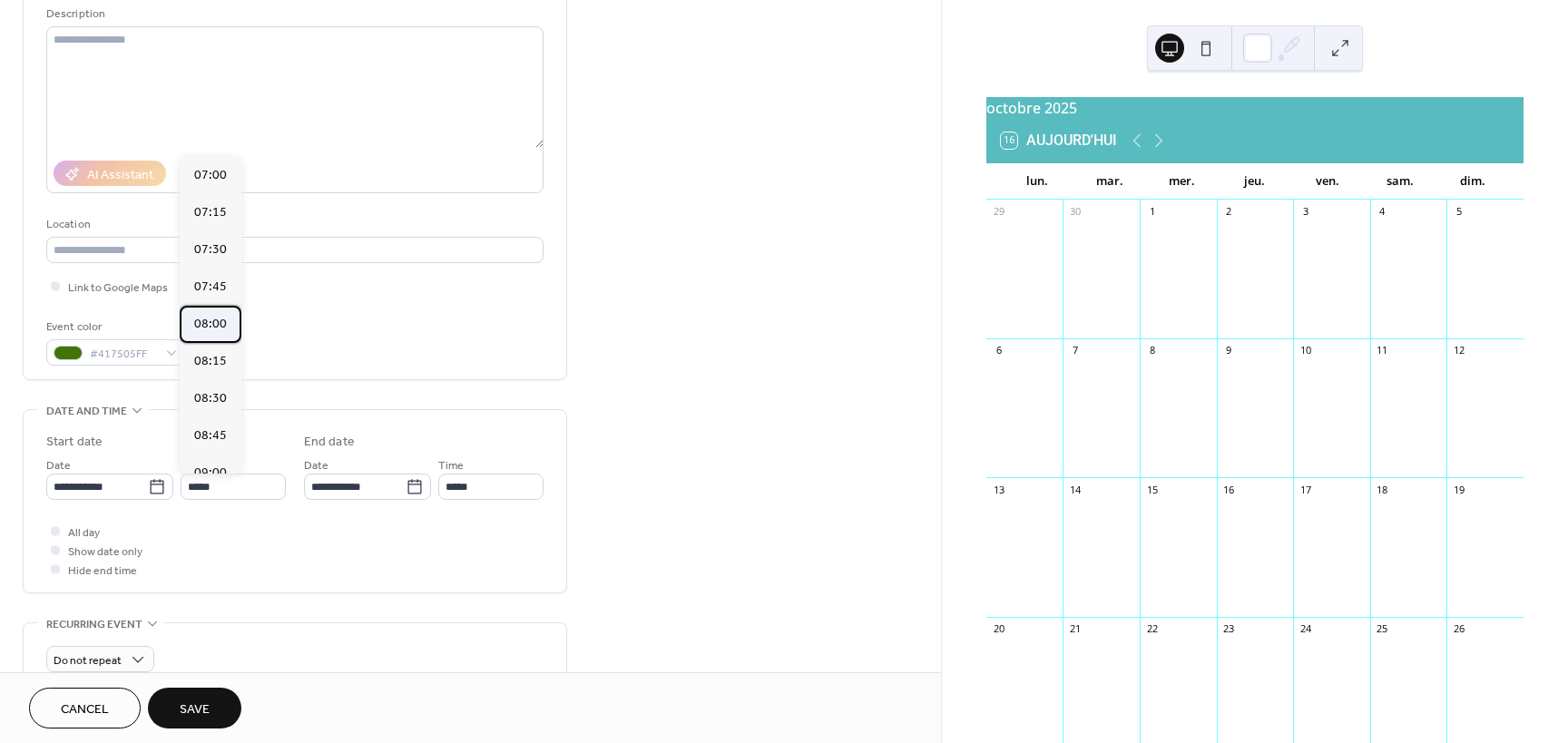 click on "08:00" at bounding box center [211, 324] 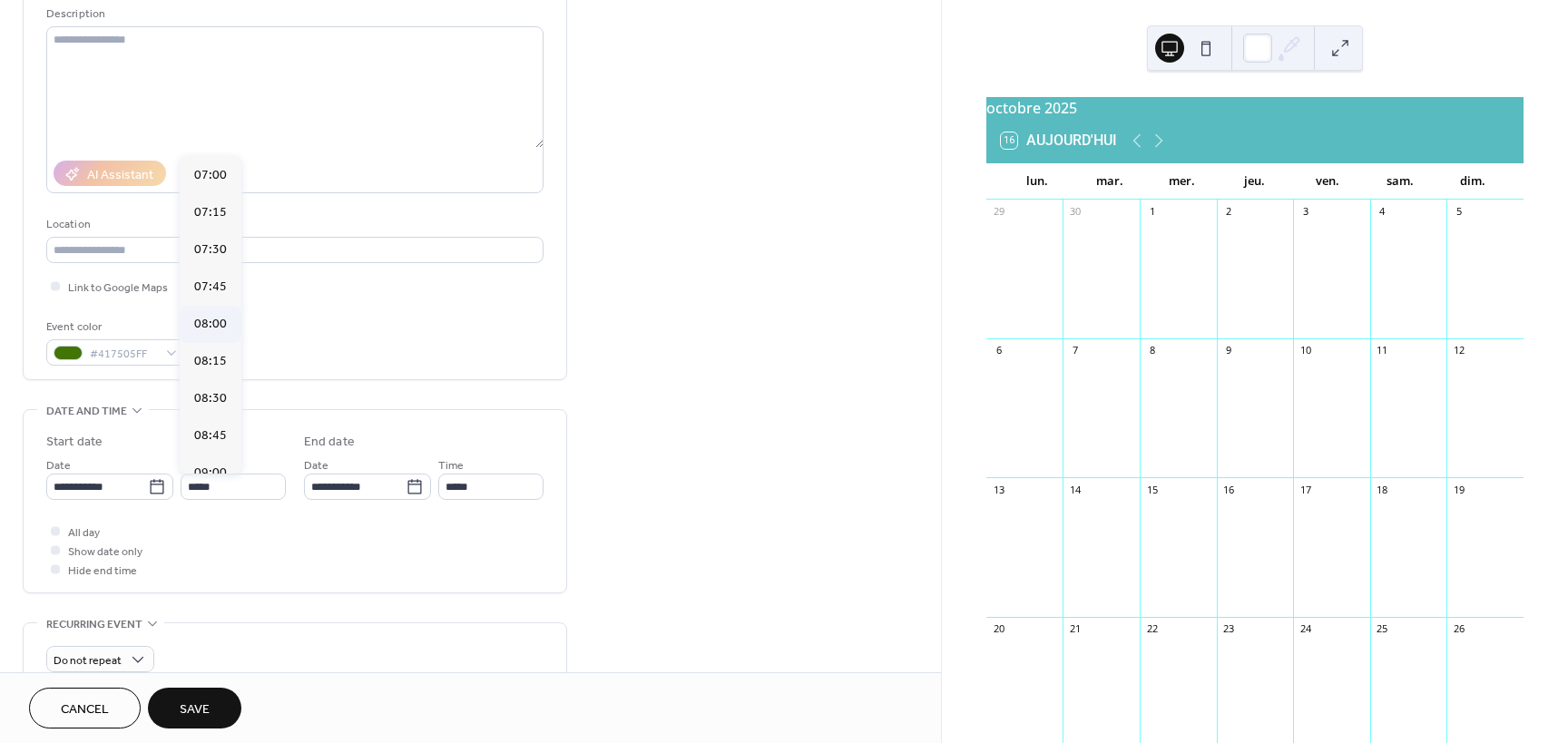 type on "*****" 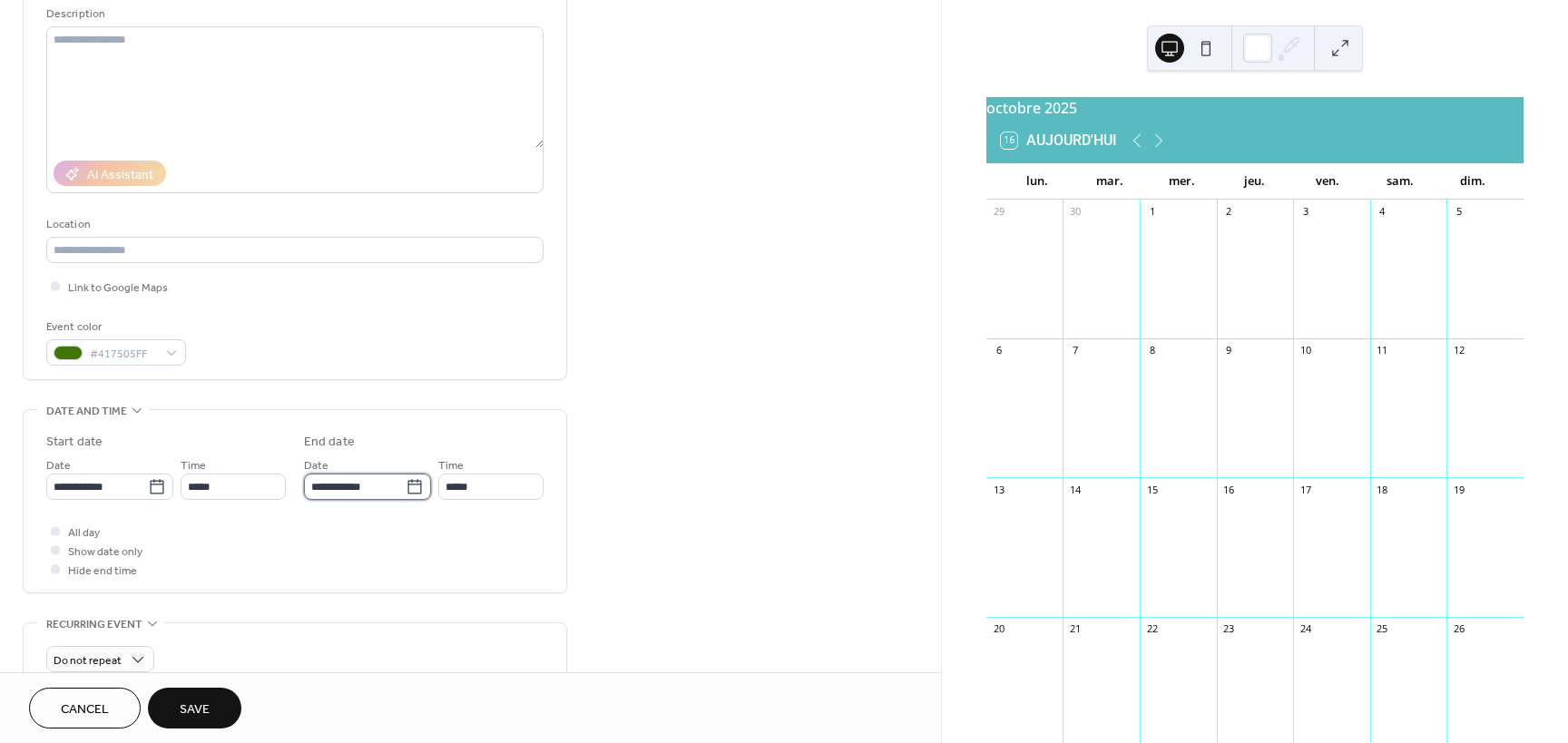 click on "**********" at bounding box center [355, 486] 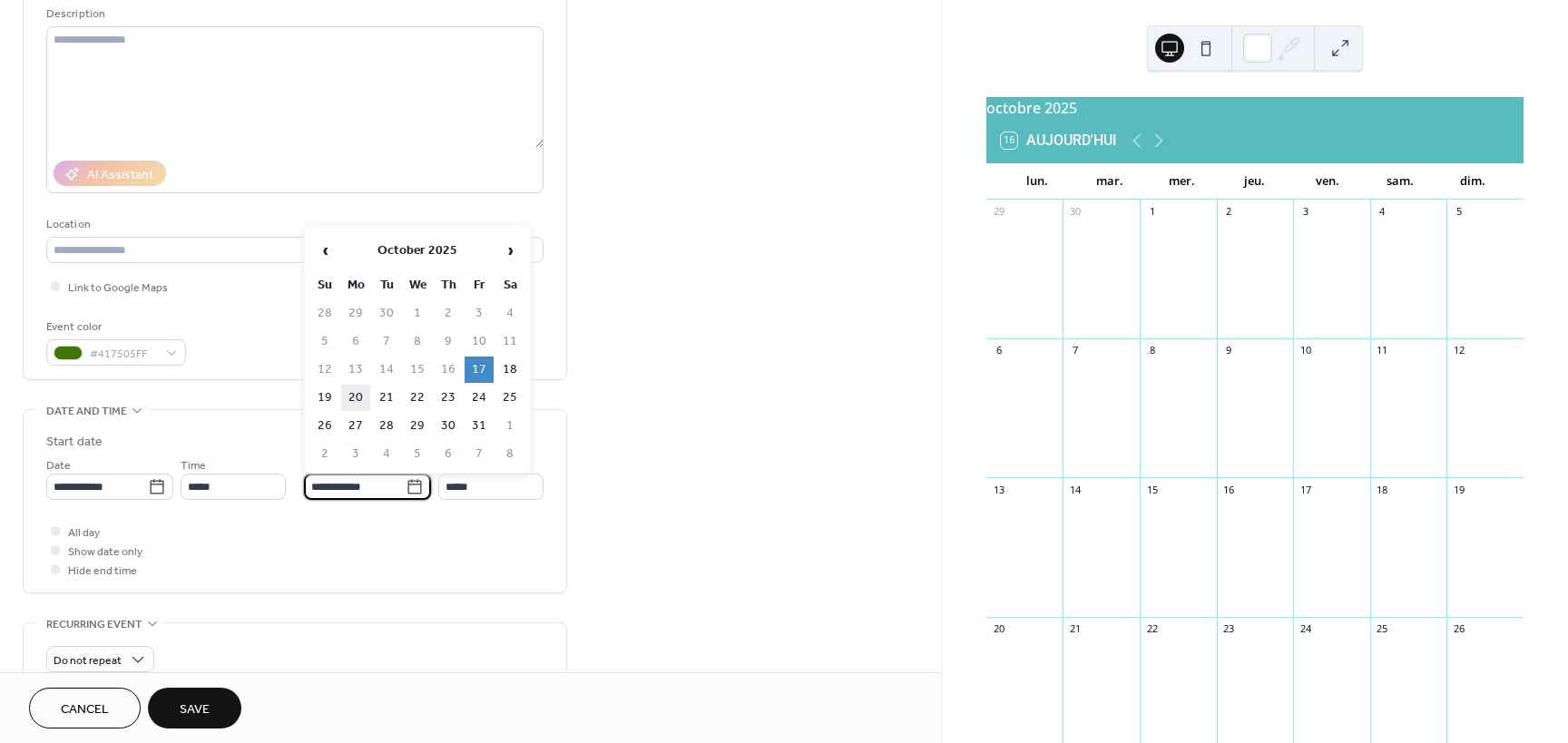 click on "20" at bounding box center (356, 397) 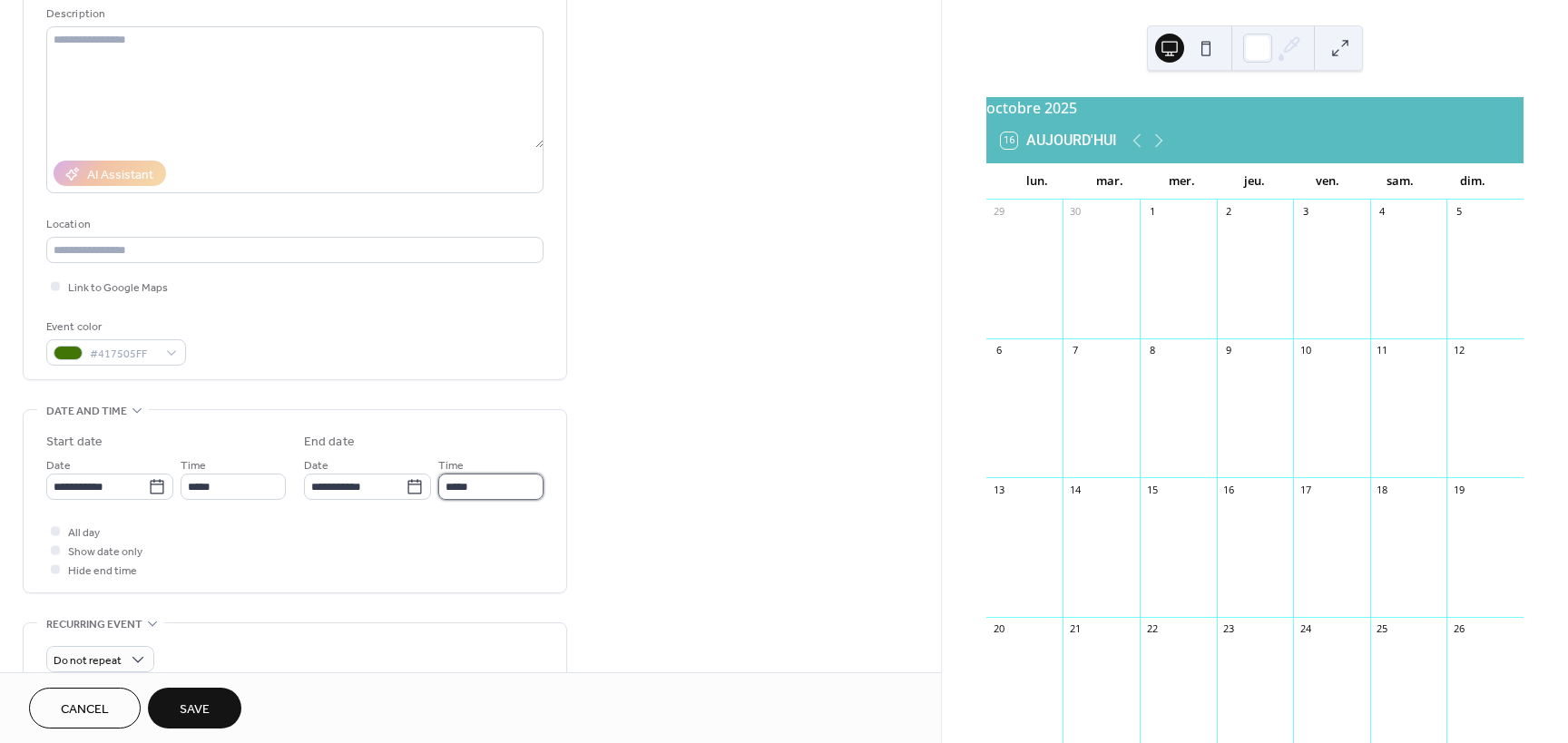 click on "*****" at bounding box center (491, 486) 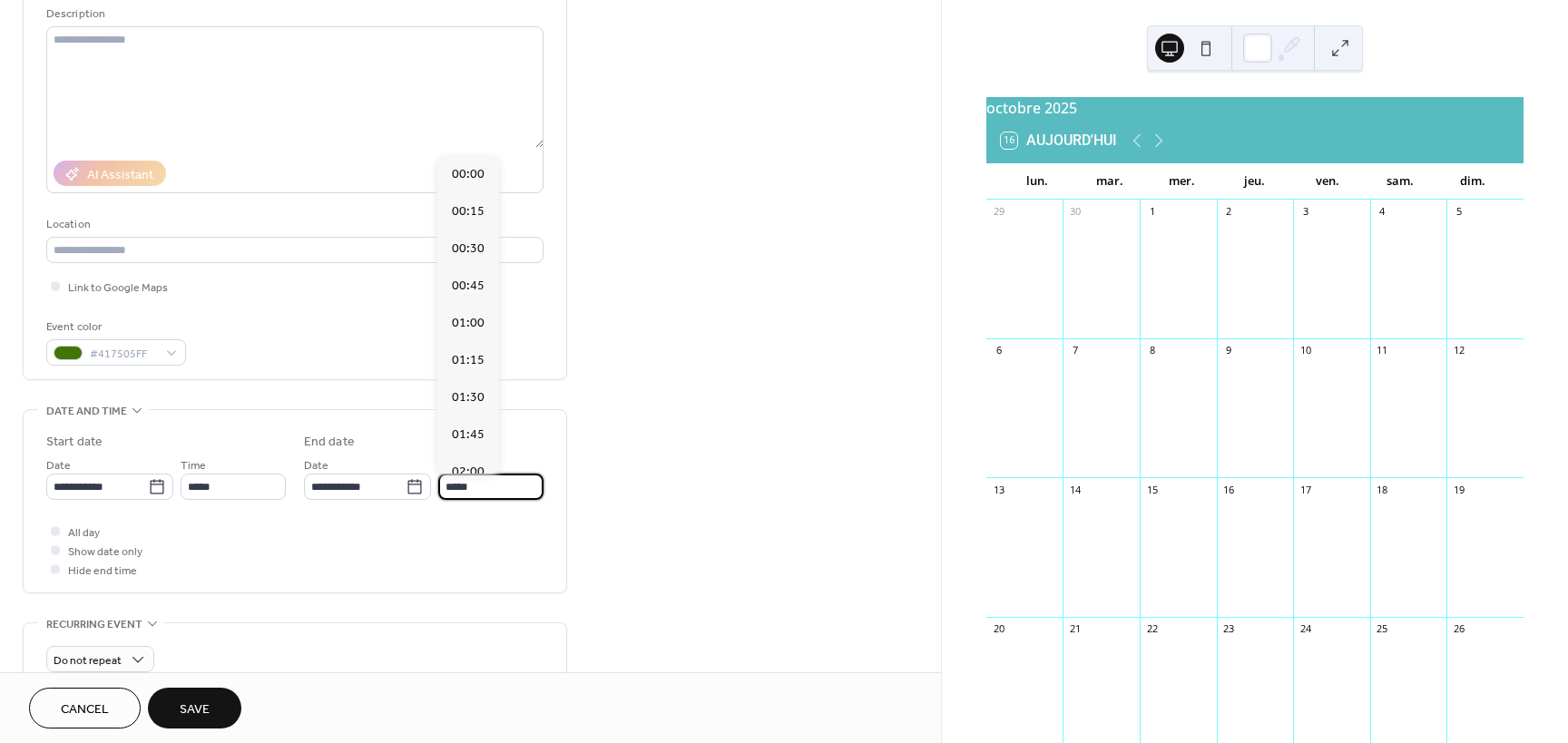 scroll, scrollTop: 1339, scrollLeft: 0, axis: vertical 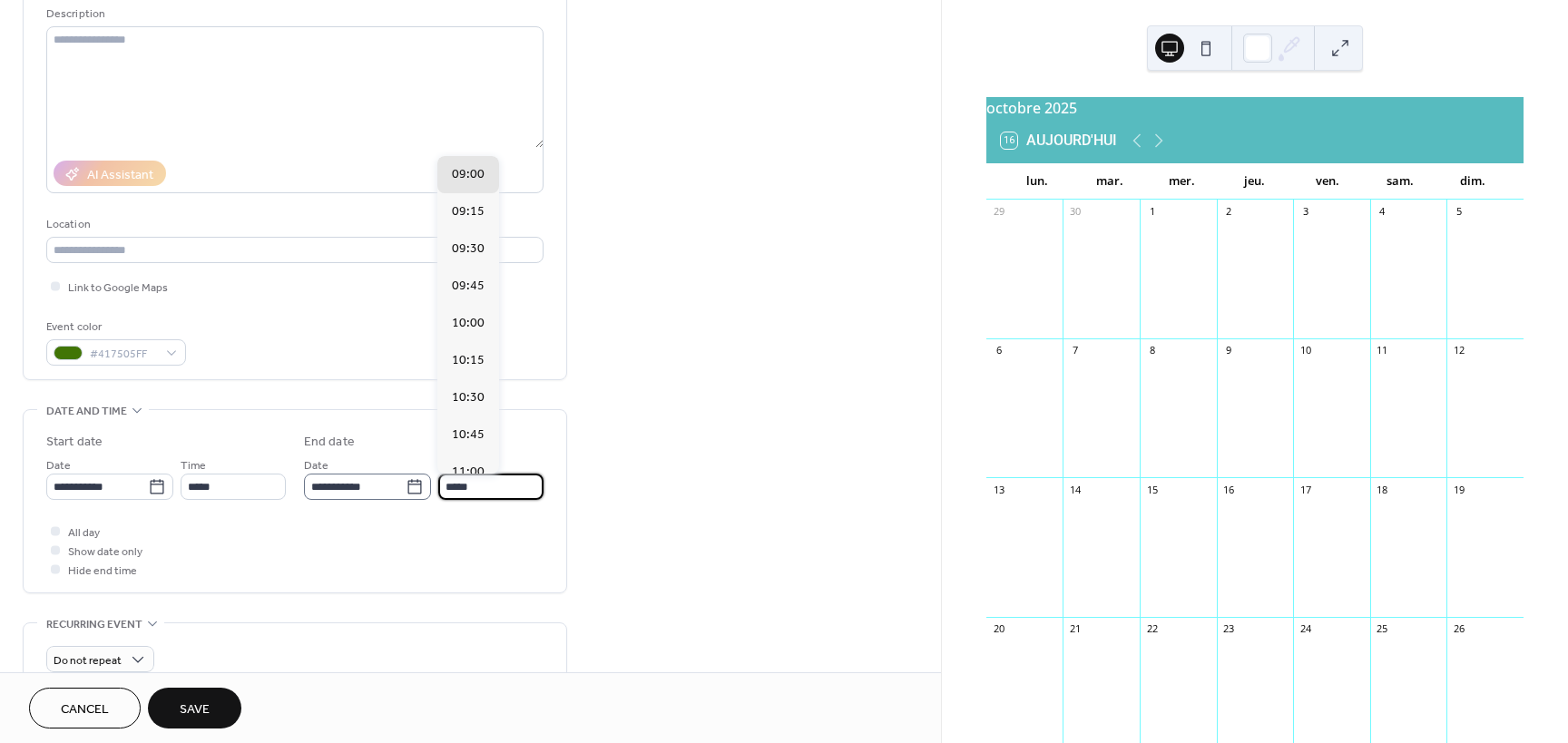 drag, startPoint x: 486, startPoint y: 488, endPoint x: 383, endPoint y: 490, distance: 103.01942 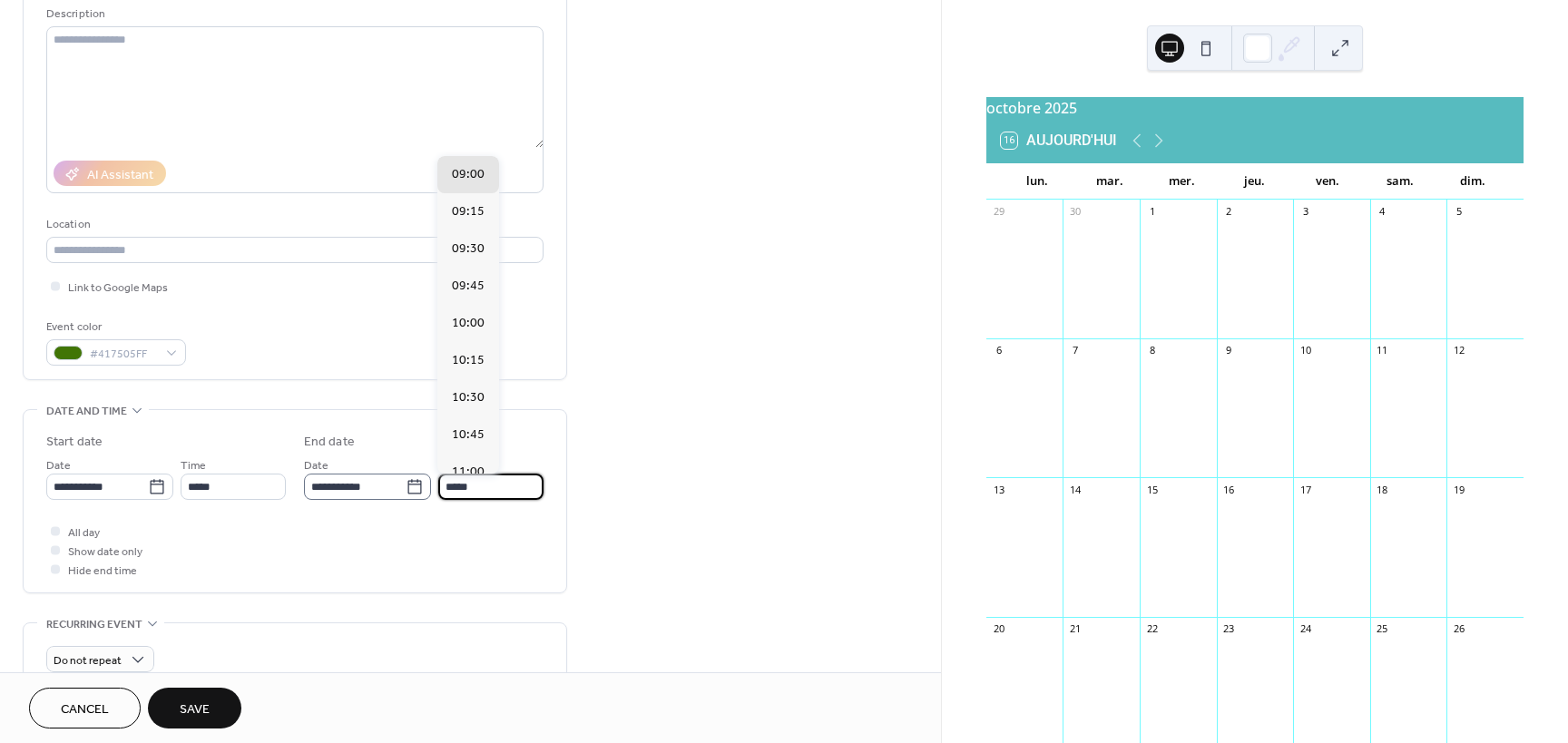 click on "**********" at bounding box center [424, 477] 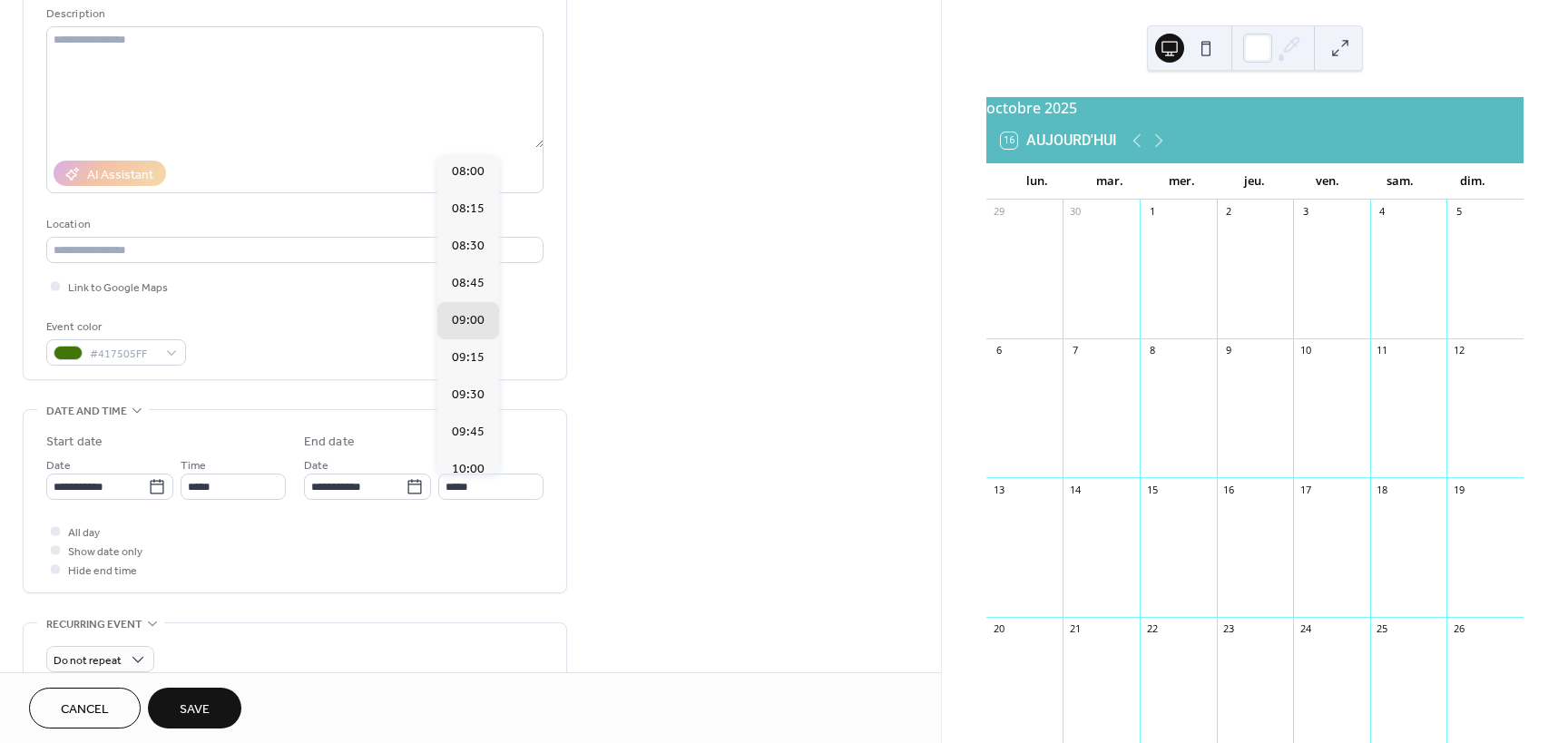 scroll, scrollTop: 1111, scrollLeft: 0, axis: vertical 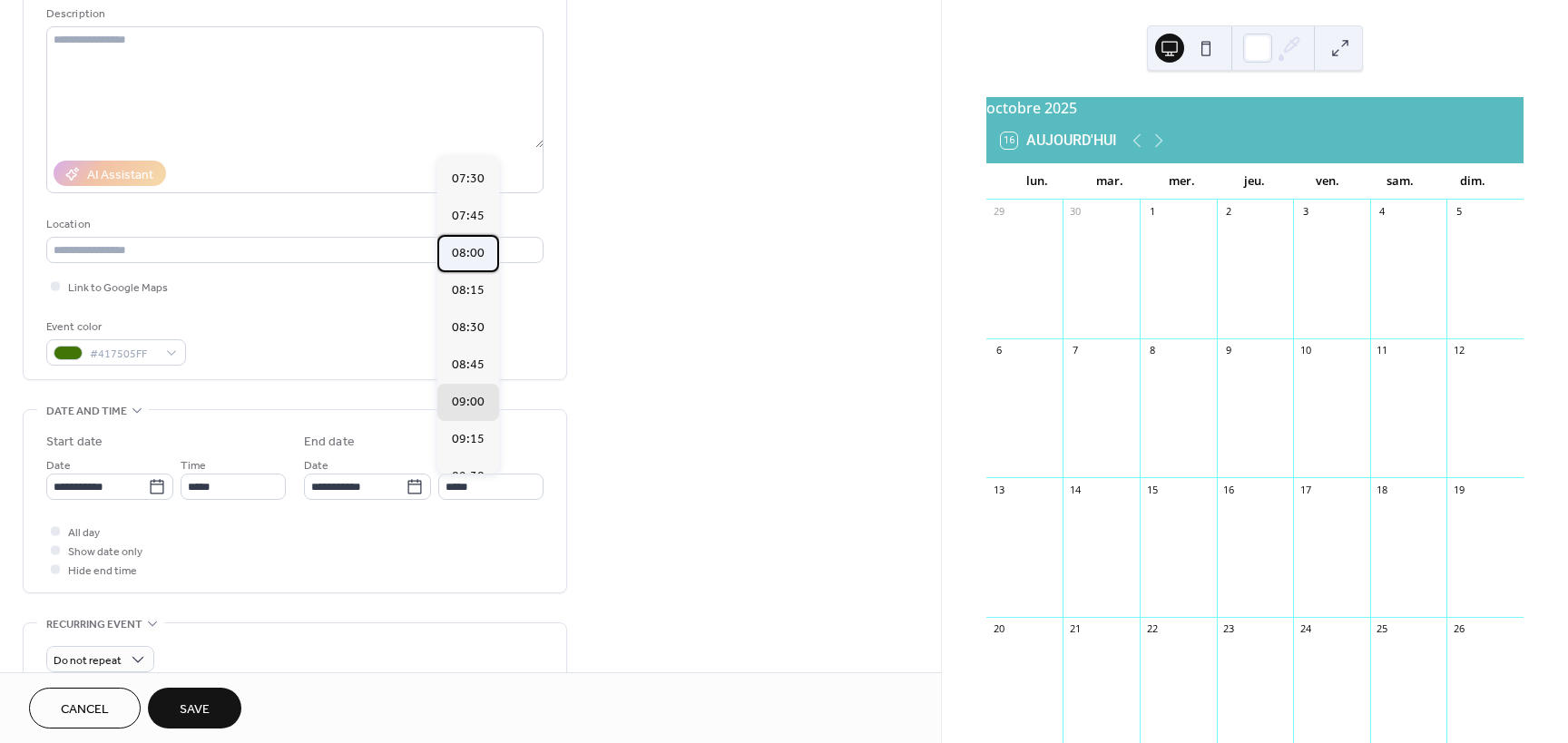 click on "08:00" at bounding box center (468, 253) 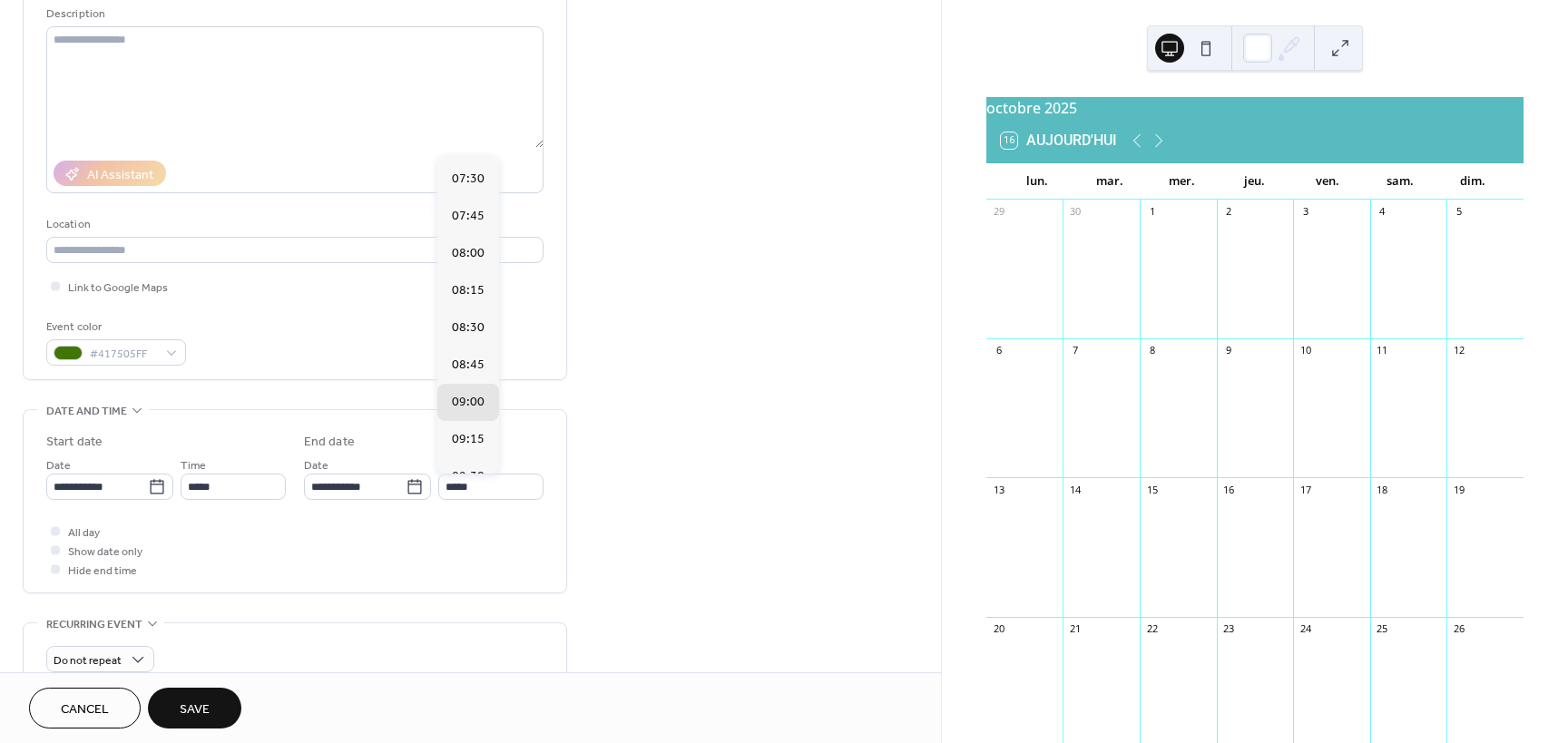 type on "*****" 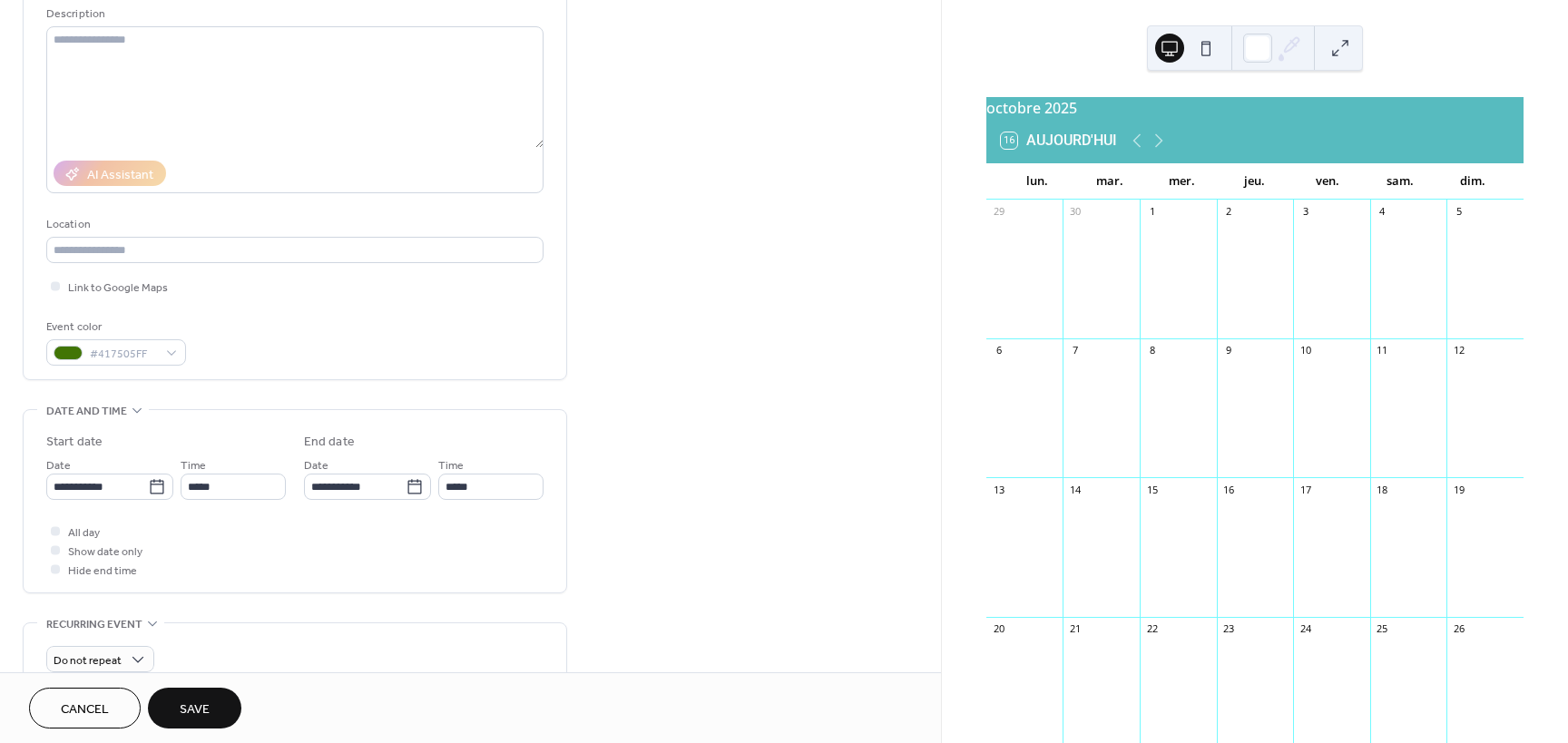 click on "Save" at bounding box center [194, 709] 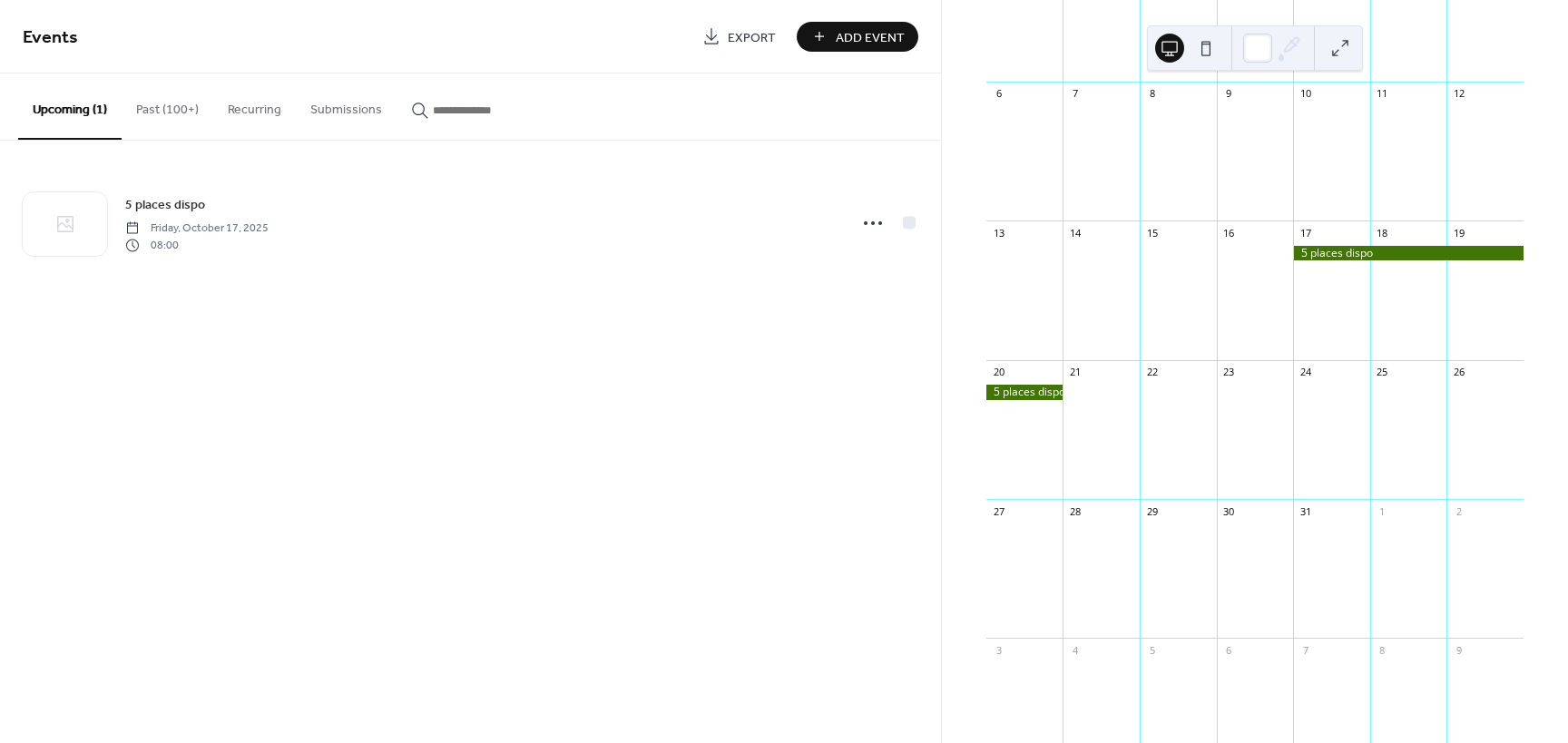 scroll, scrollTop: 255, scrollLeft: 0, axis: vertical 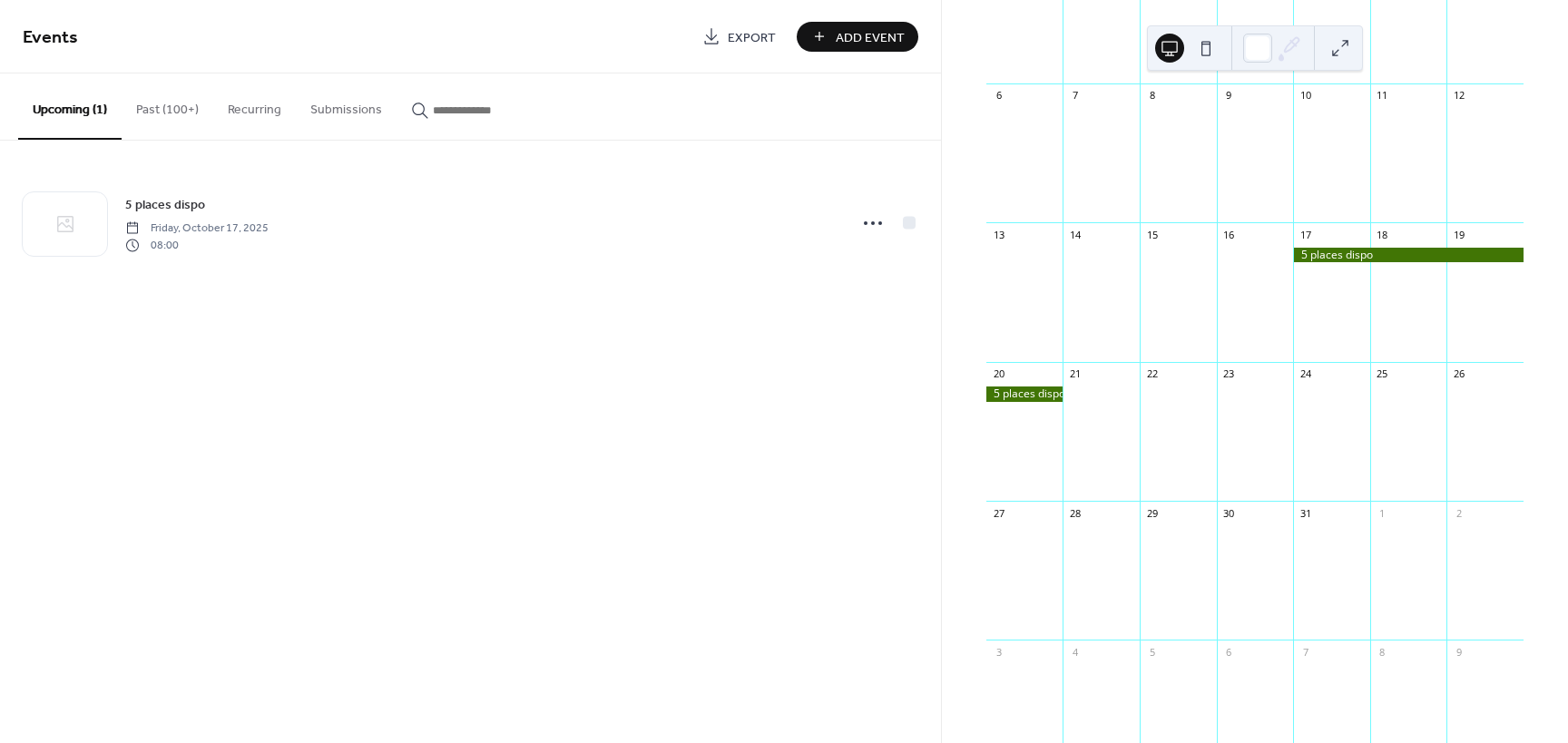 click at bounding box center (1206, 48) 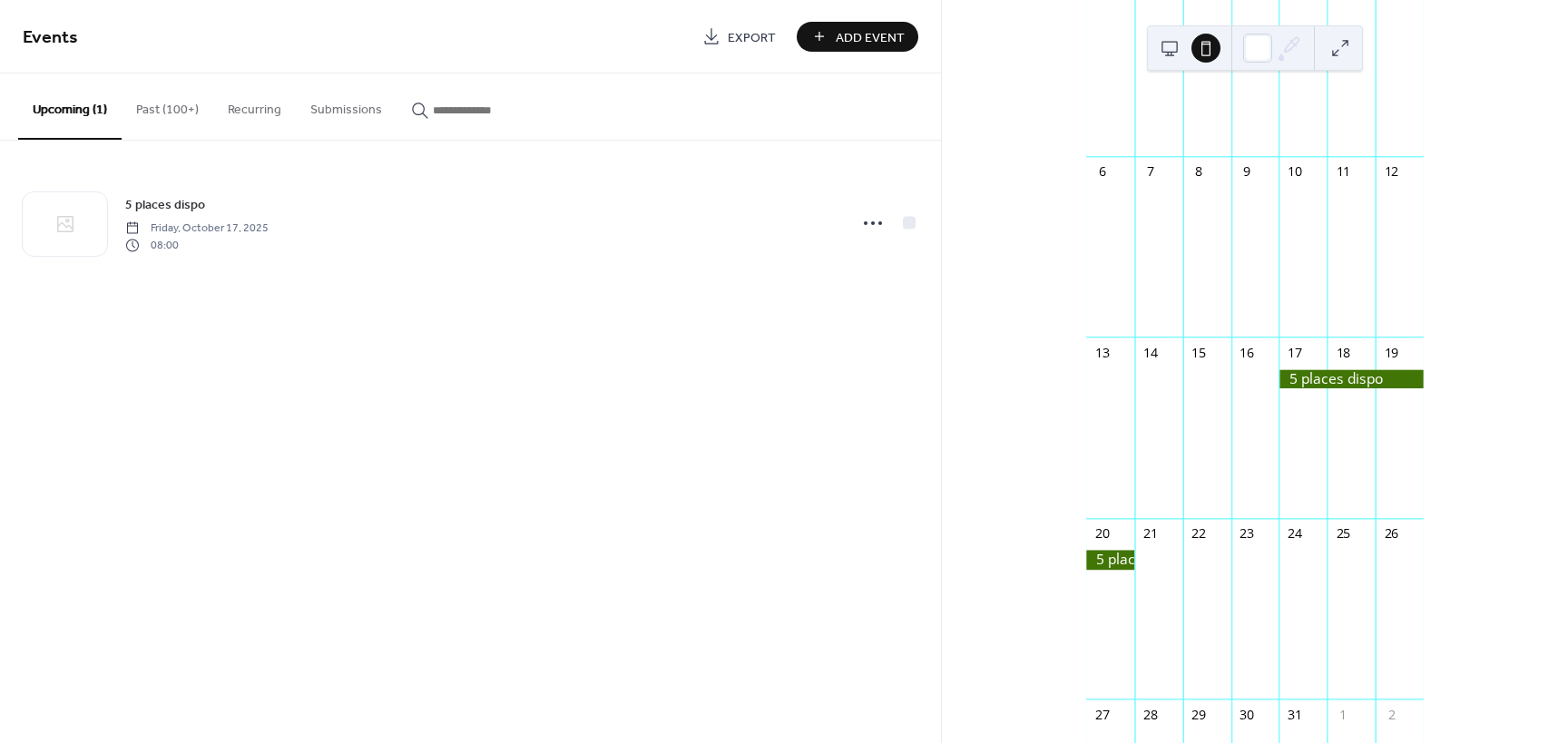scroll, scrollTop: 0, scrollLeft: 0, axis: both 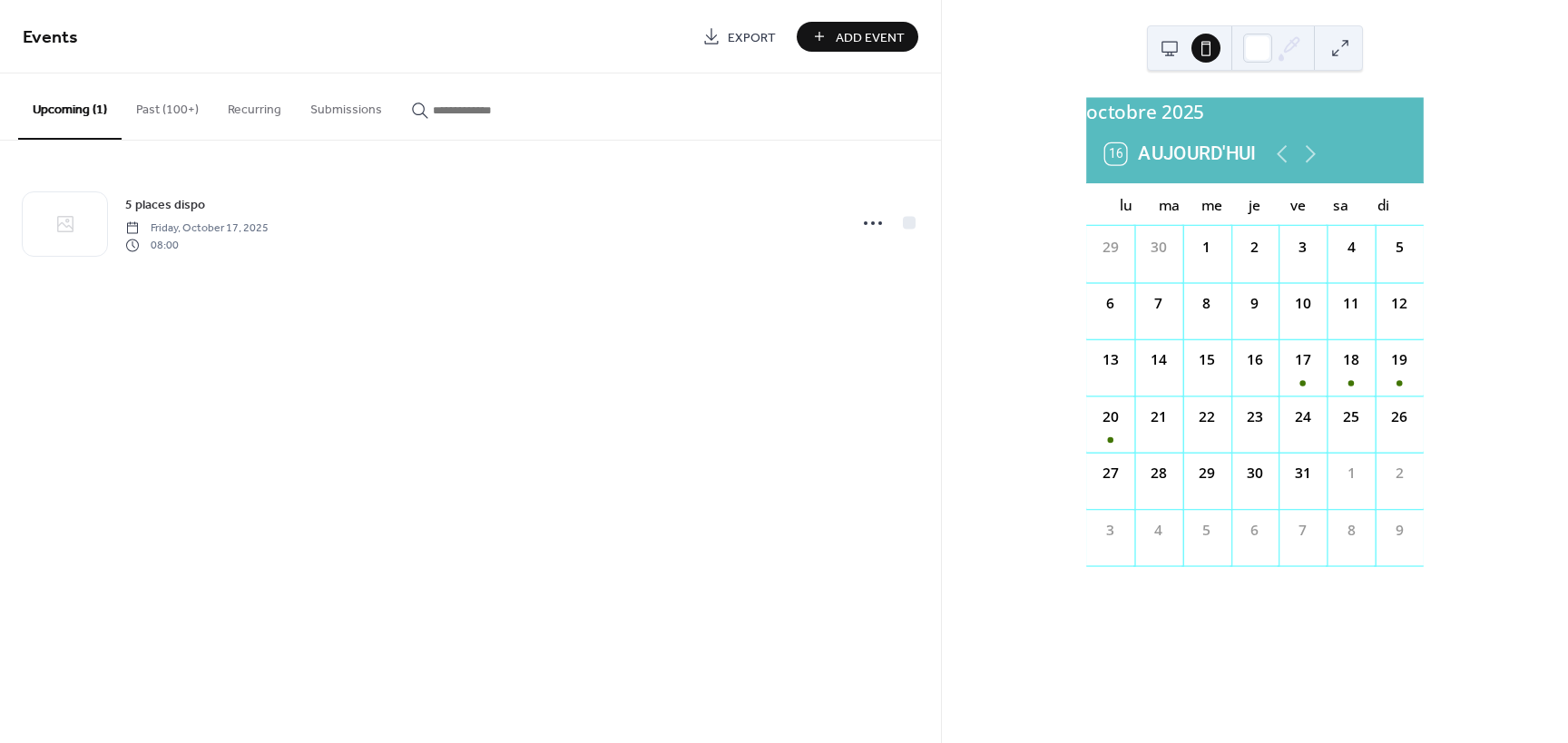 click at bounding box center [1170, 48] 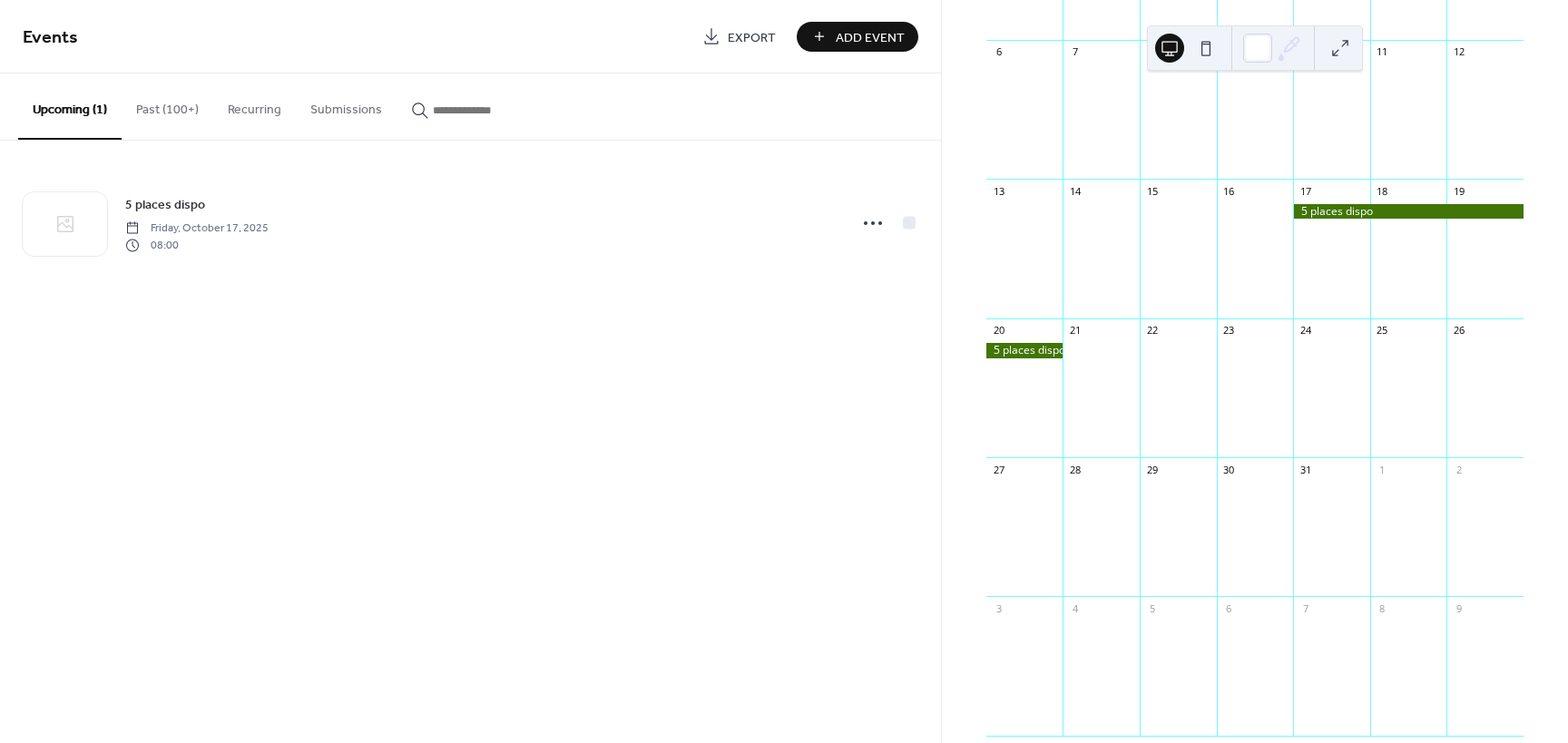 scroll, scrollTop: 346, scrollLeft: 0, axis: vertical 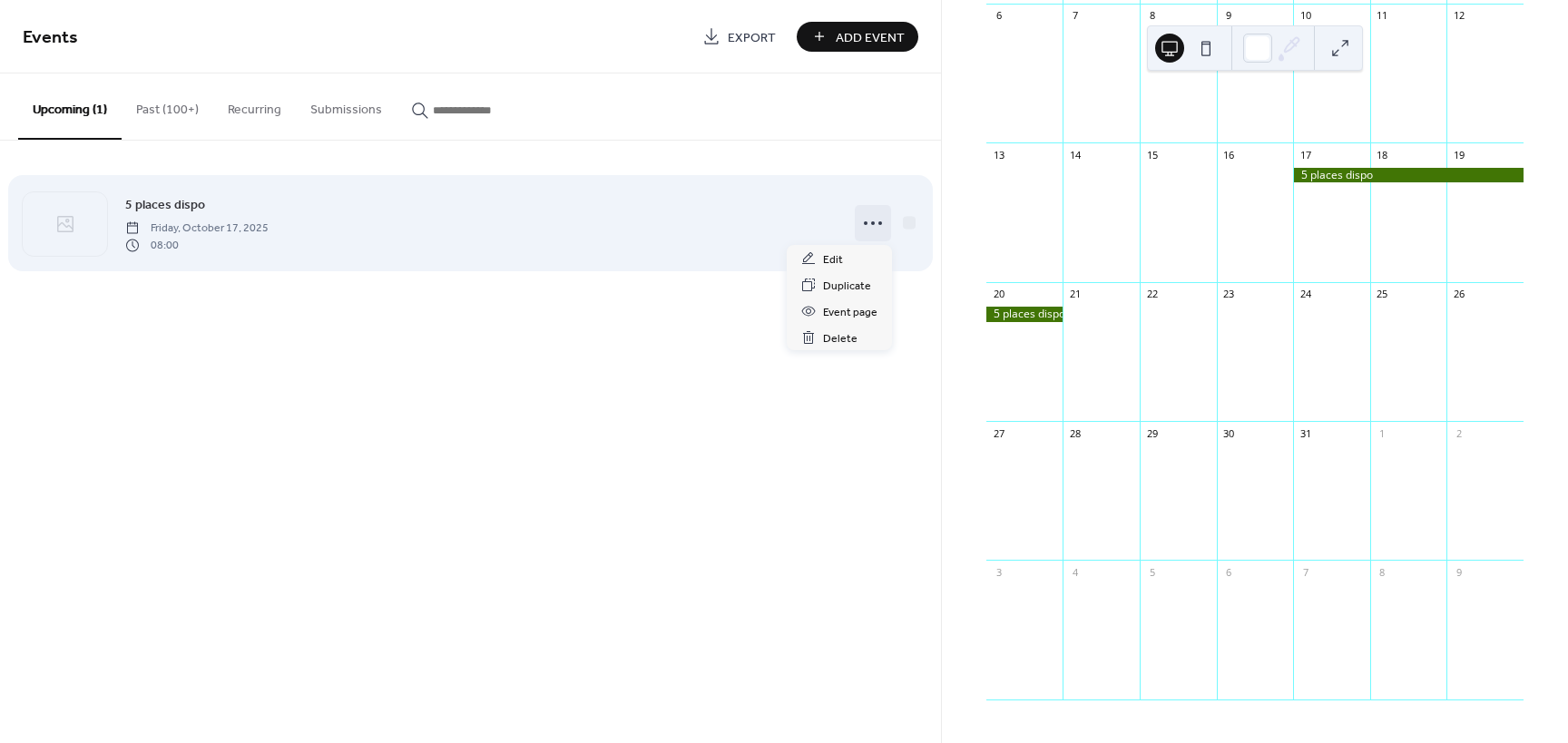 click 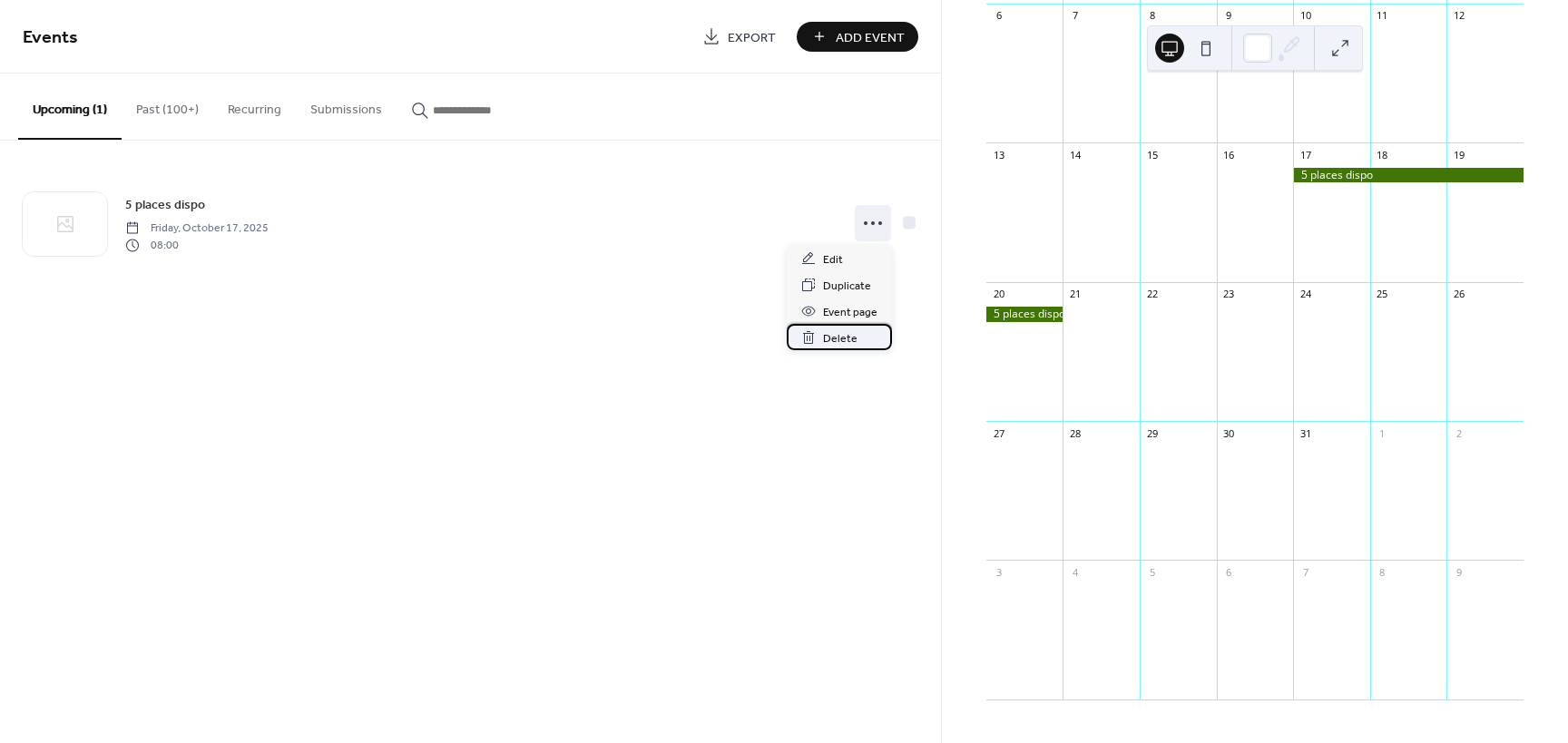 click on "Delete" at bounding box center [840, 338] 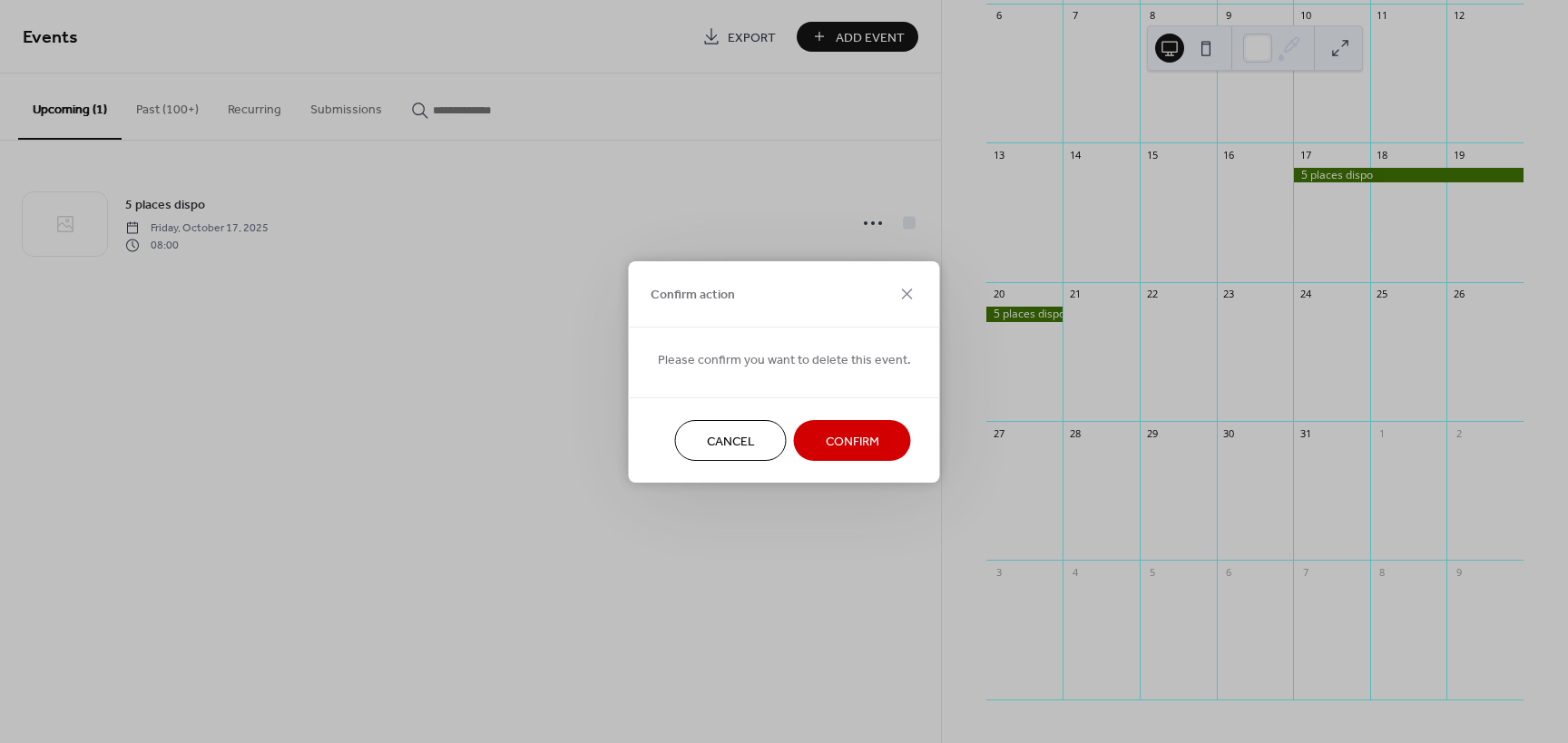 click on "Confirm" at bounding box center (852, 441) 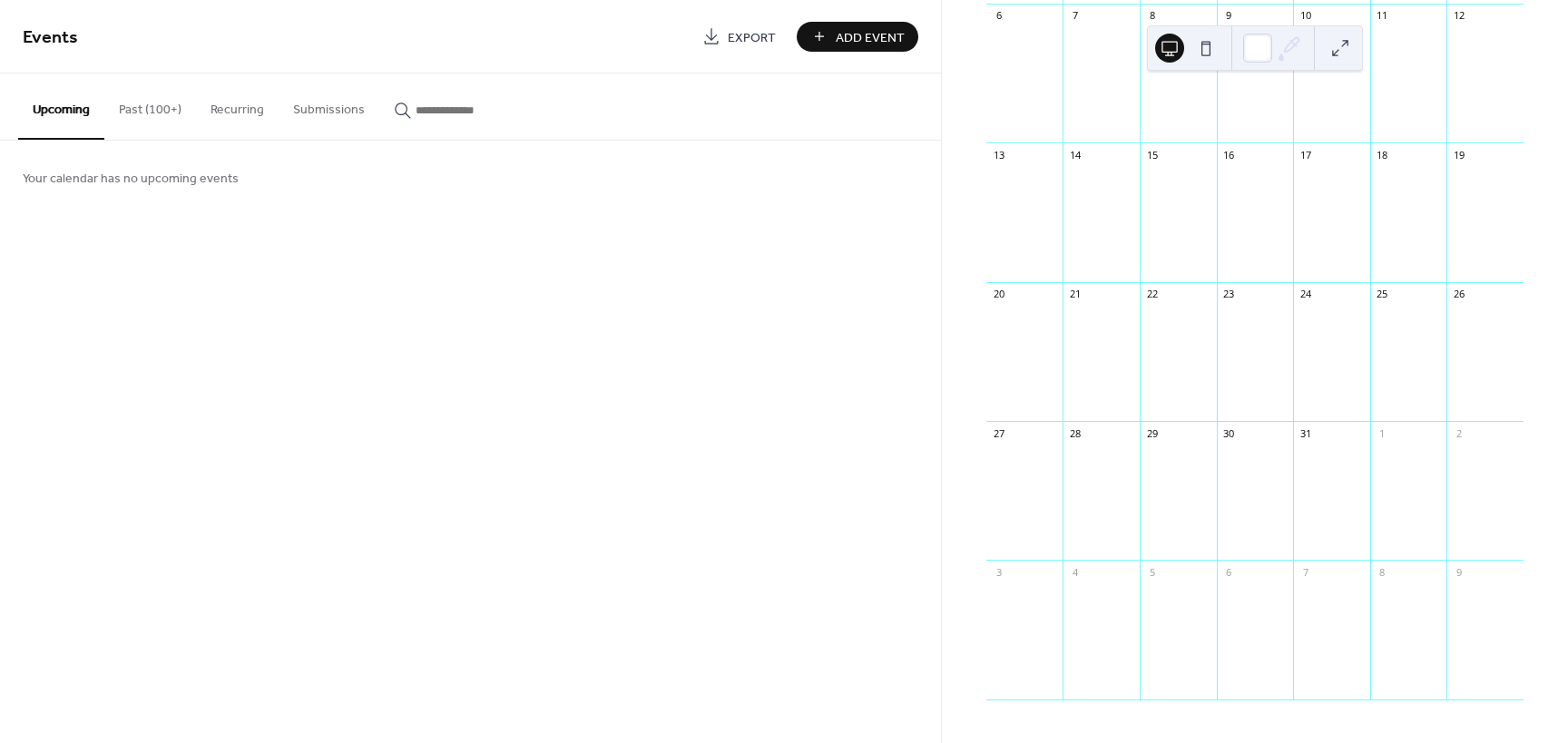 click on "Add Event" at bounding box center [870, 37] 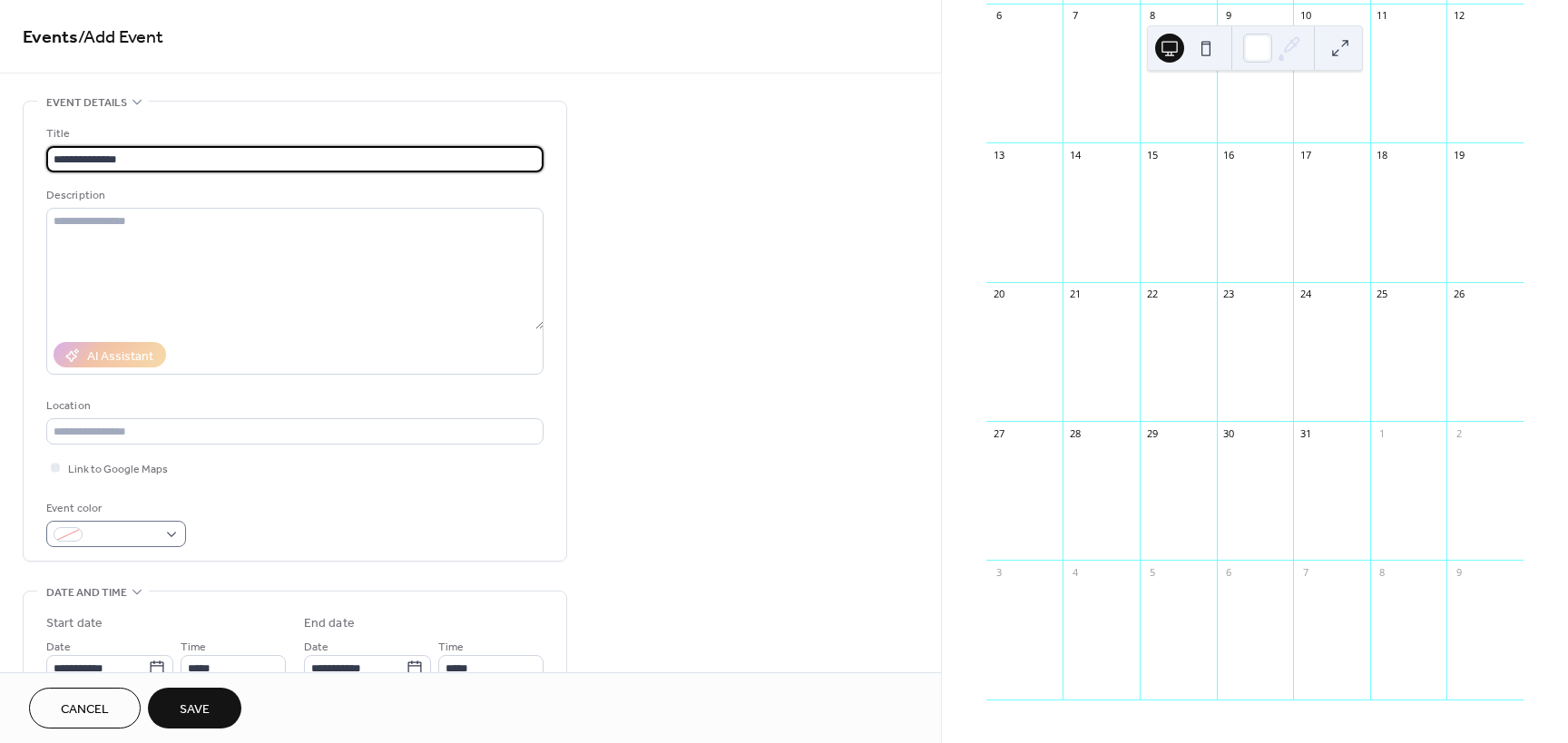 type on "**********" 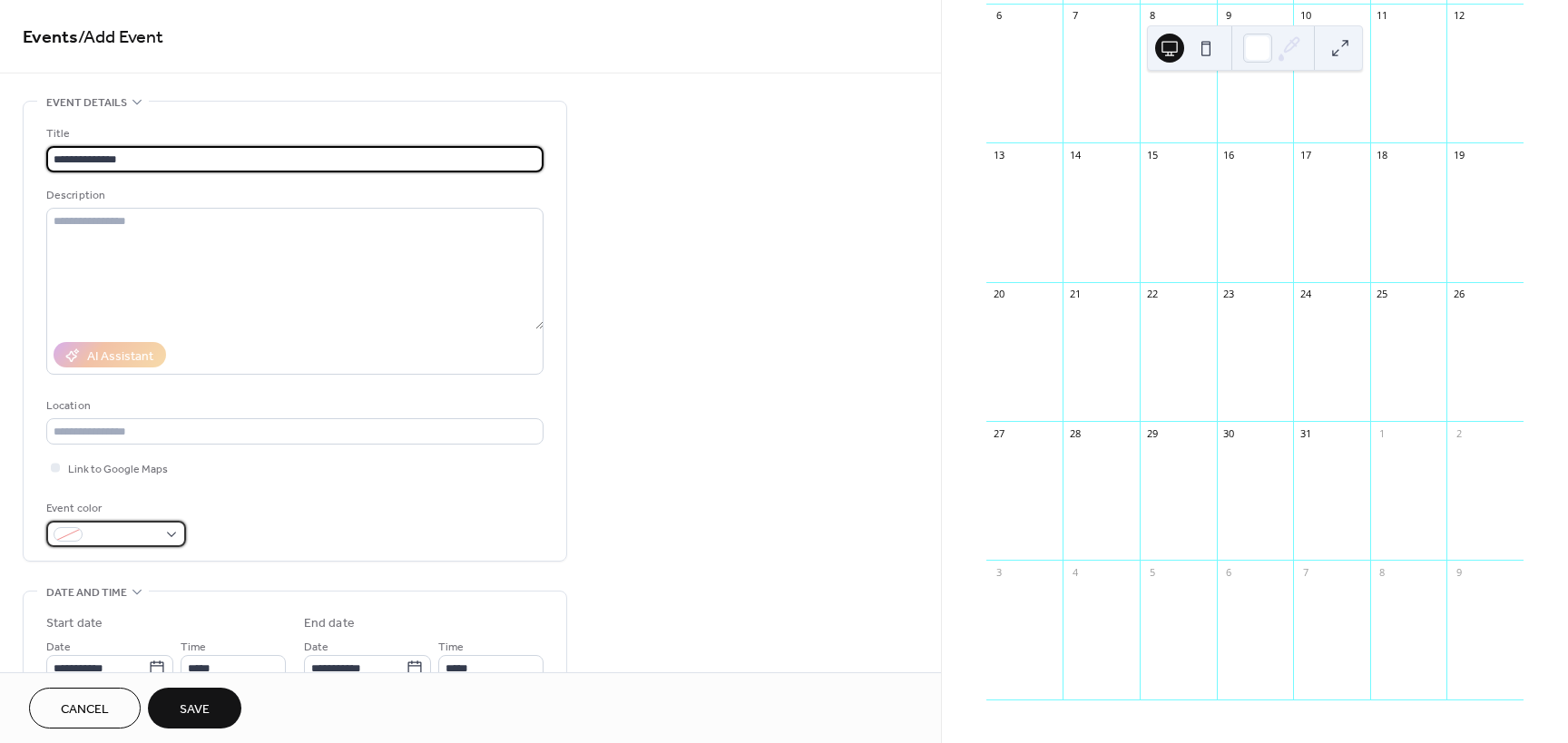 click at bounding box center (116, 533) 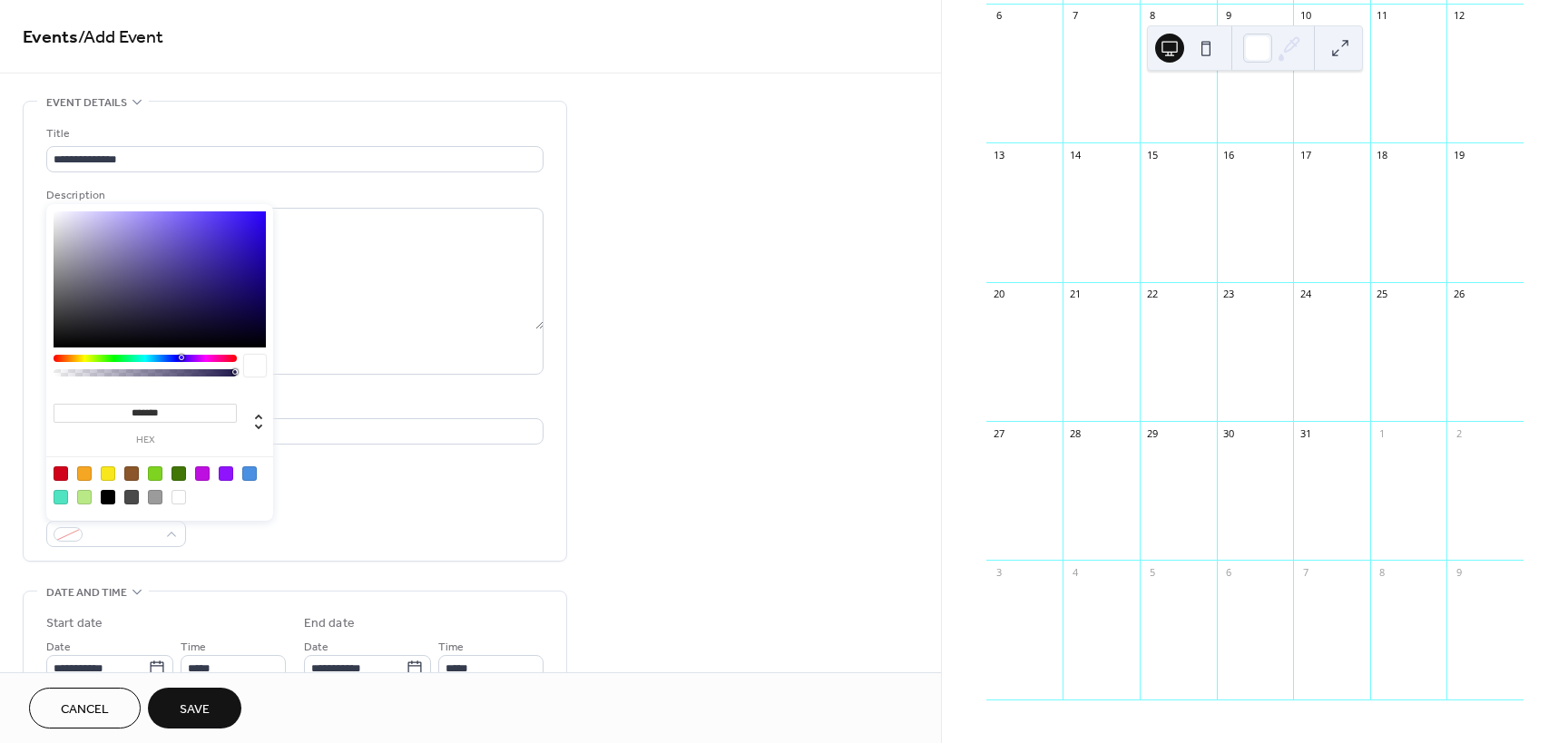 click at bounding box center [179, 474] 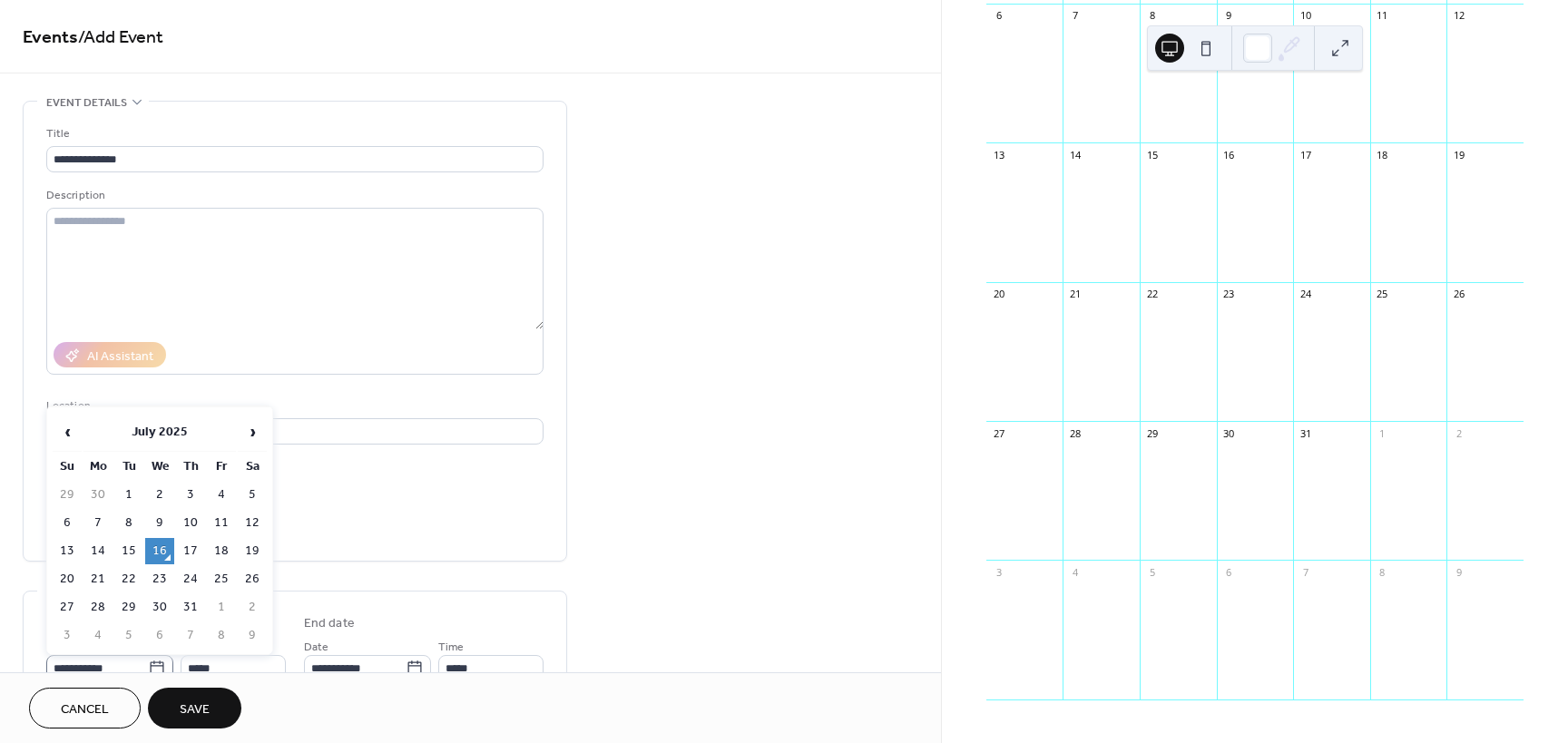 click 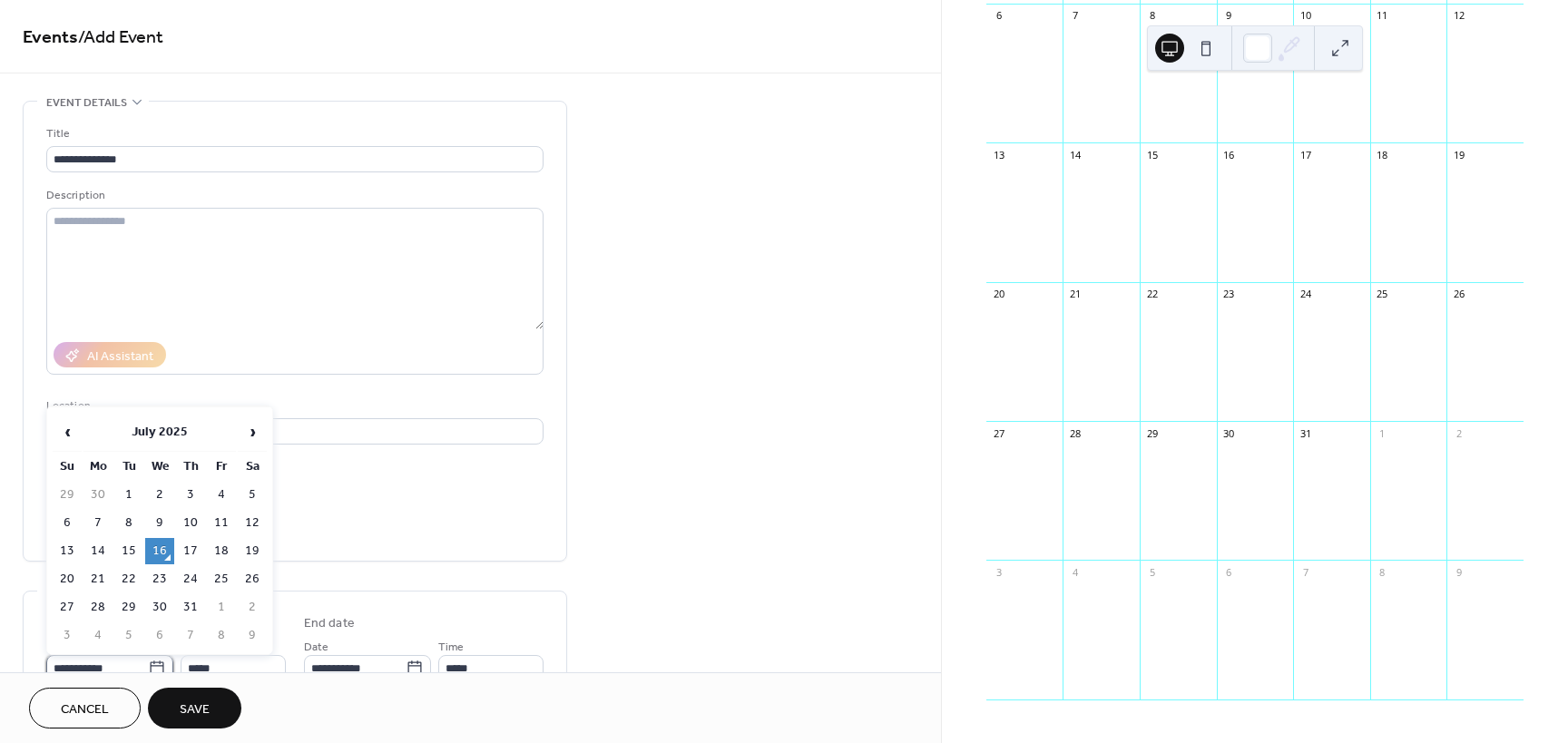 click on "**********" at bounding box center (97, 668) 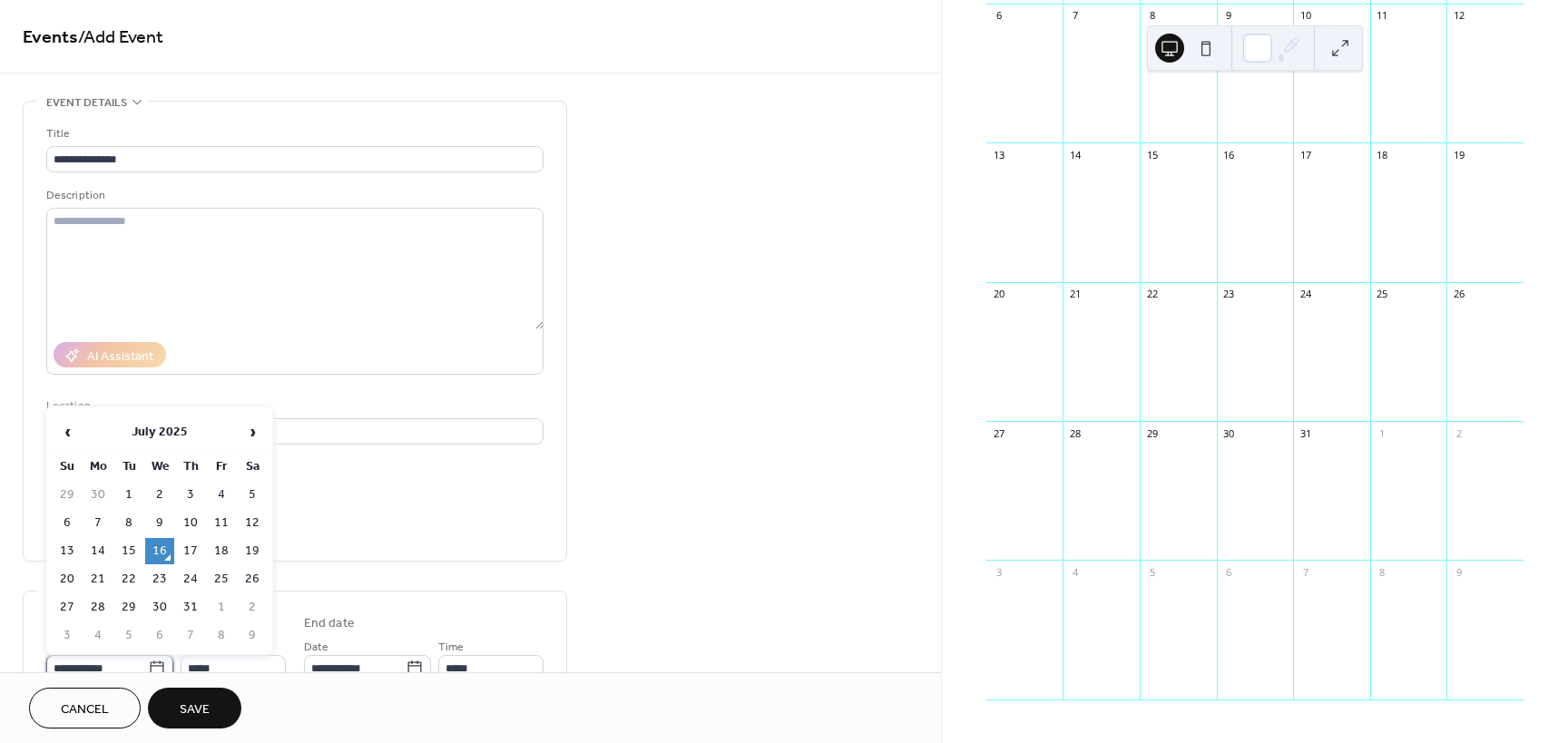 scroll, scrollTop: 9, scrollLeft: 0, axis: vertical 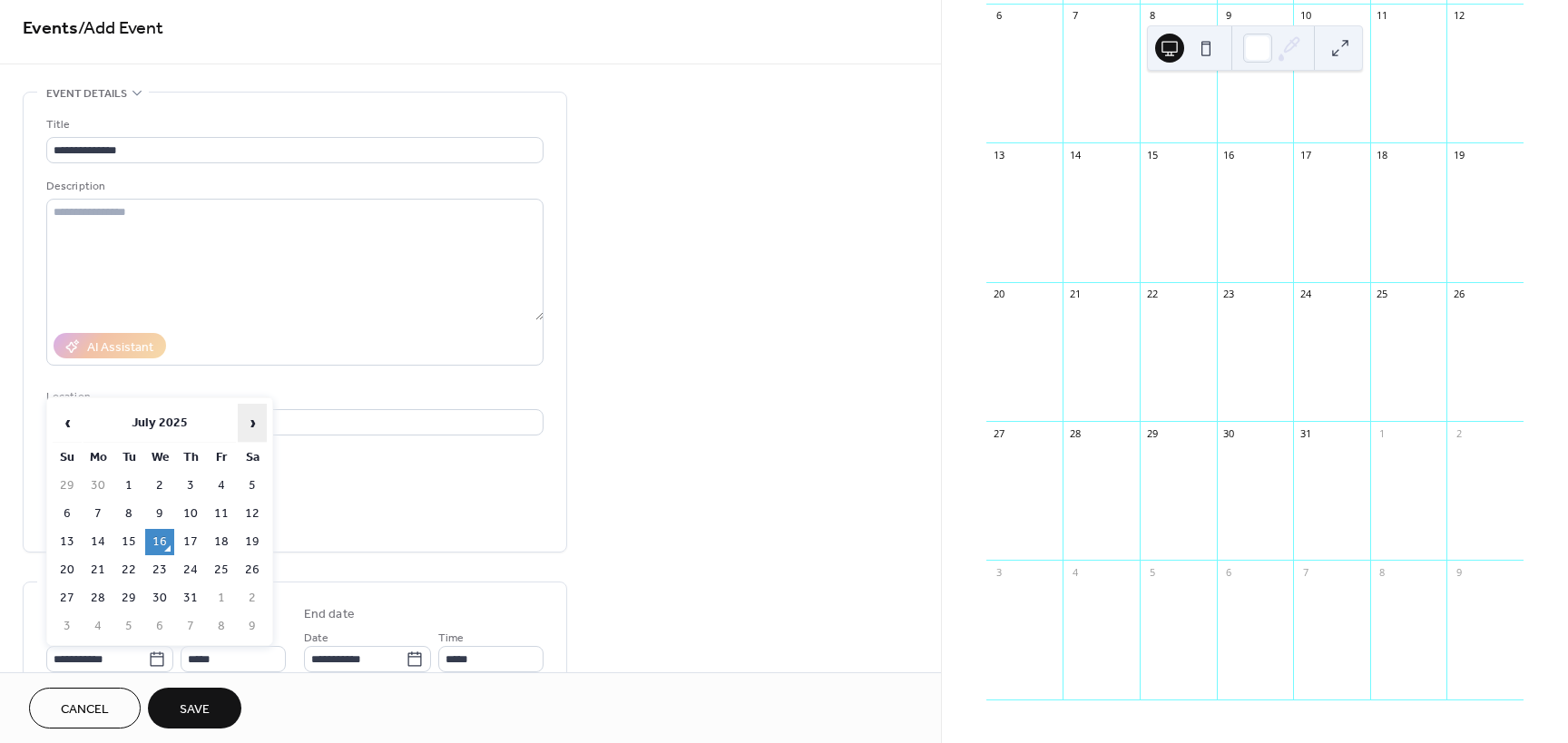click on "›" at bounding box center [252, 423] 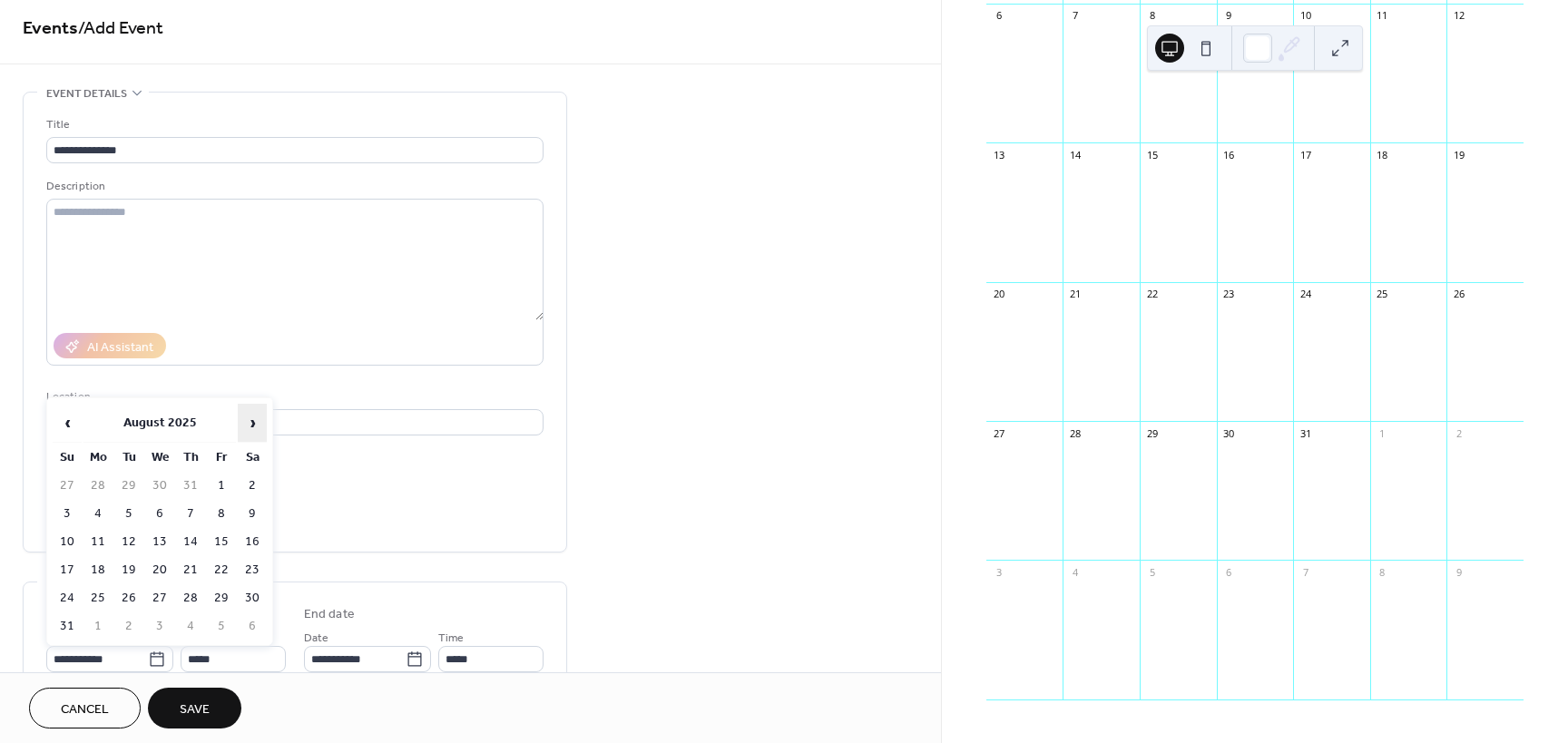 click on "›" at bounding box center (252, 423) 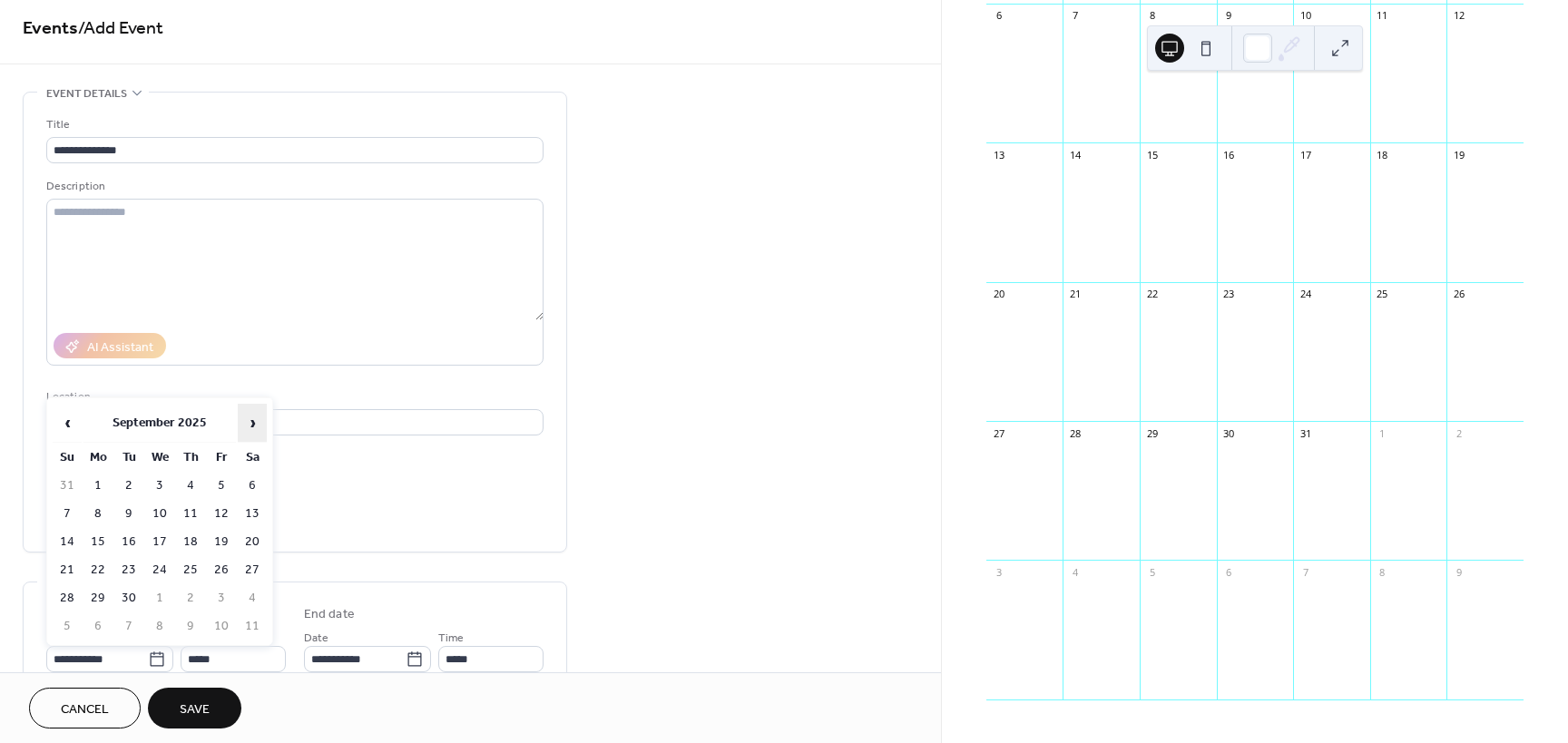 click on "›" at bounding box center (252, 423) 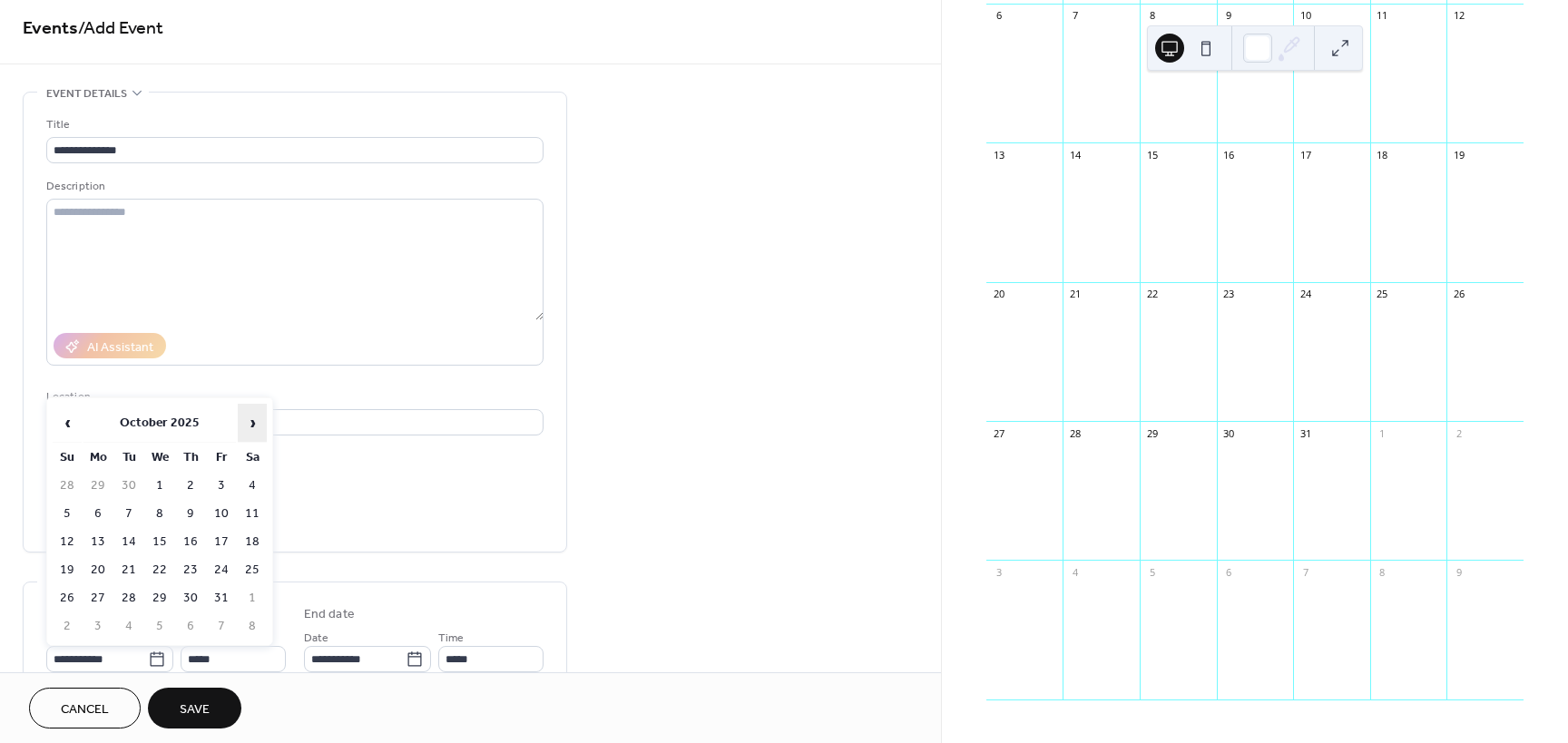 click on "›" at bounding box center [252, 423] 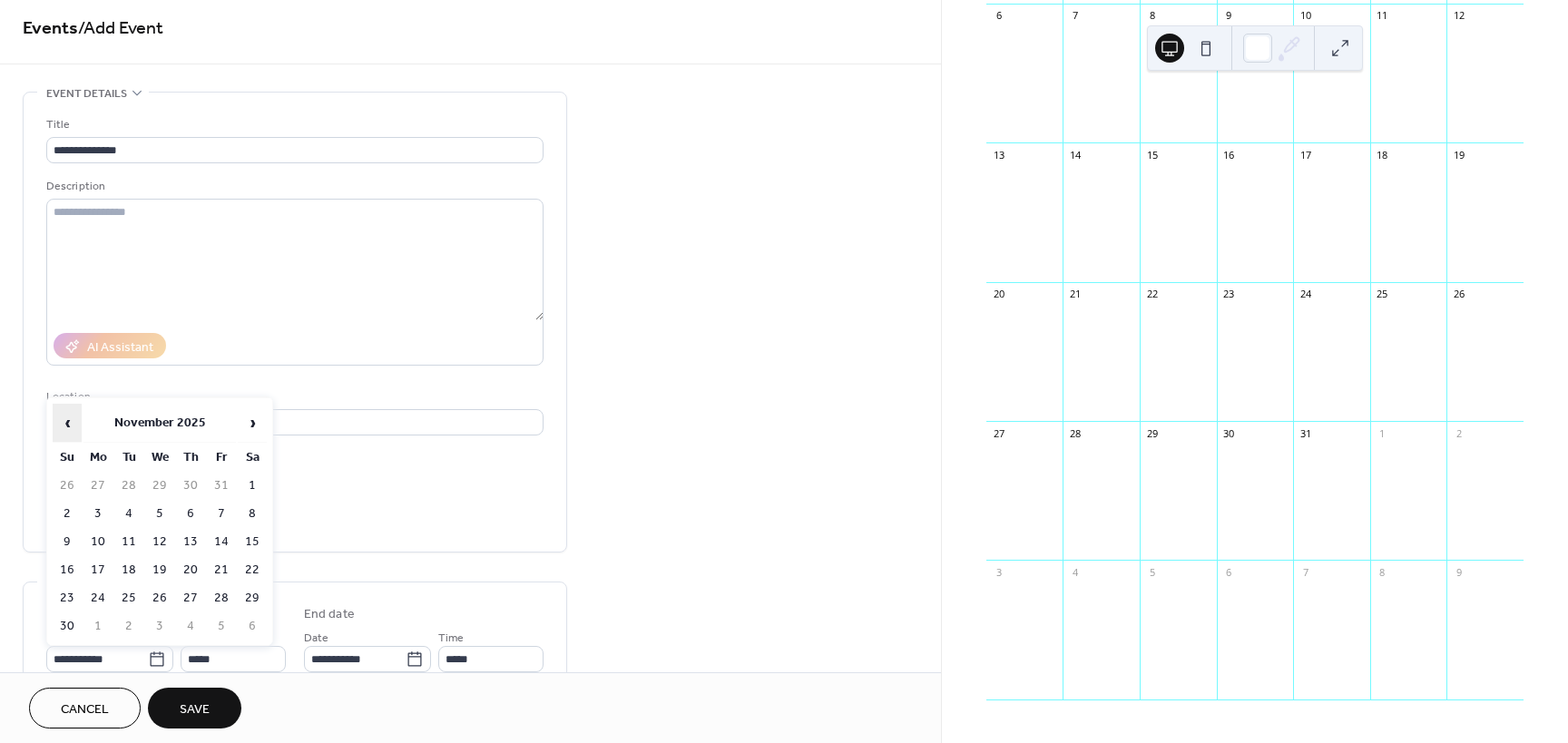 click on "‹" at bounding box center (67, 423) 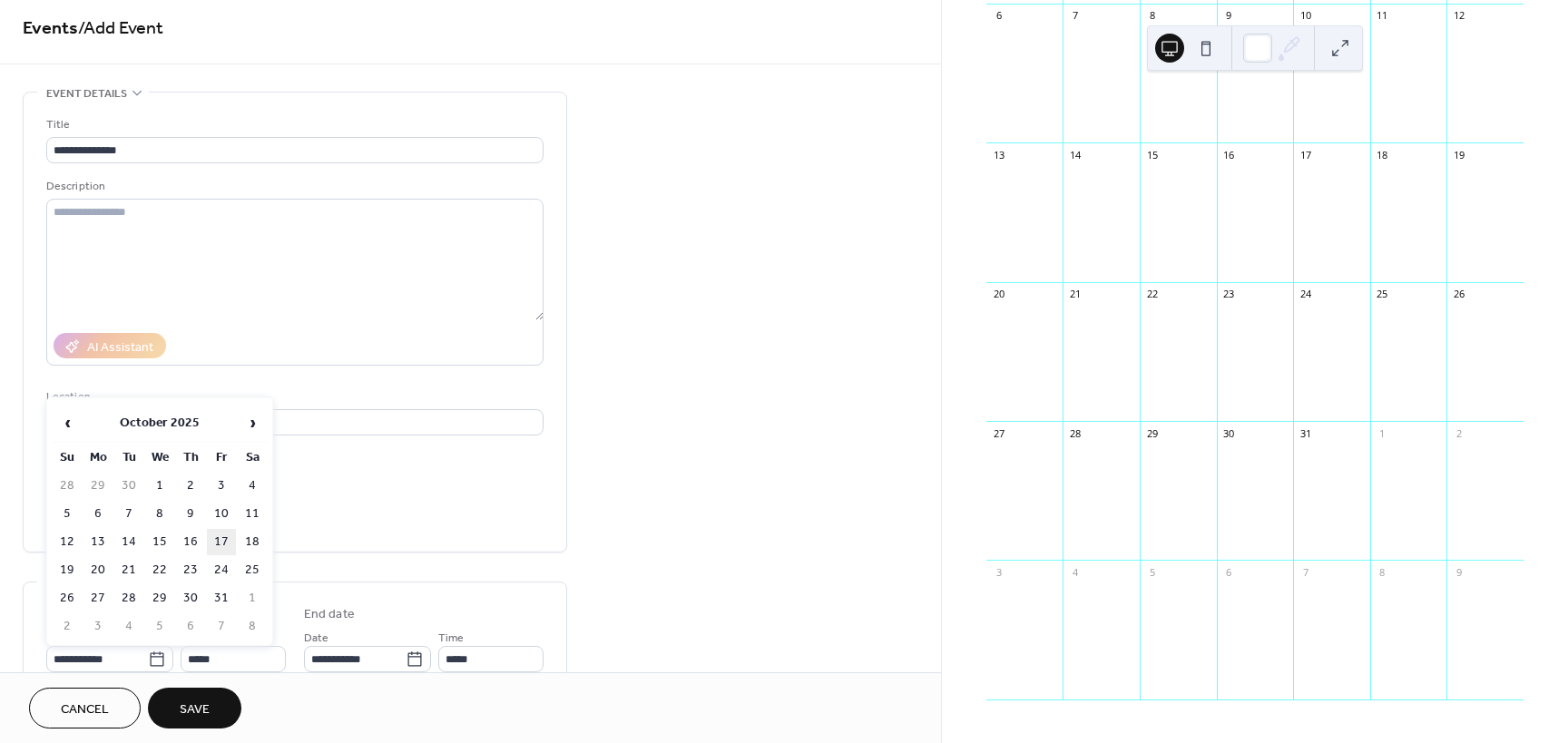 click on "17" at bounding box center (221, 542) 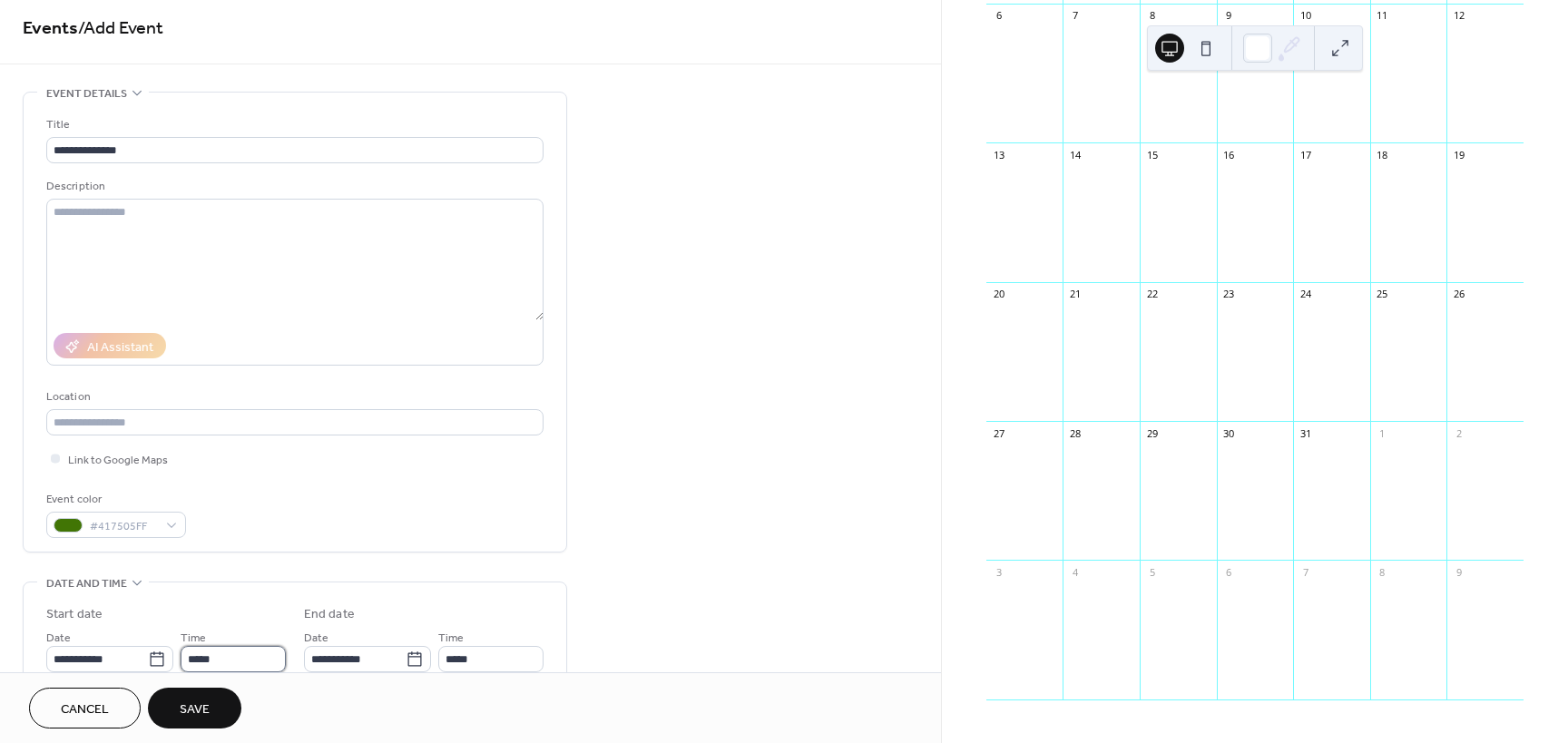 click on "*****" at bounding box center [233, 659] 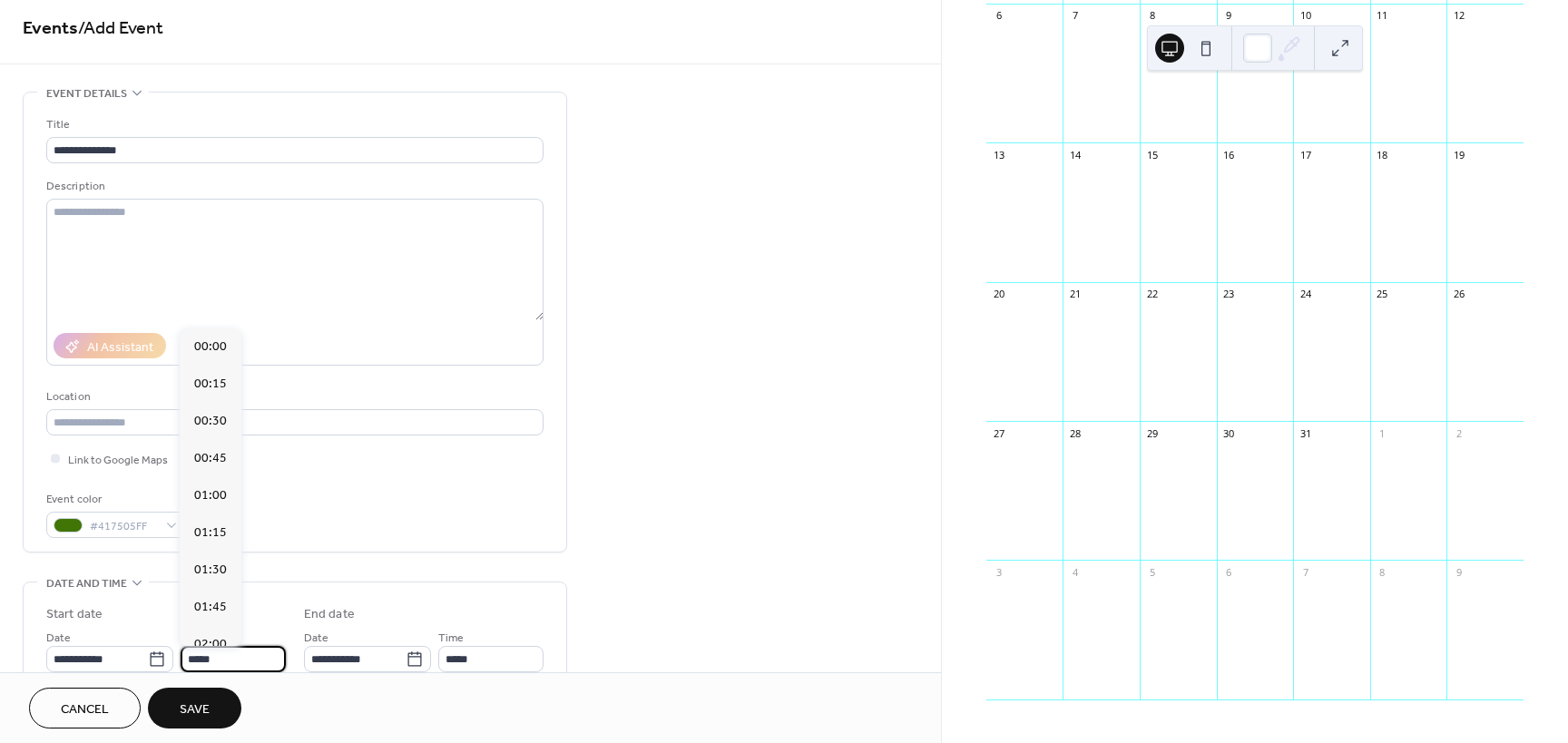 scroll, scrollTop: 1785, scrollLeft: 0, axis: vertical 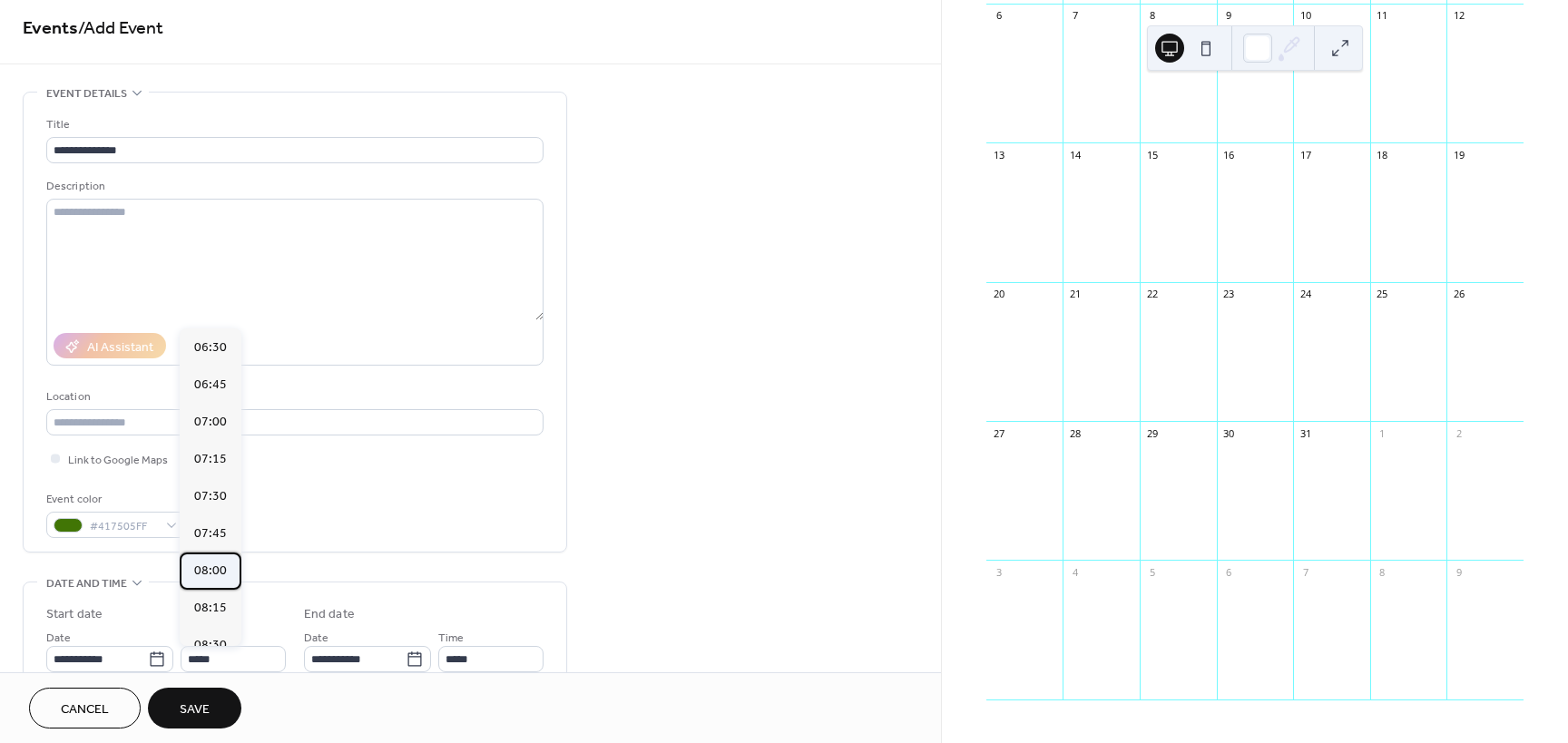 click on "08:00" at bounding box center [211, 571] 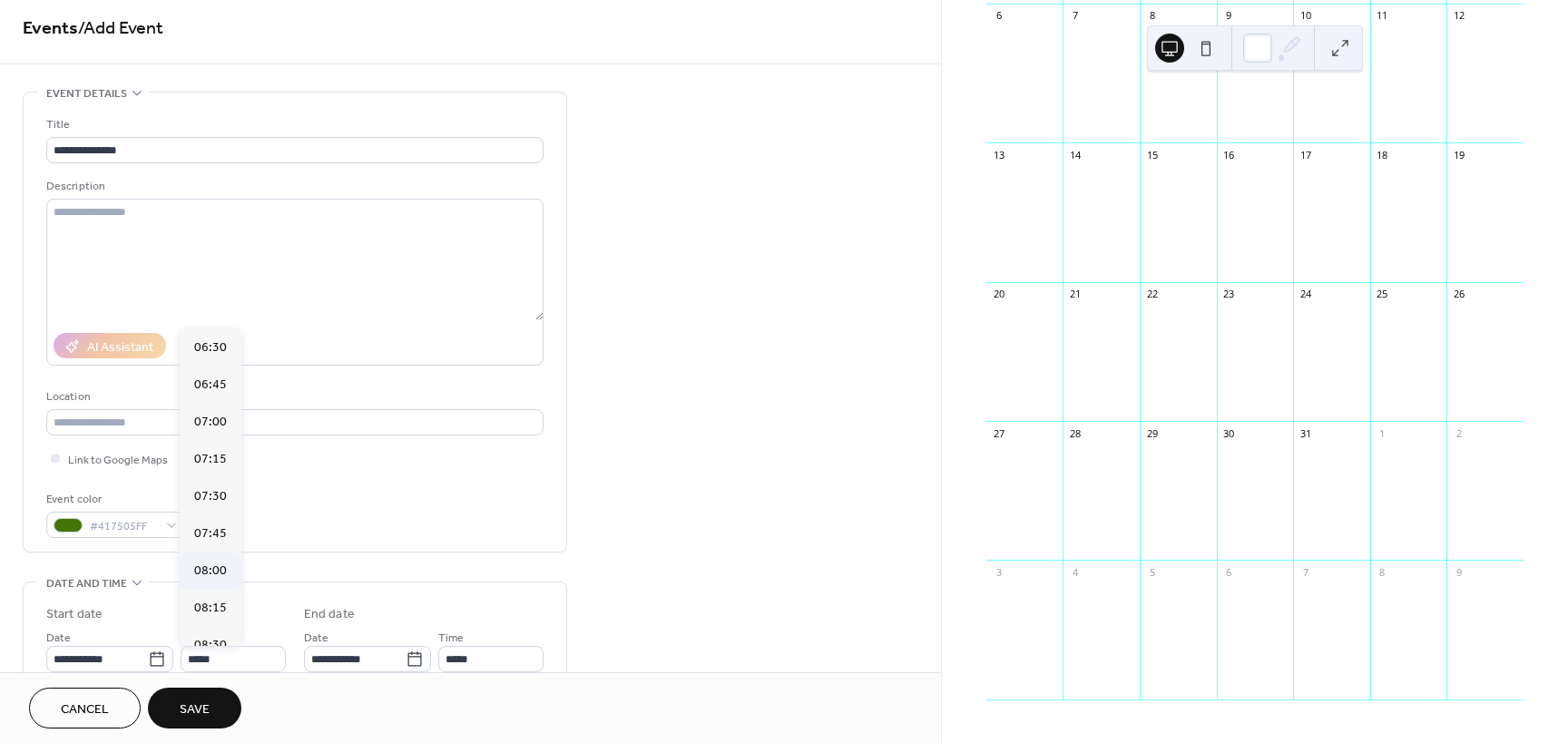type on "*****" 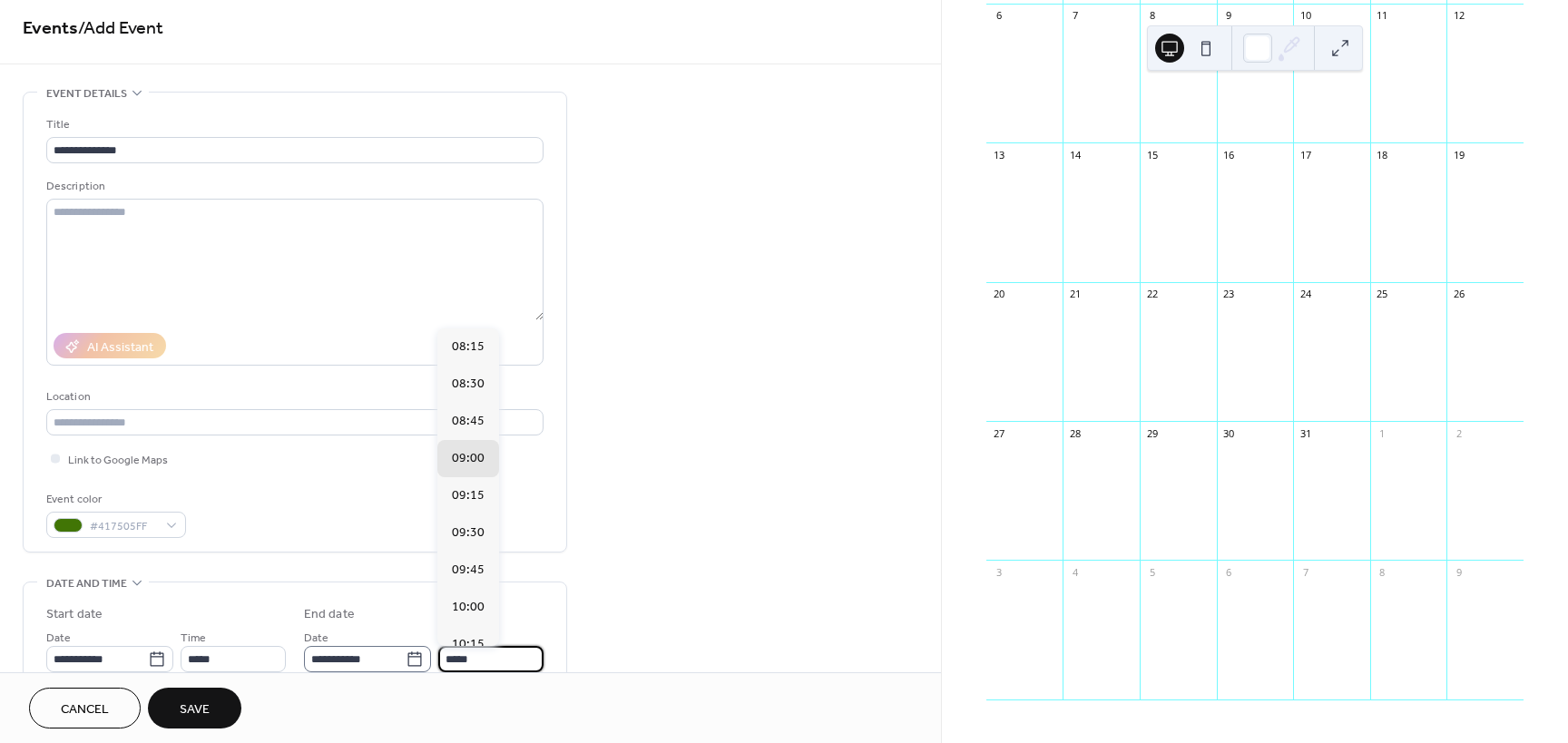 drag, startPoint x: 475, startPoint y: 652, endPoint x: 420, endPoint y: 654, distance: 55.03635 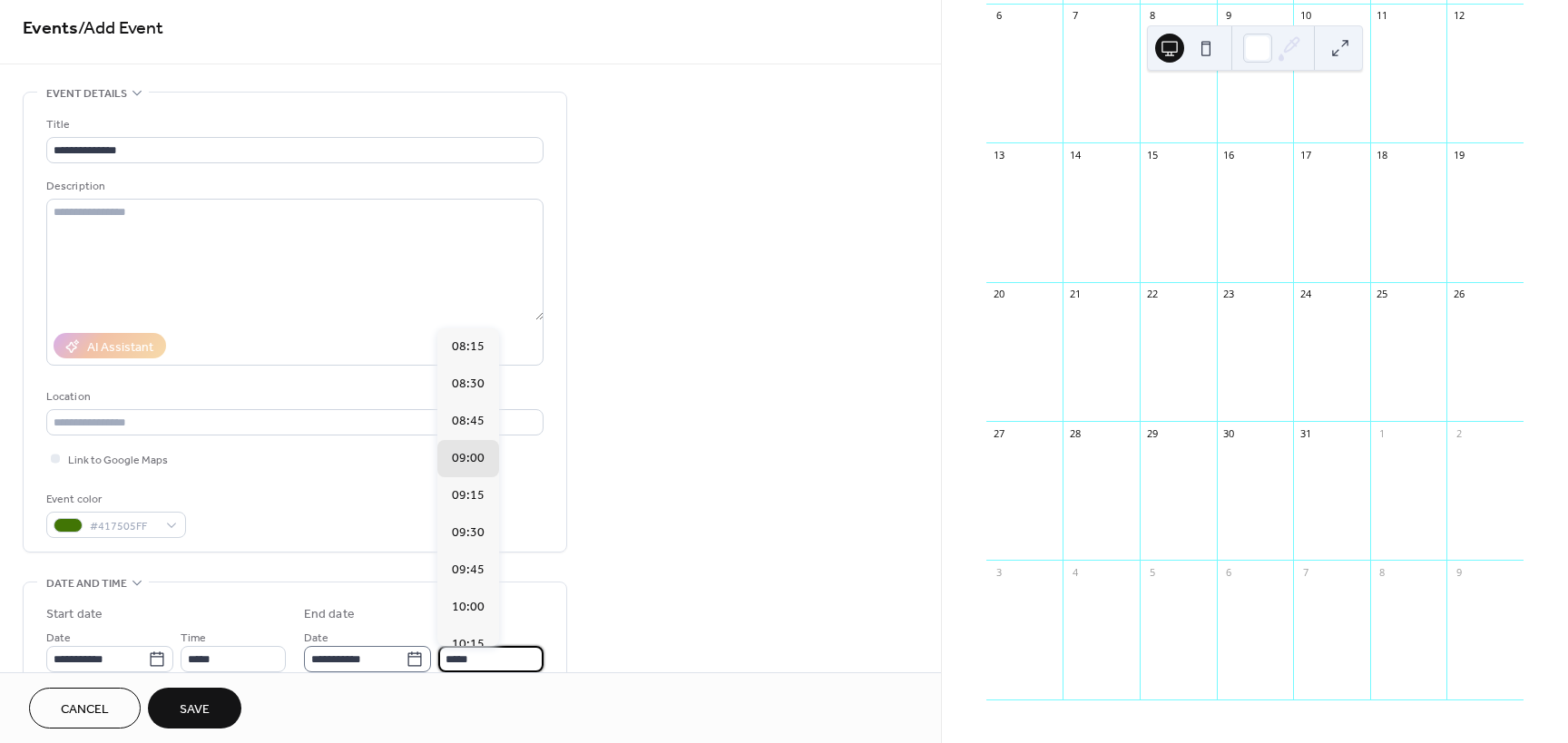 click on "**********" at bounding box center (424, 650) 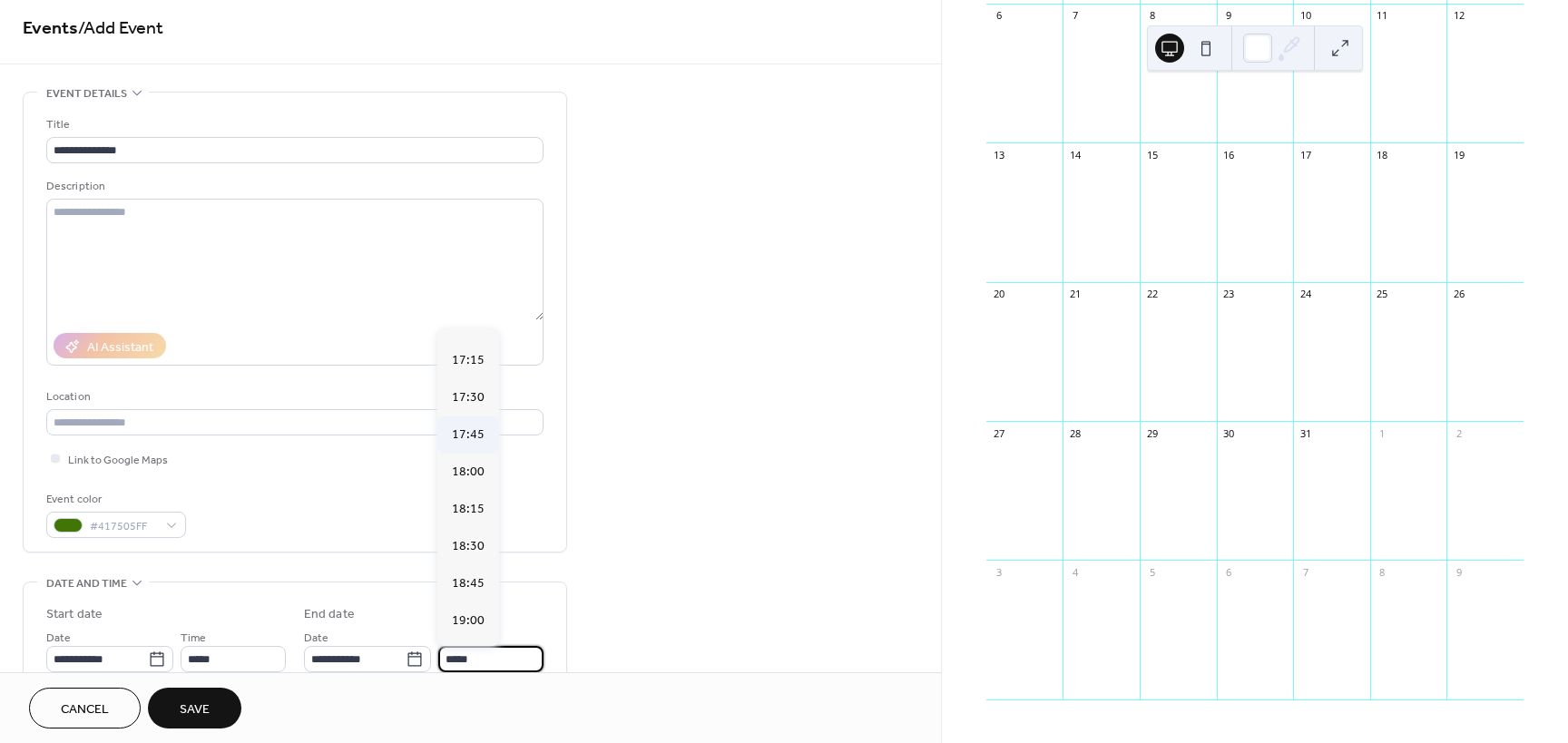 scroll, scrollTop: 1270, scrollLeft: 0, axis: vertical 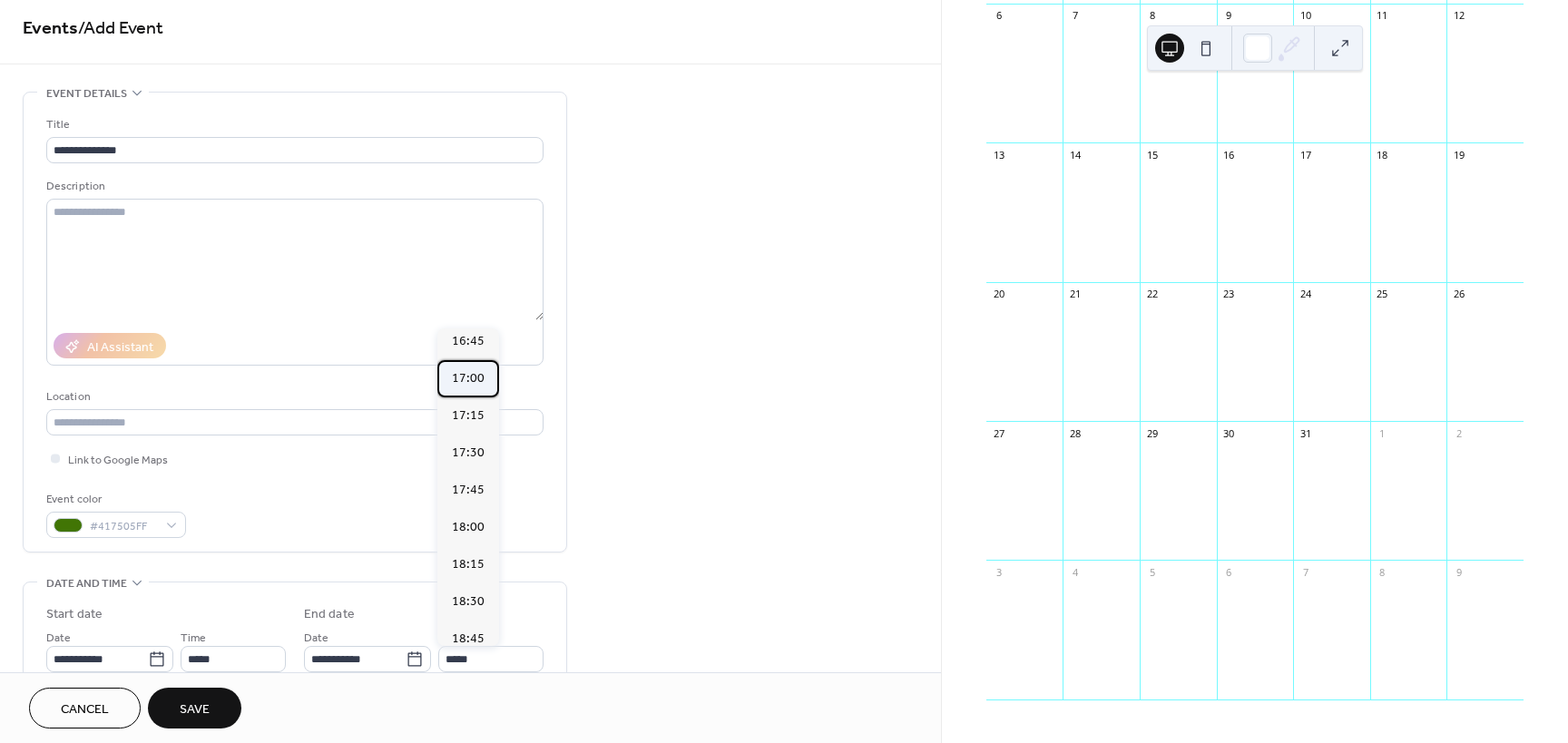 click on "17:00" at bounding box center [468, 378] 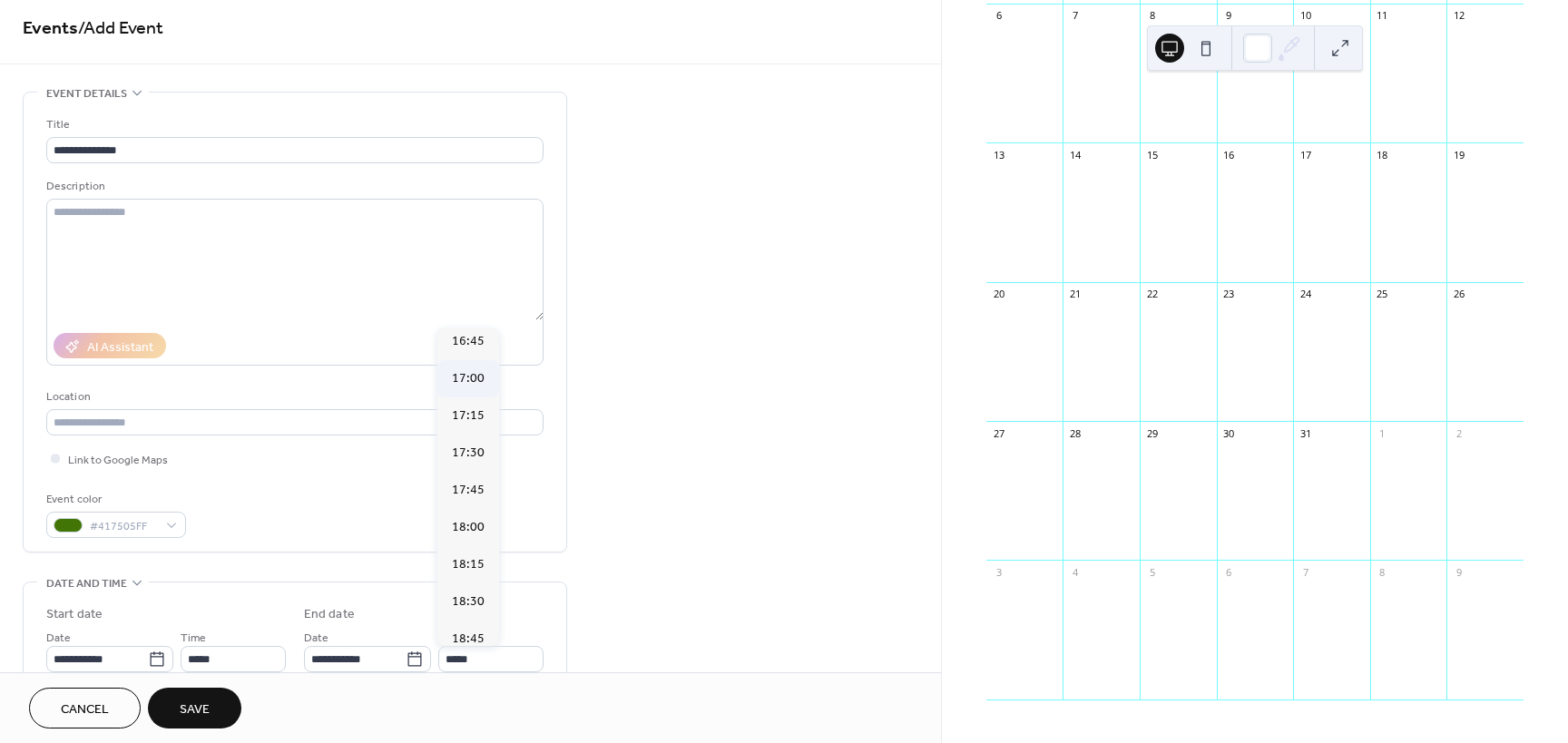 type on "*****" 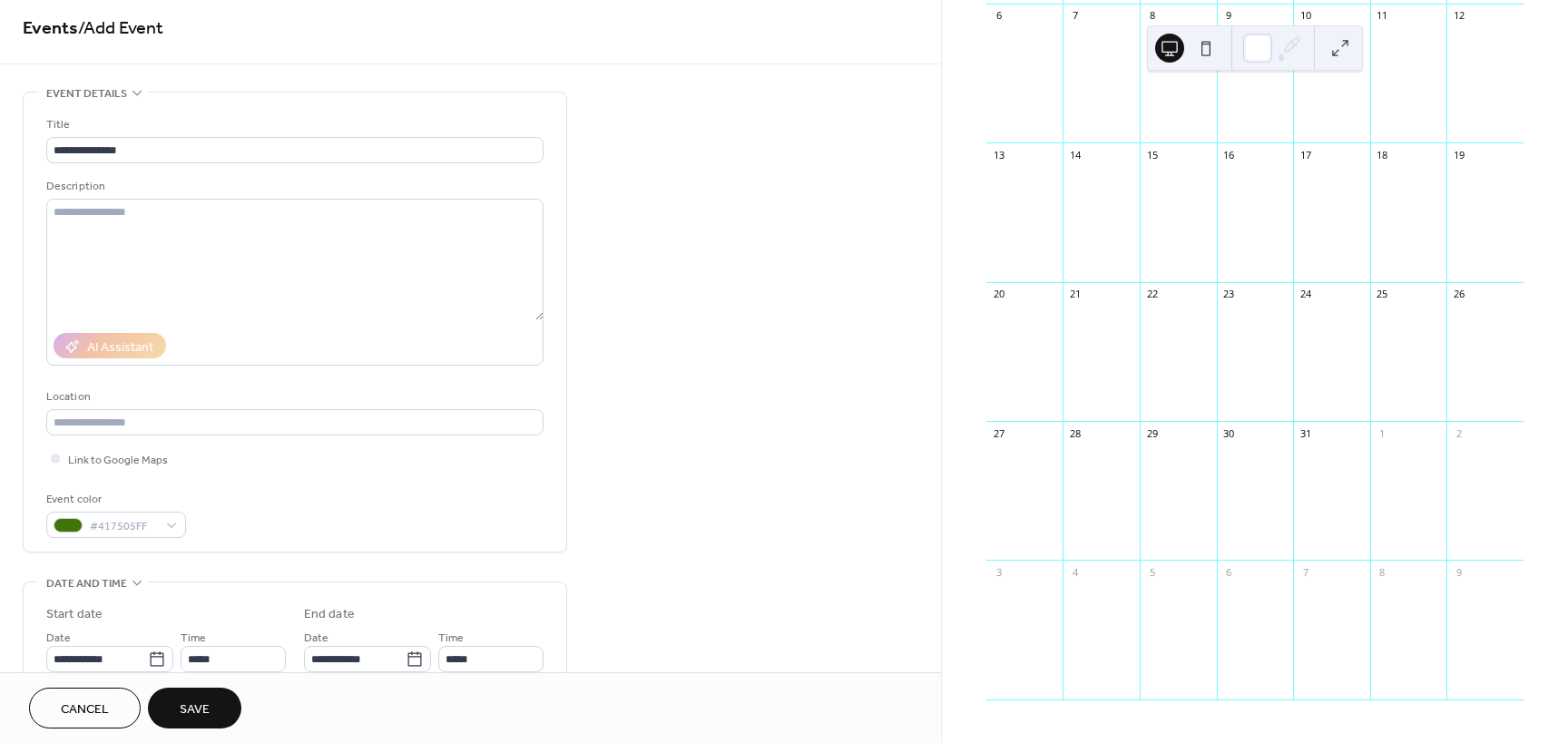 drag, startPoint x: 201, startPoint y: 709, endPoint x: 201, endPoint y: 699, distance: 10 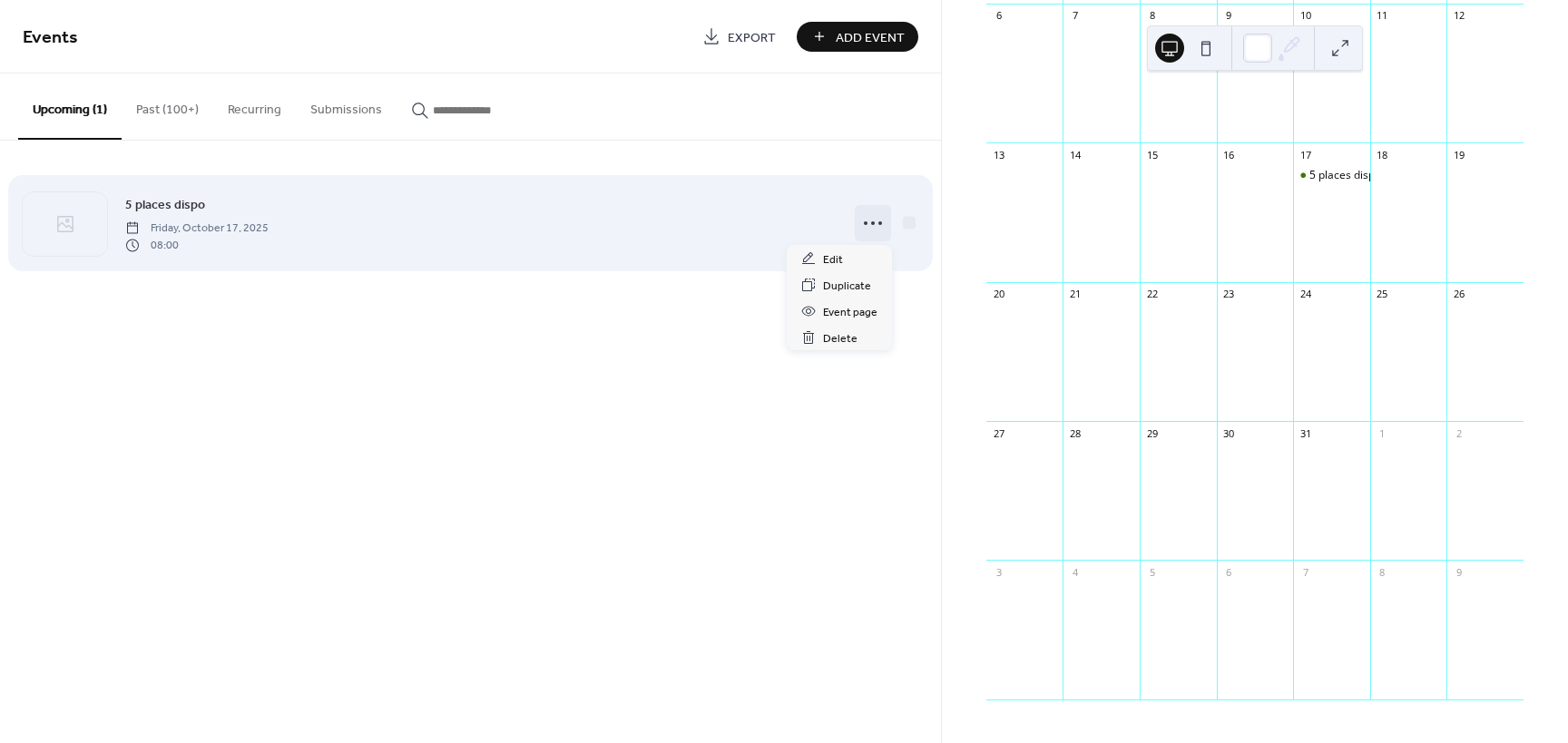 click 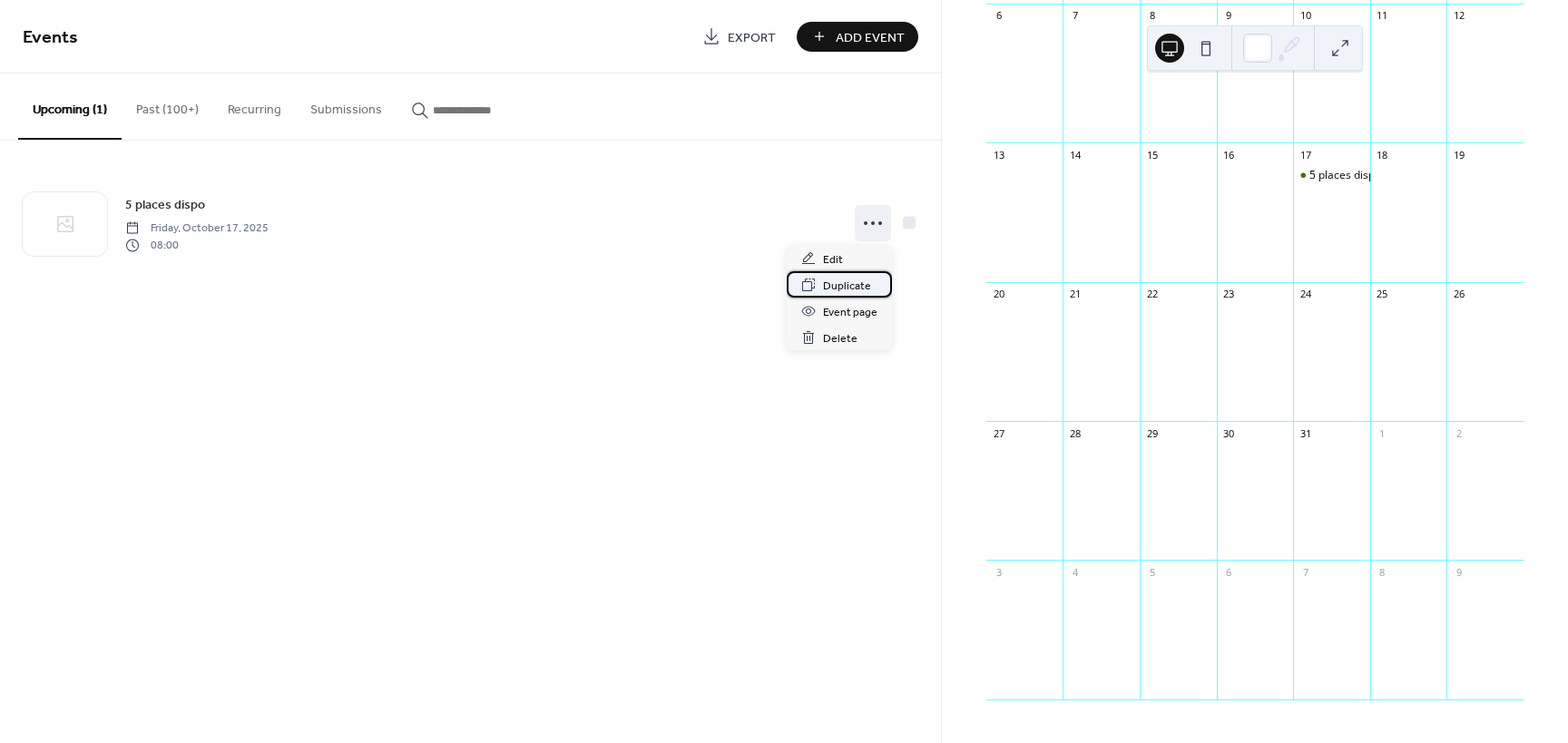 click on "Duplicate" at bounding box center (847, 286) 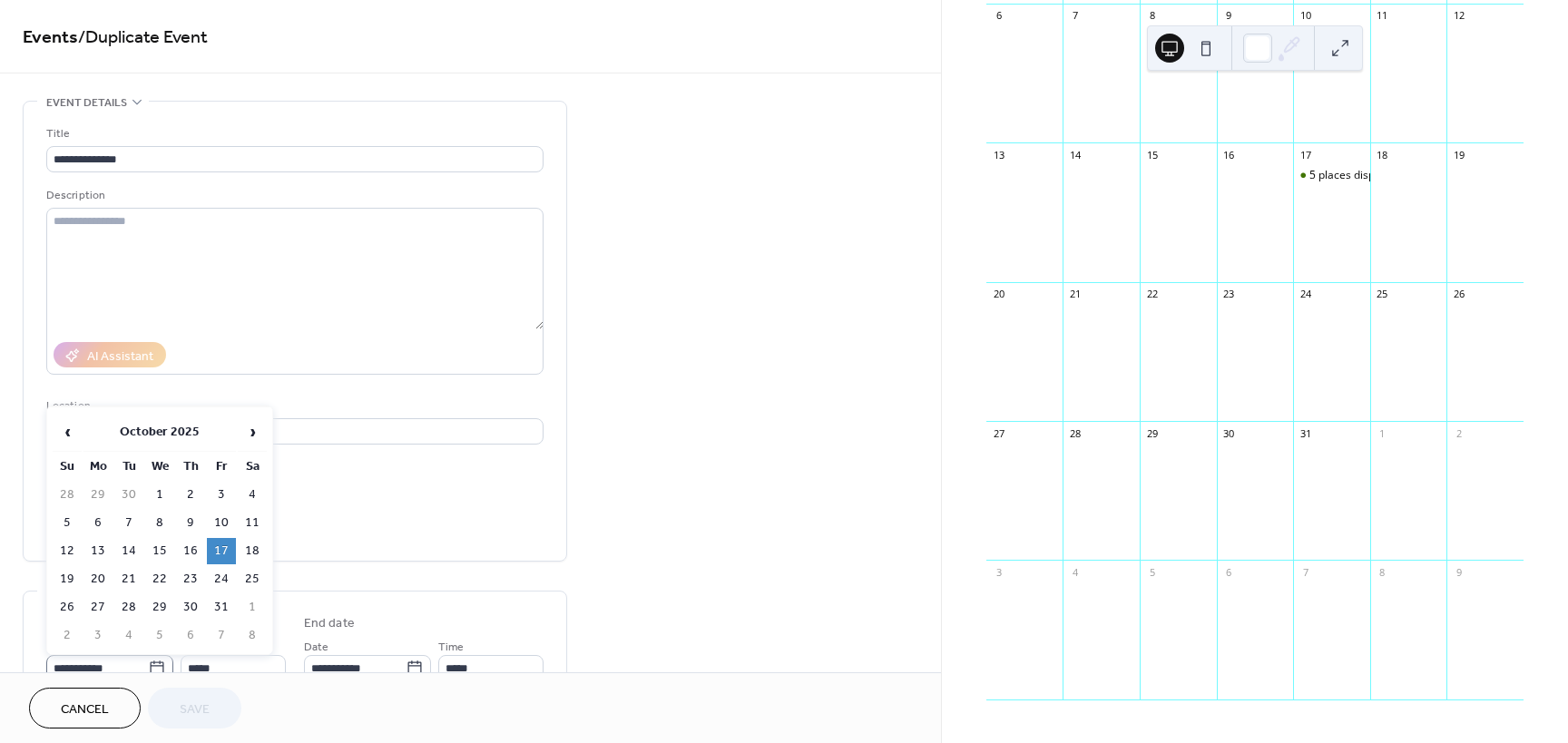click 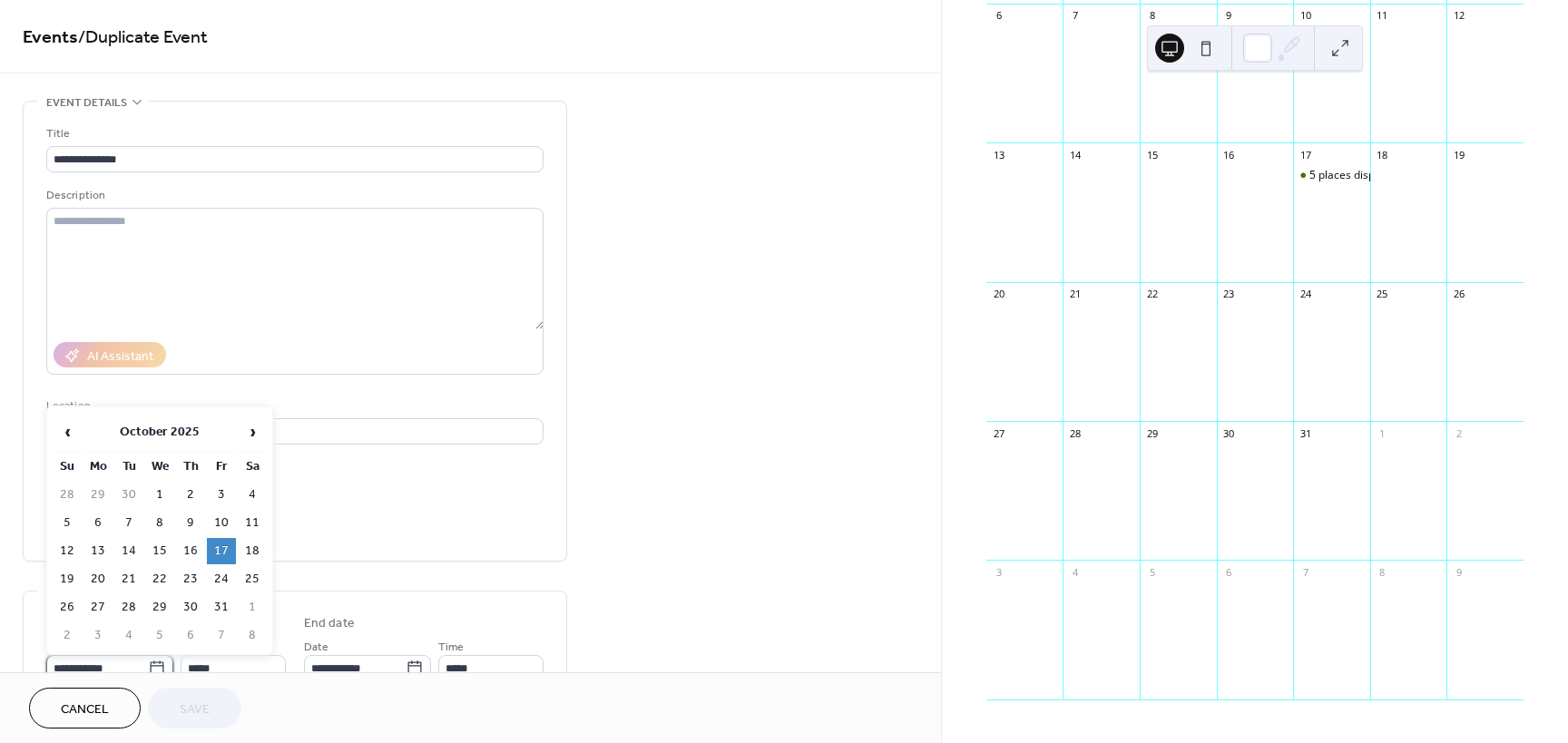 click on "**********" at bounding box center (97, 668) 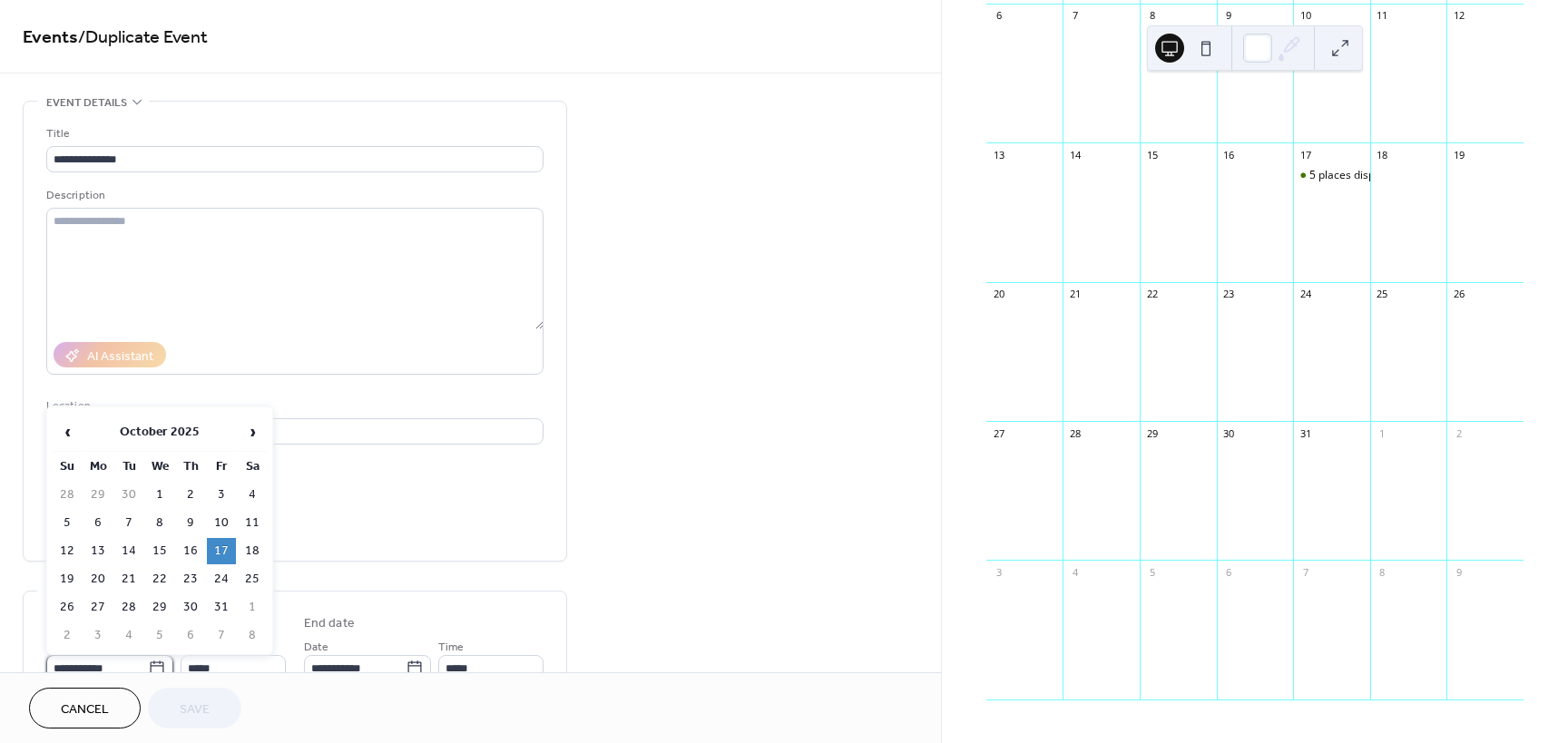 scroll, scrollTop: 9, scrollLeft: 0, axis: vertical 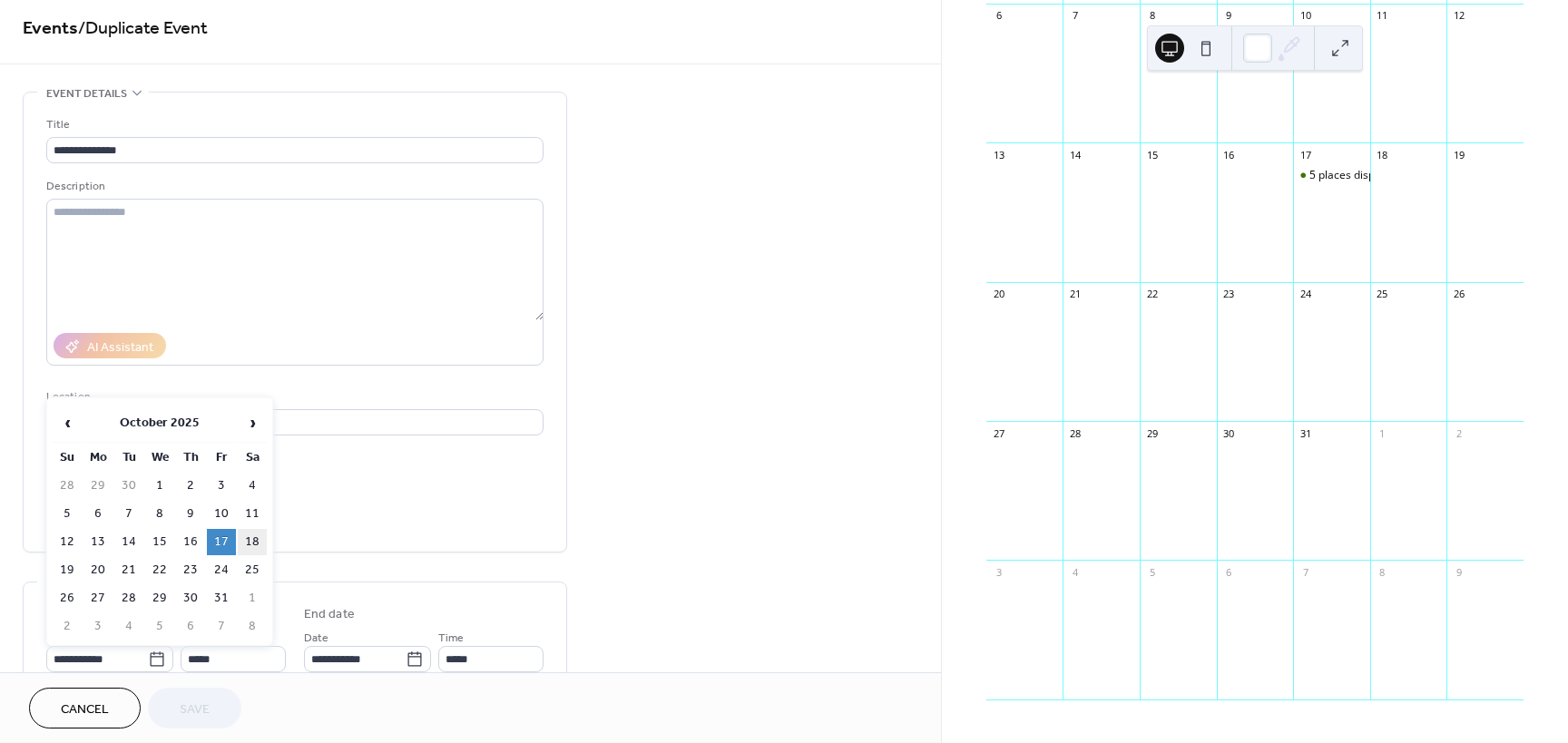 click on "18" at bounding box center [252, 542] 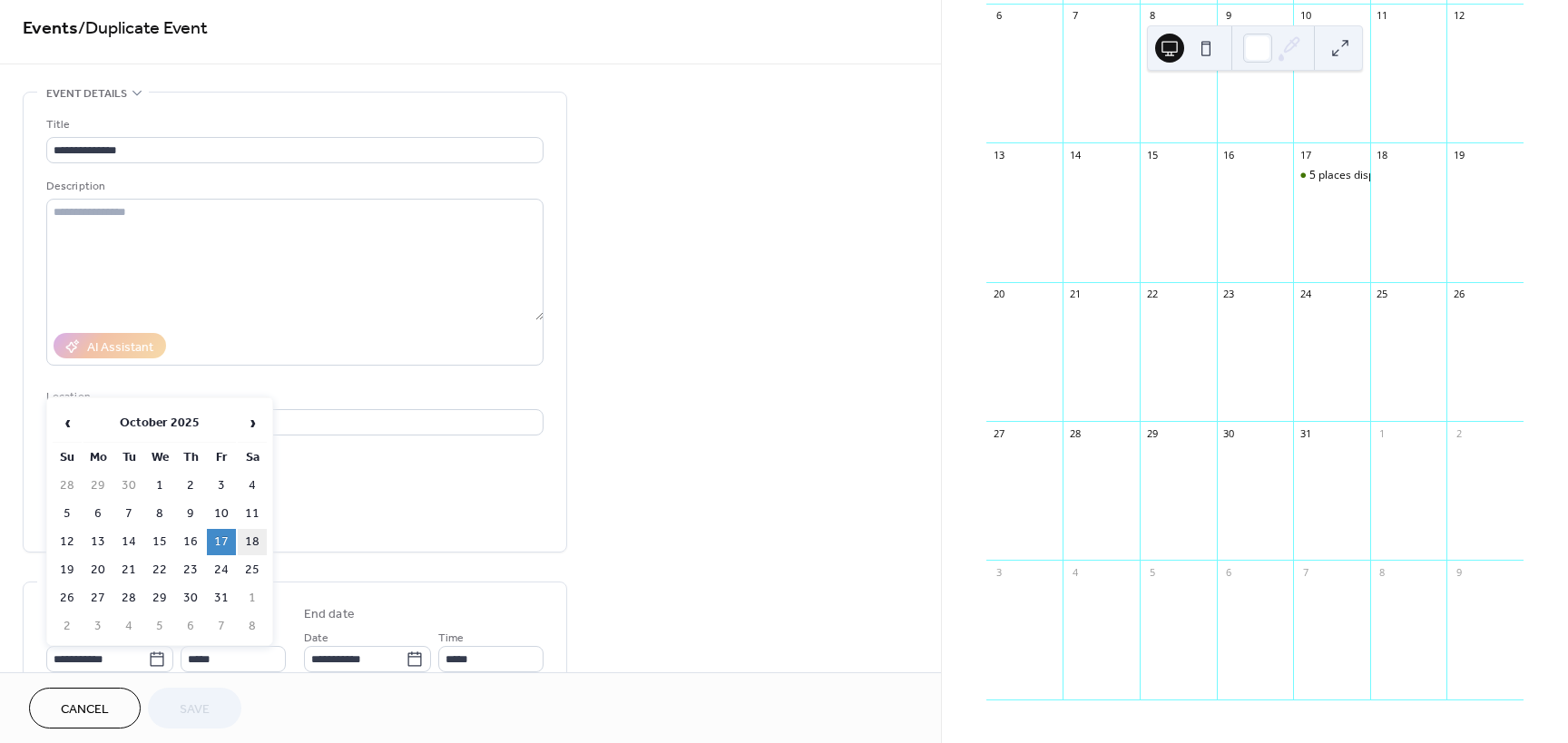 type on "**********" 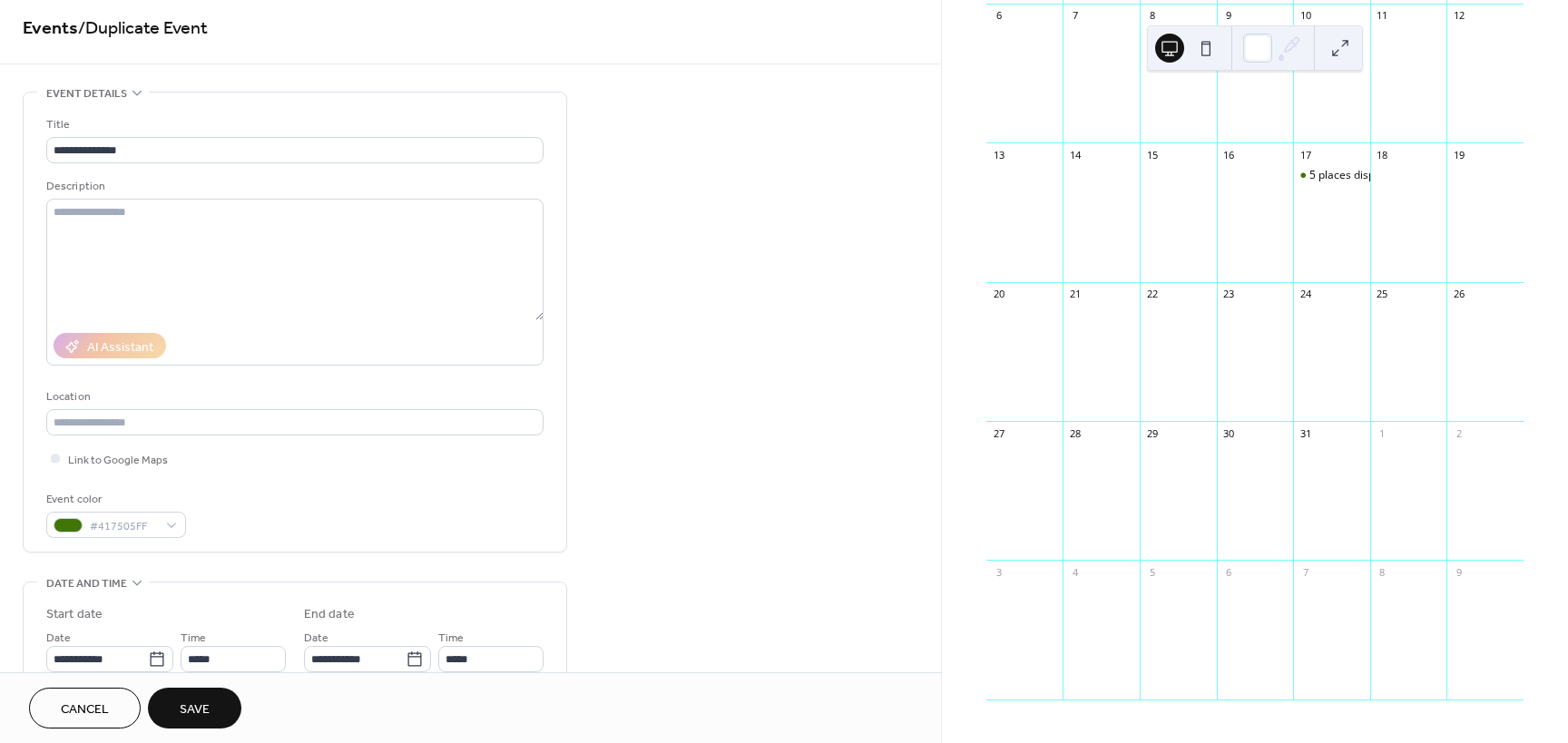 click on "Save" at bounding box center [194, 709] 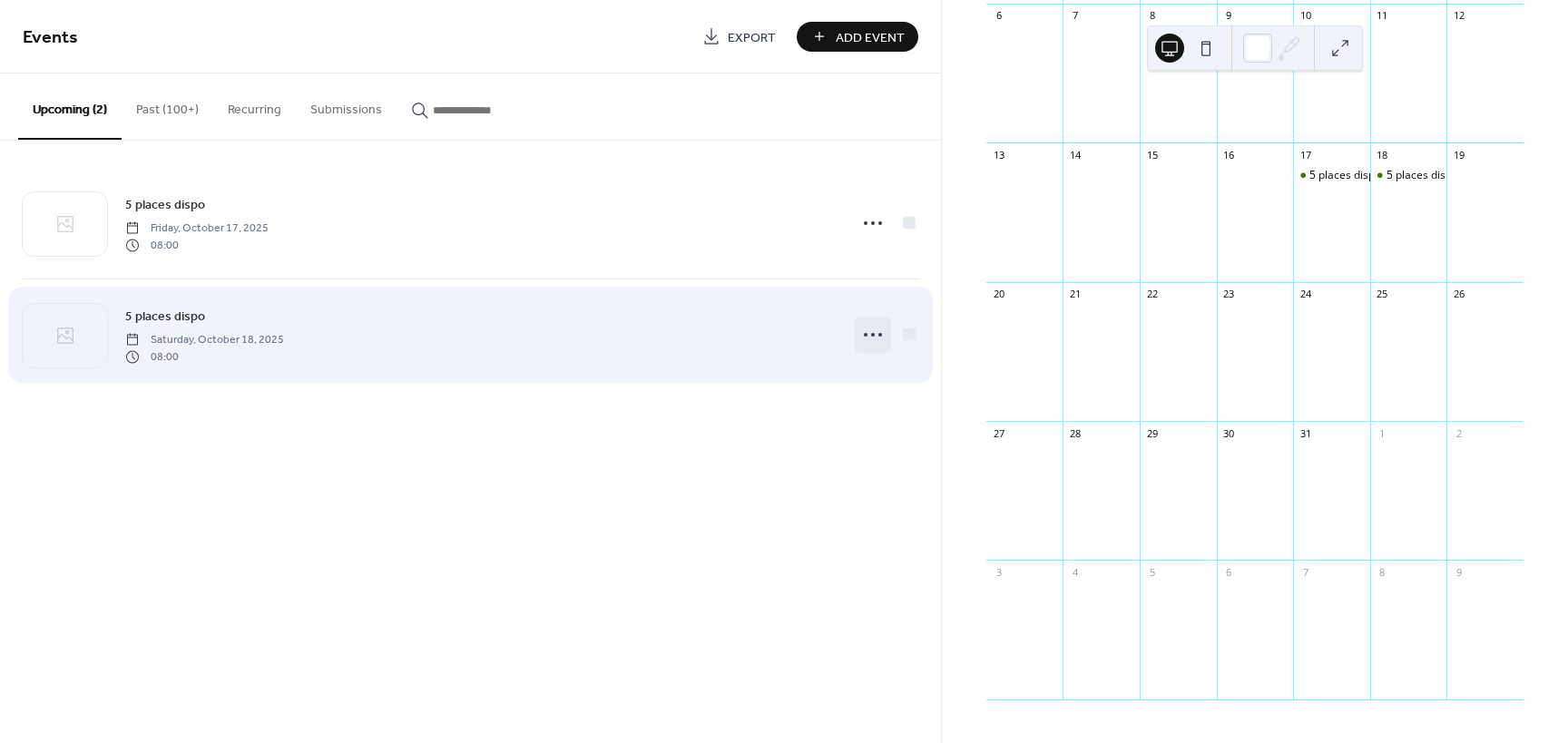 click 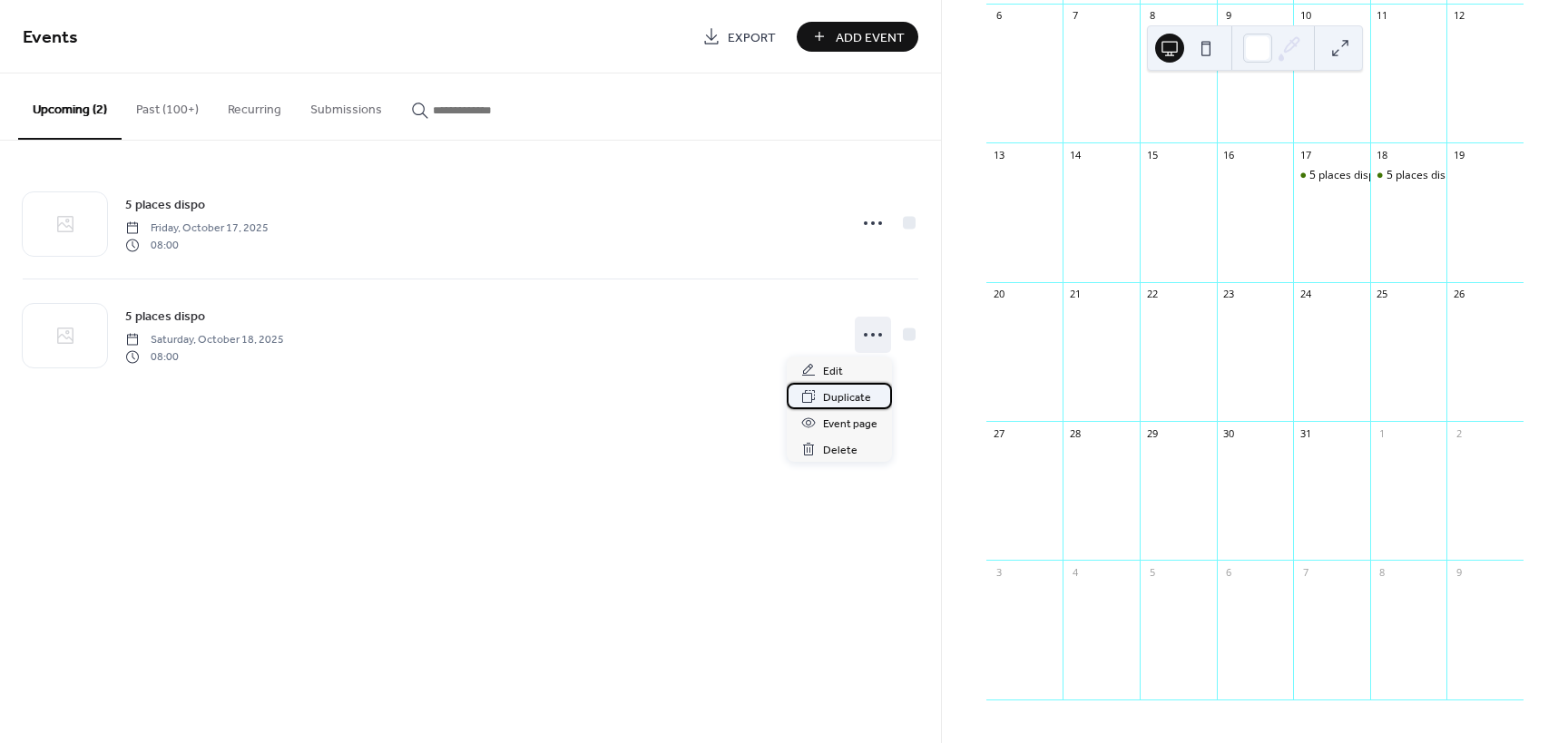 click on "Duplicate" at bounding box center [847, 397] 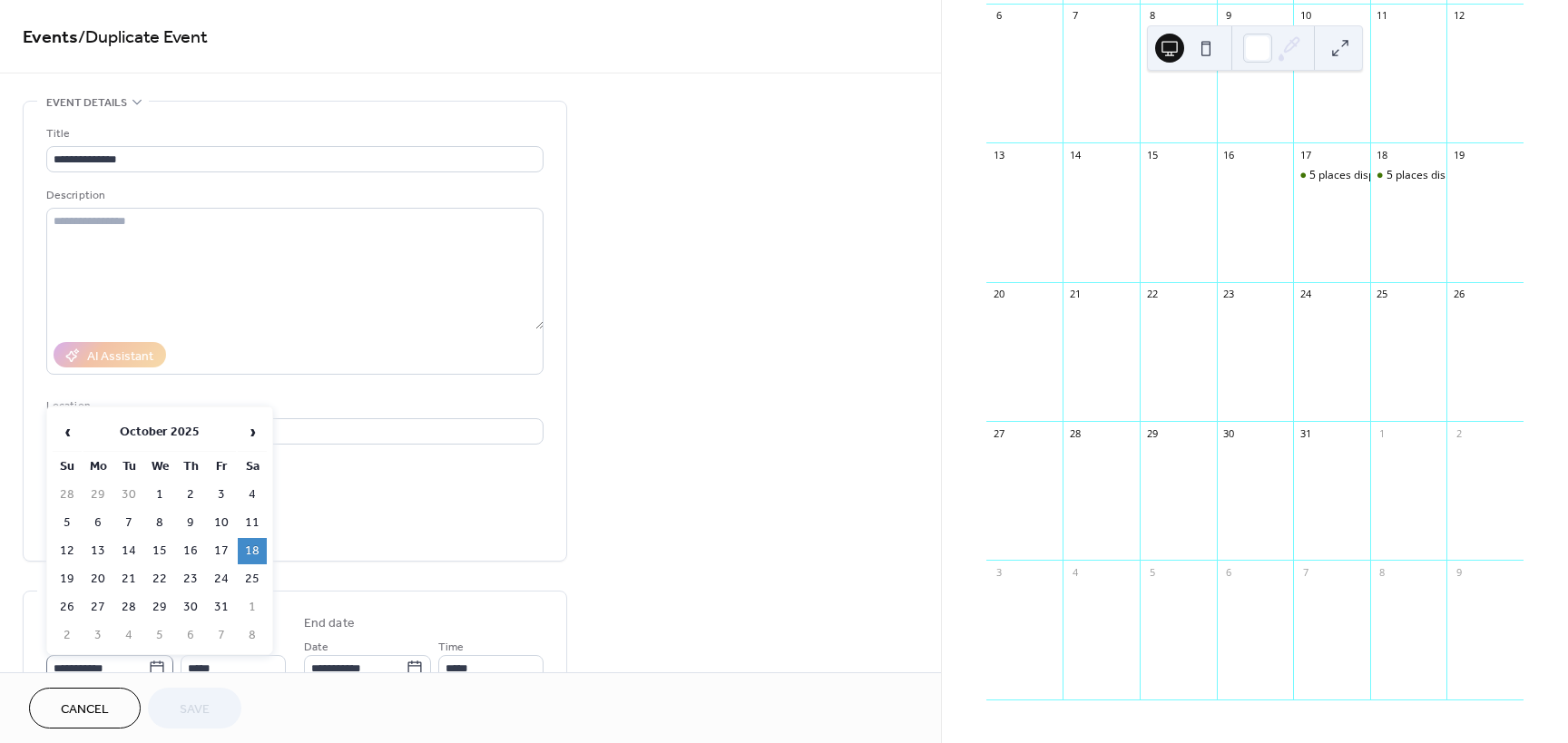 click 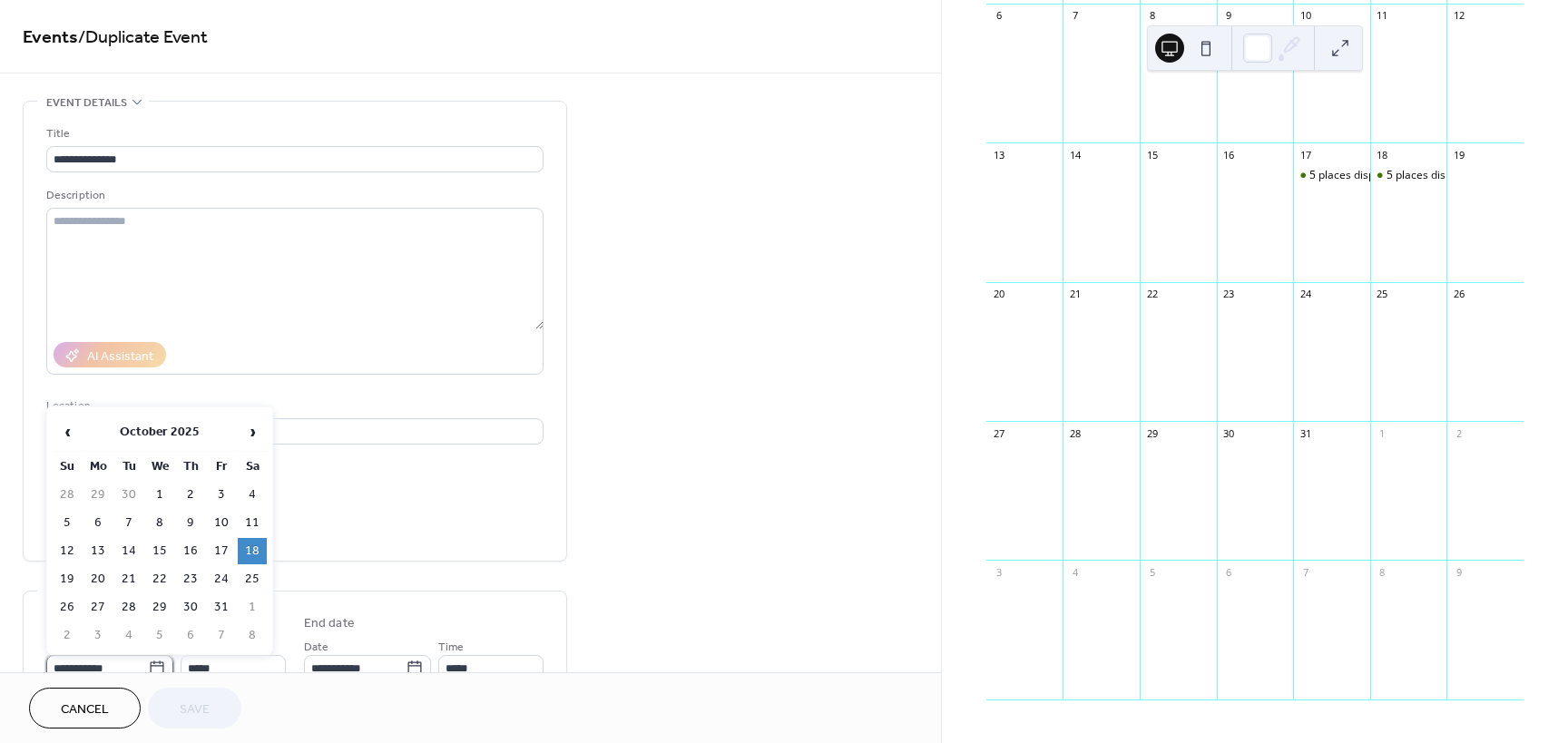 click on "**********" at bounding box center [97, 668] 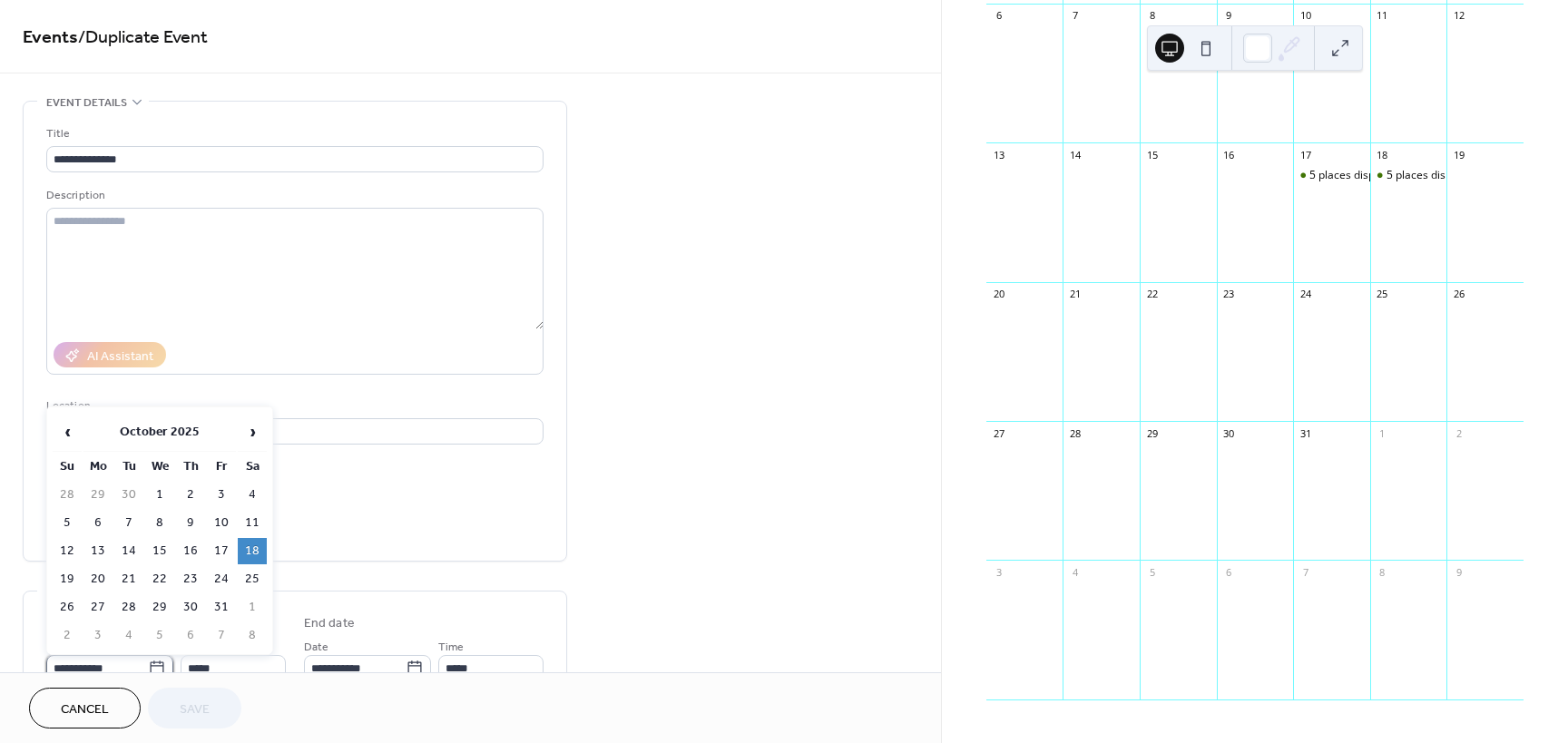 scroll, scrollTop: 9, scrollLeft: 0, axis: vertical 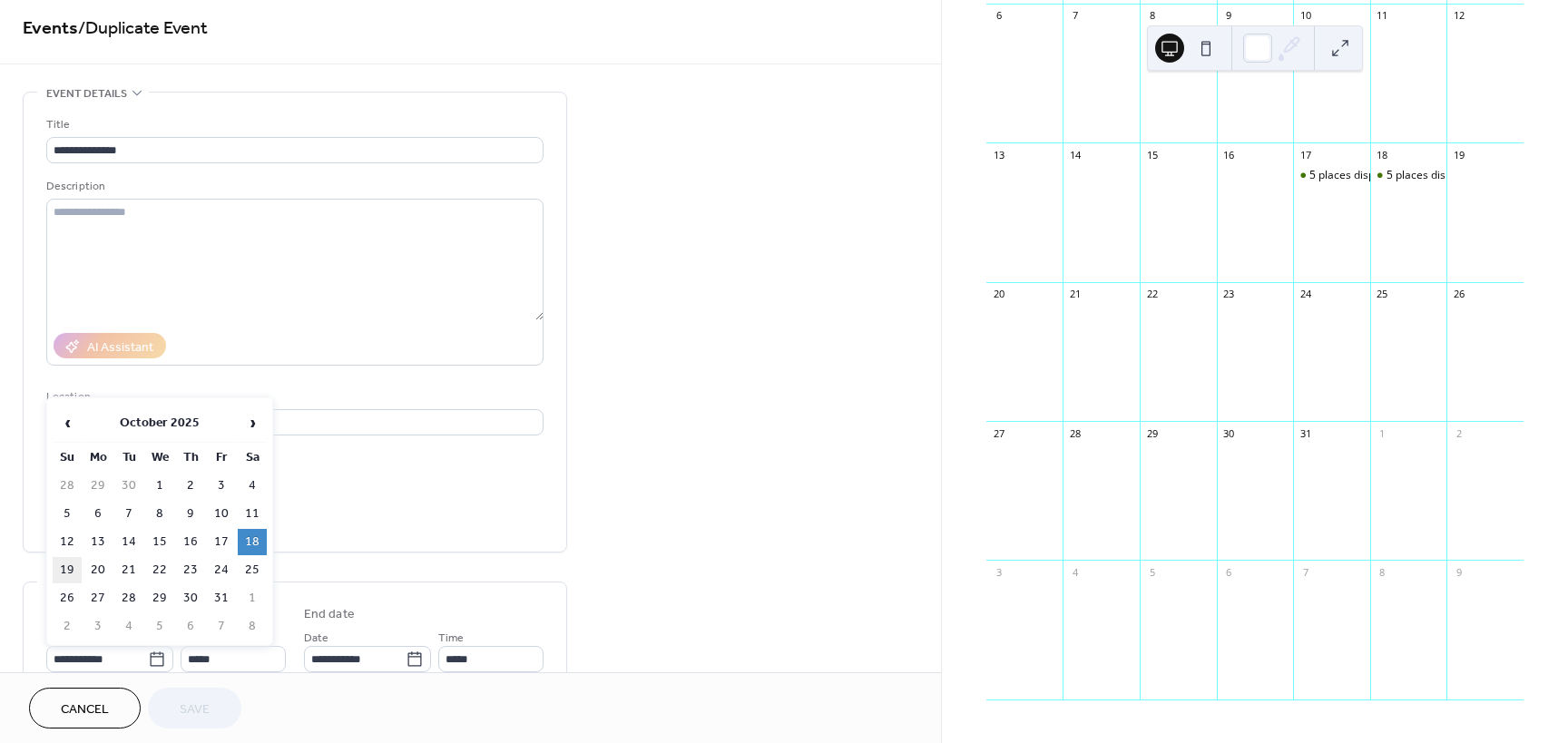 click on "19" at bounding box center [67, 570] 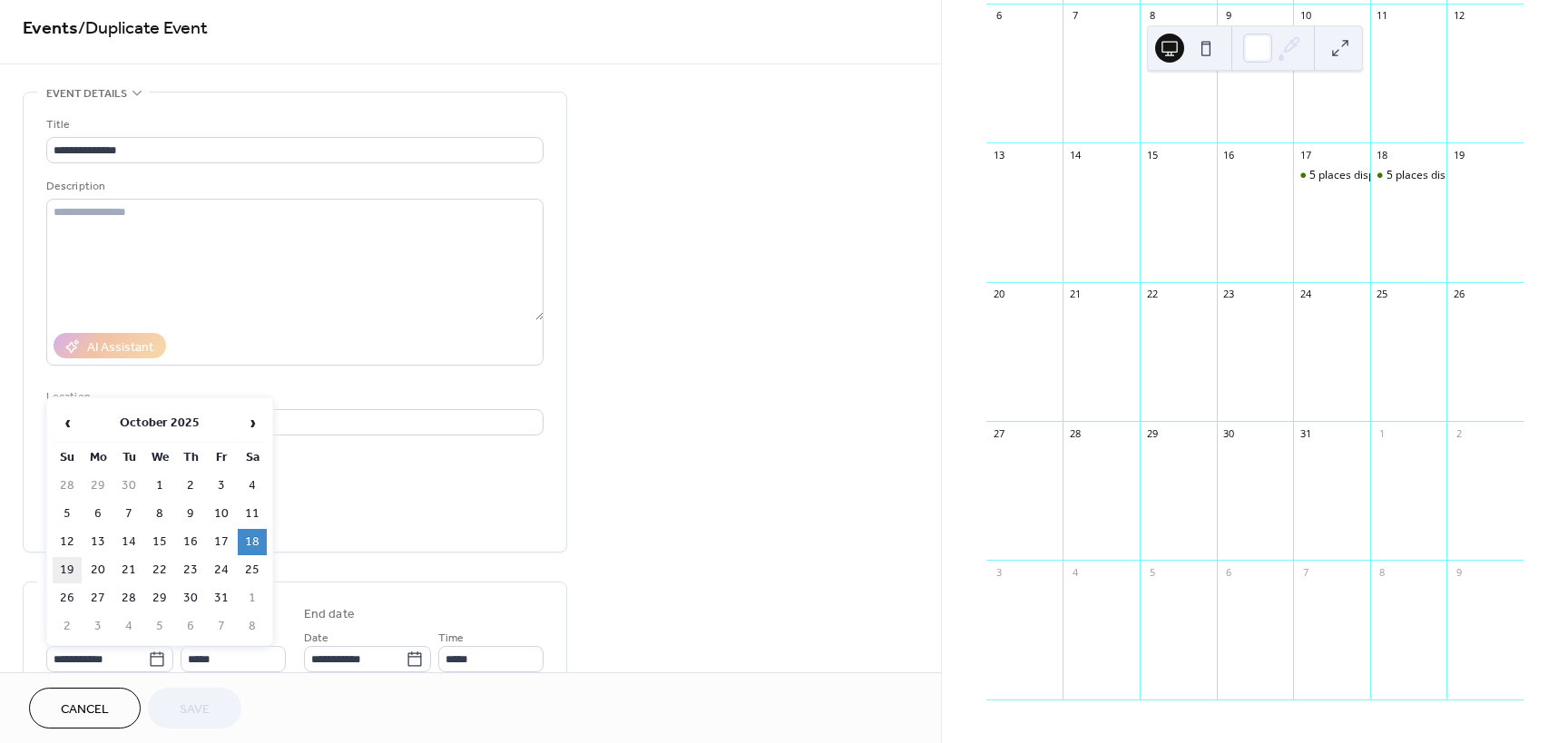 type on "**********" 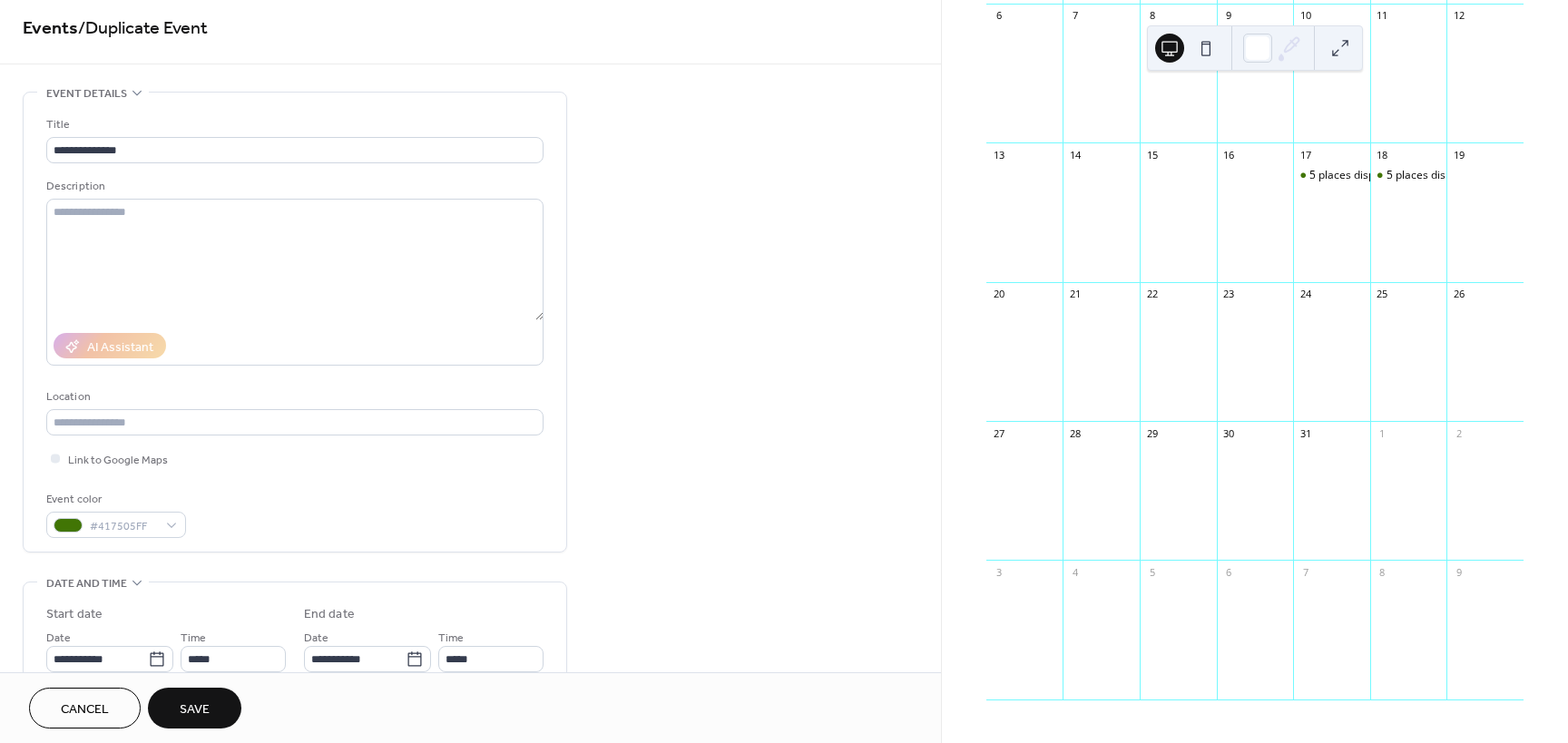click on "Save" at bounding box center (194, 709) 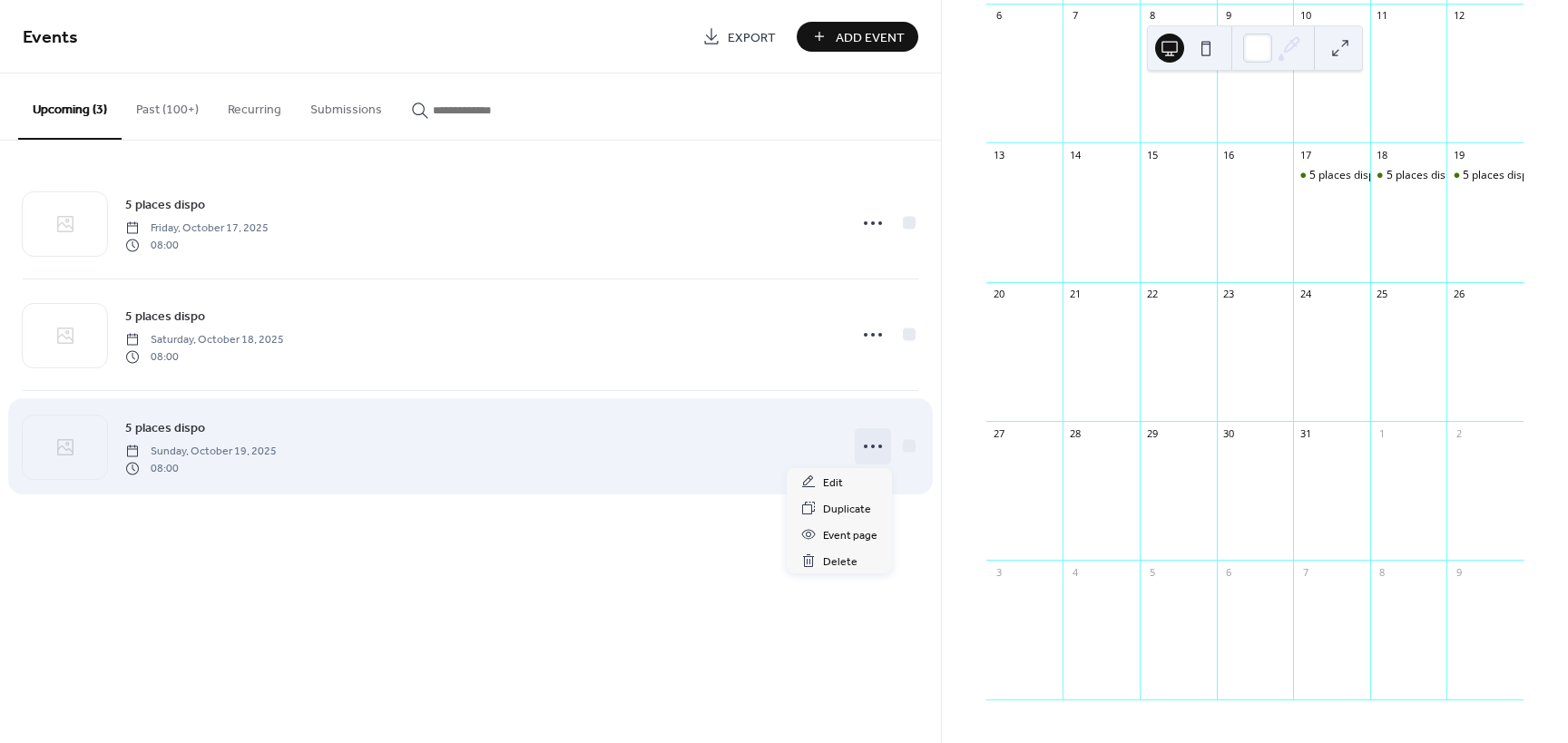 click 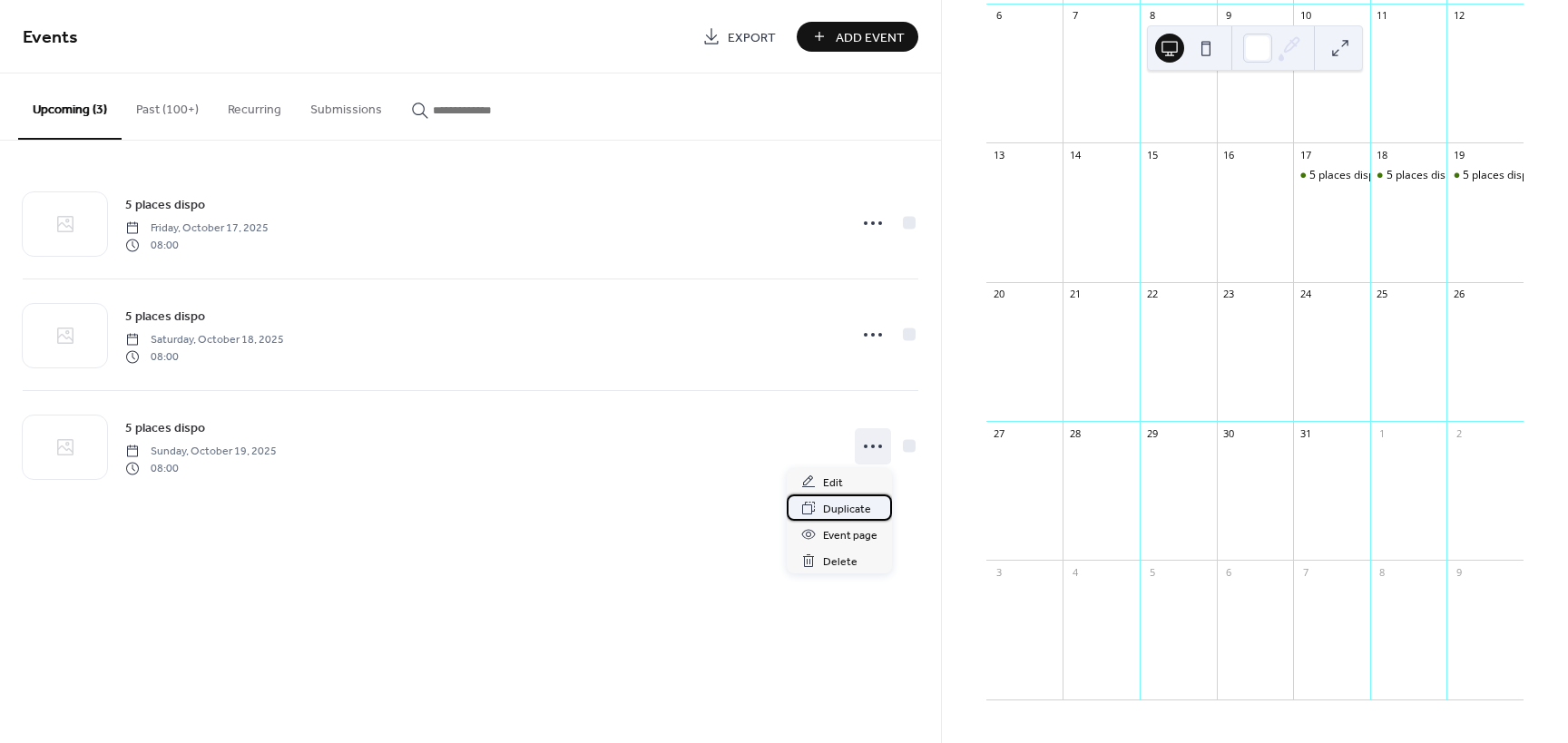 click on "Duplicate" at bounding box center (847, 509) 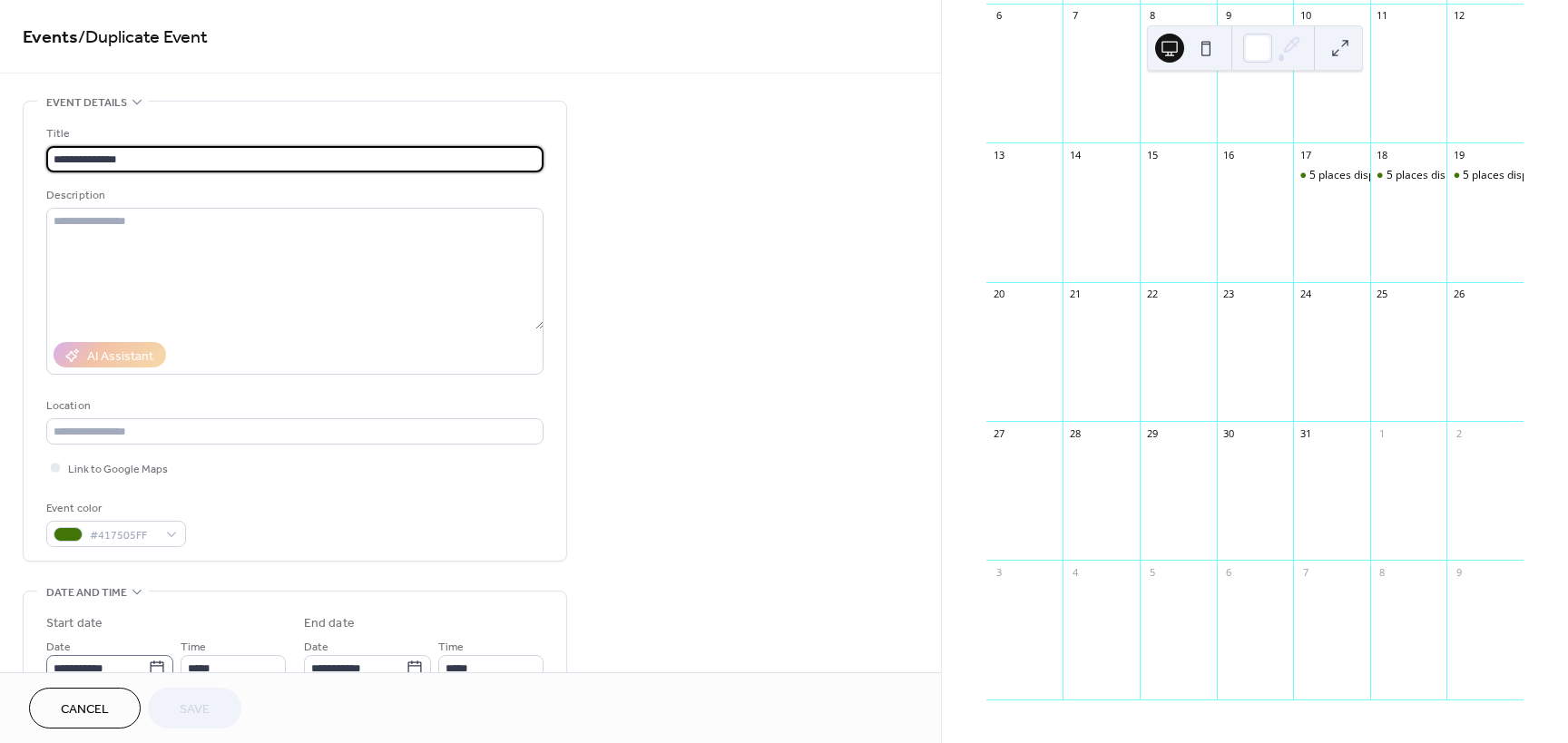 click 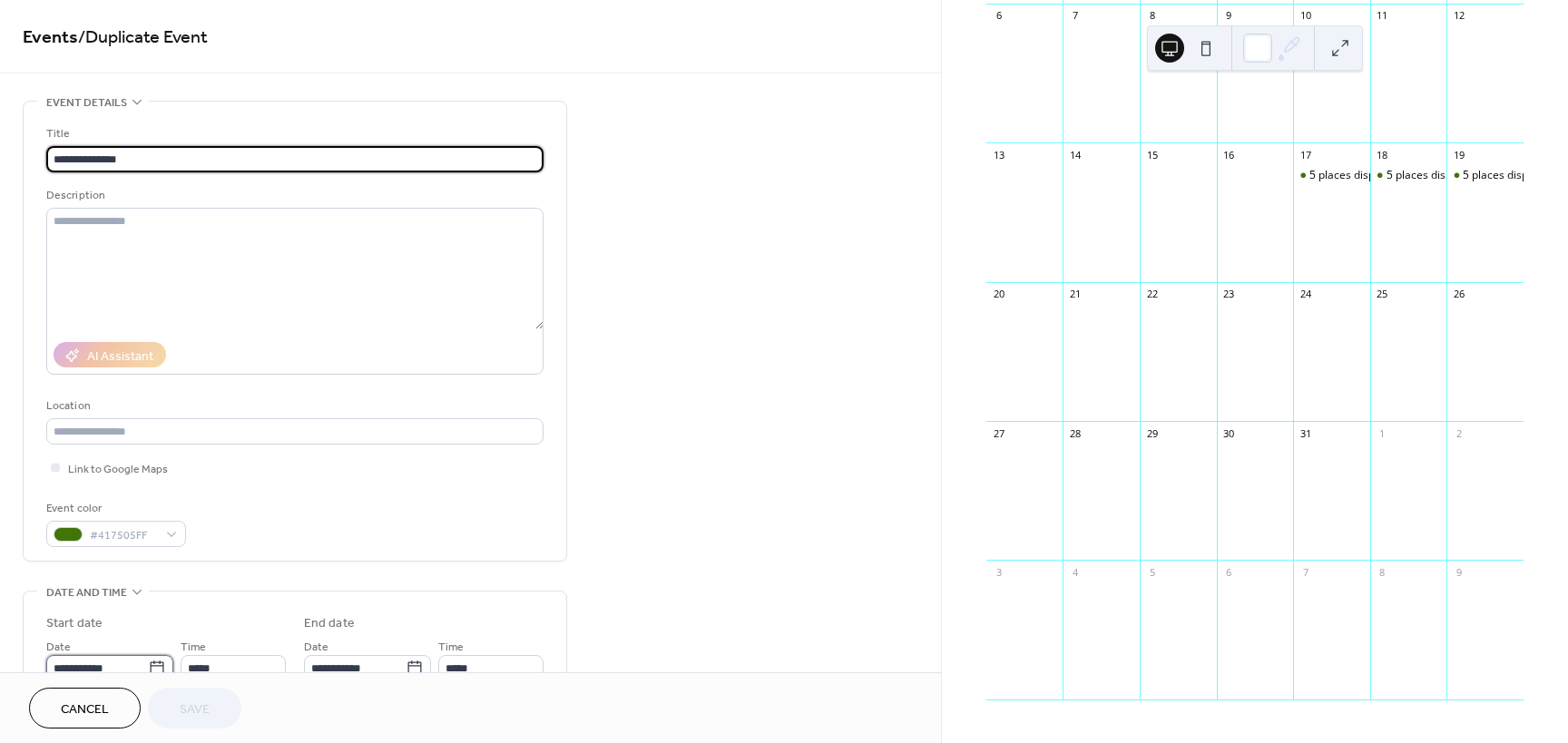 click on "**********" at bounding box center (97, 668) 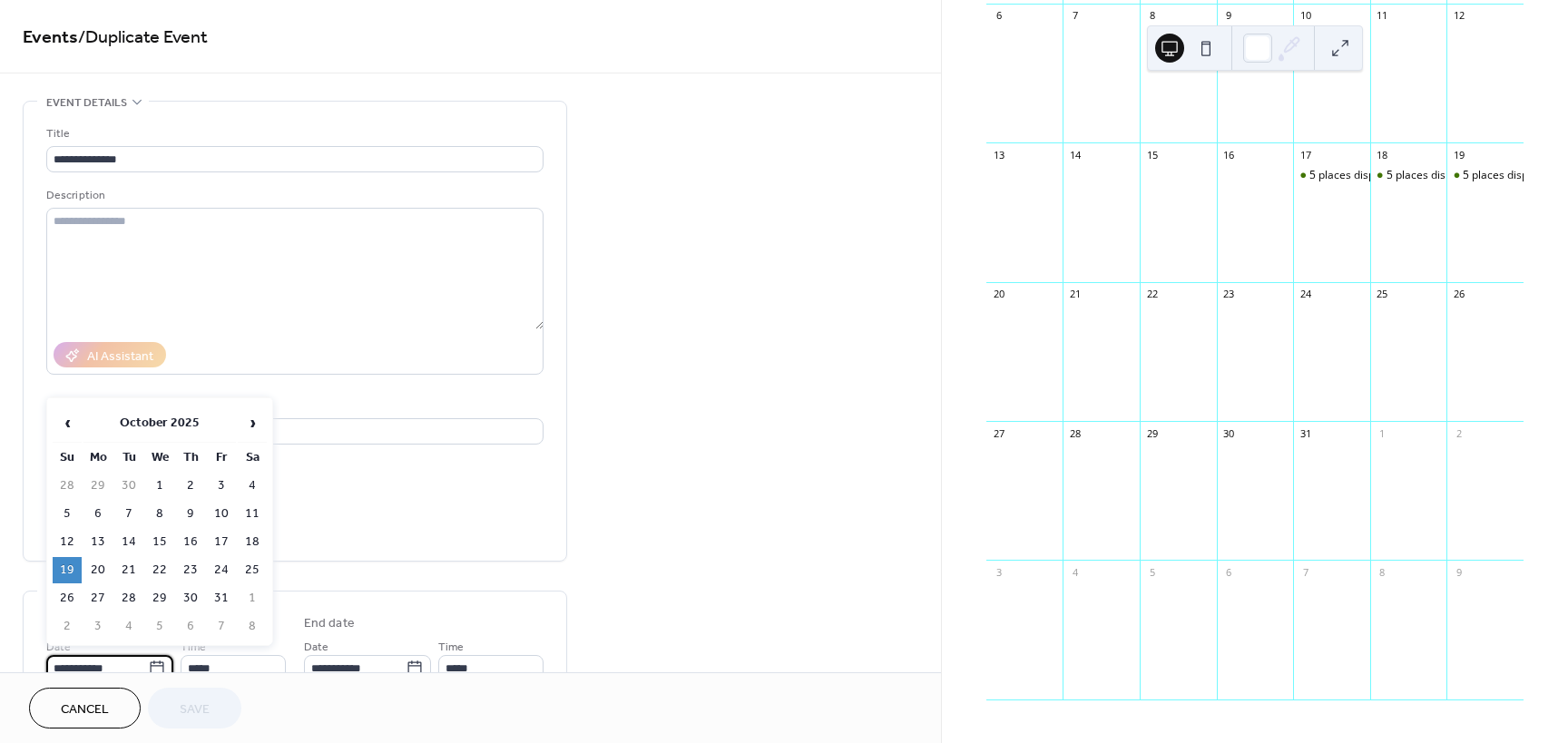 scroll, scrollTop: 9, scrollLeft: 0, axis: vertical 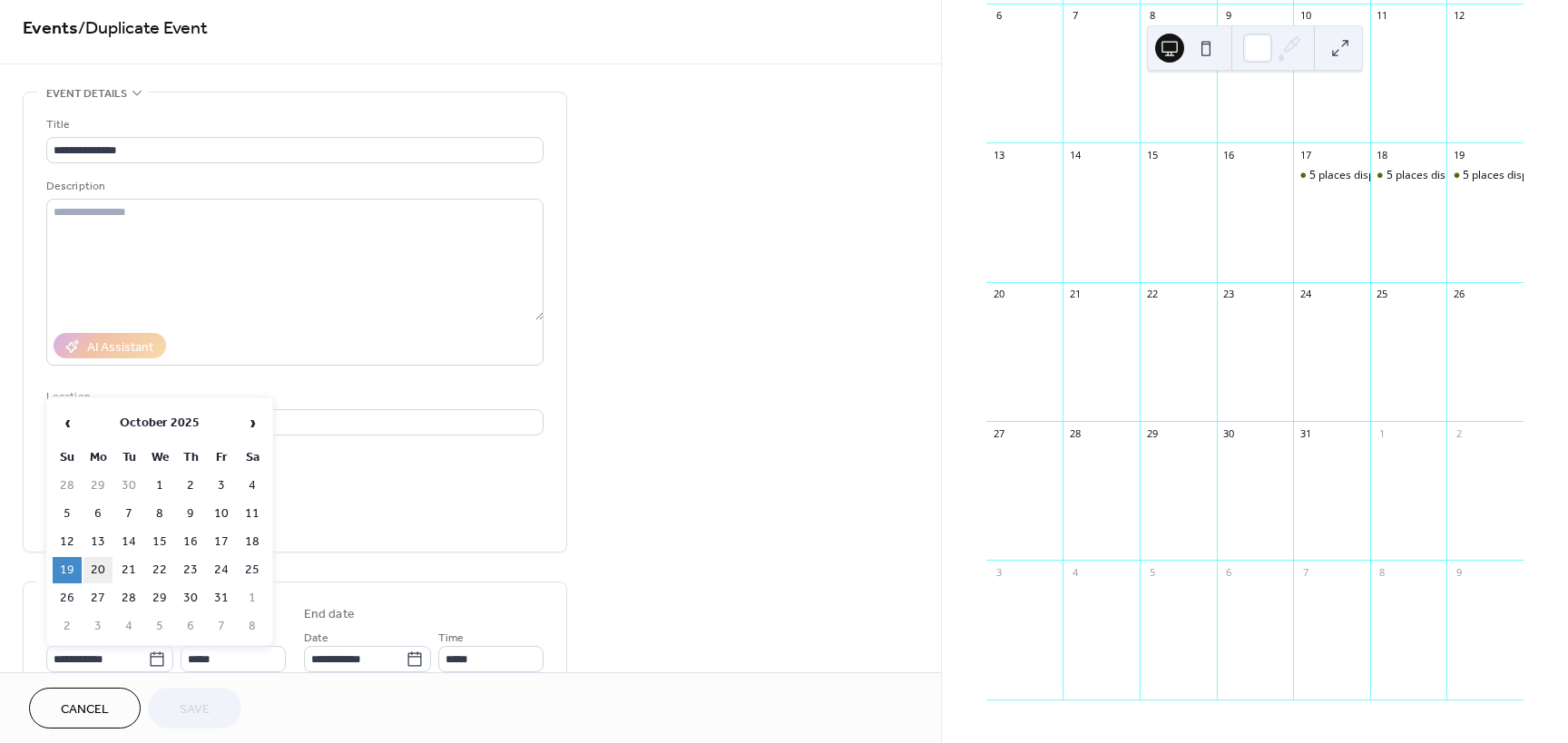 click on "20" at bounding box center (98, 570) 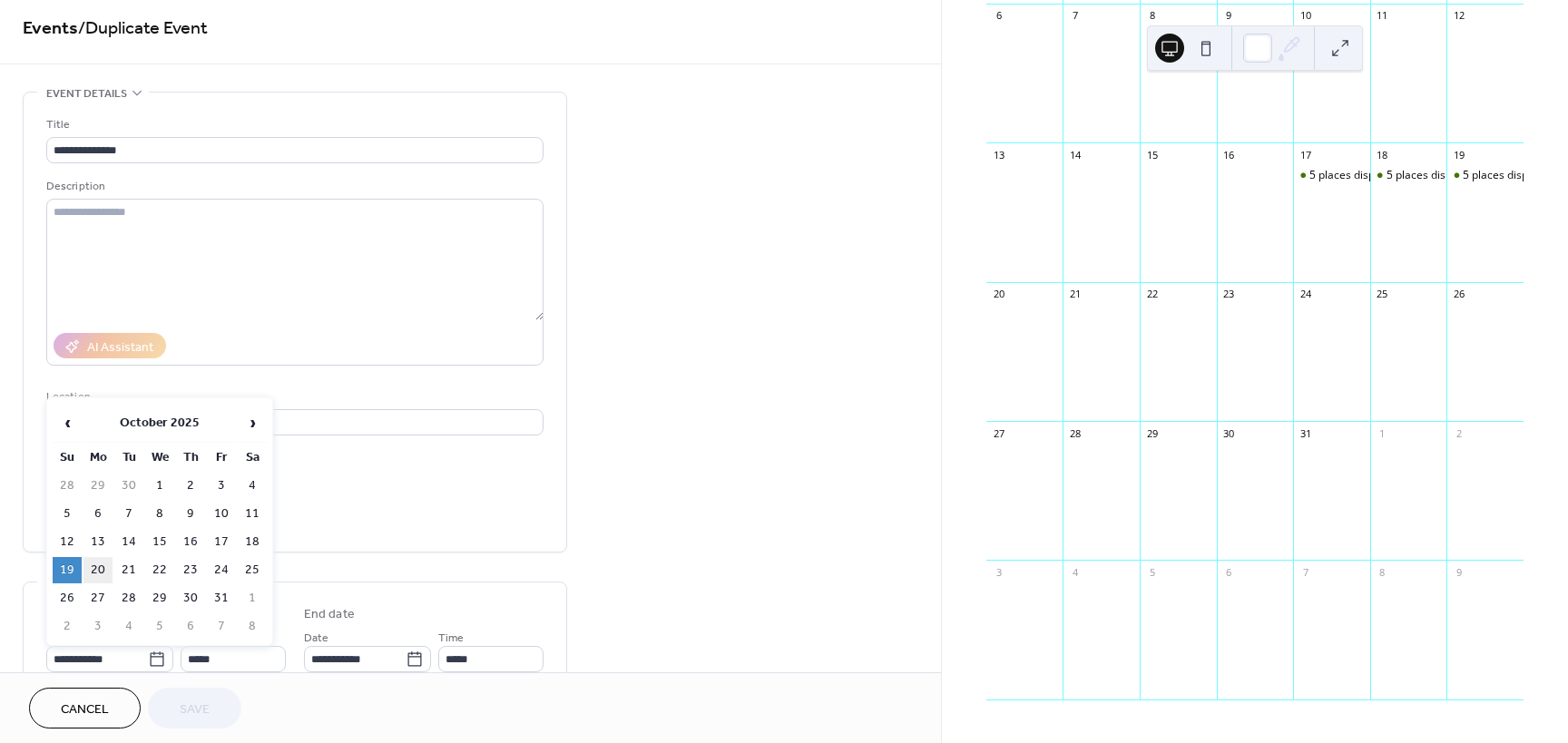 type on "**********" 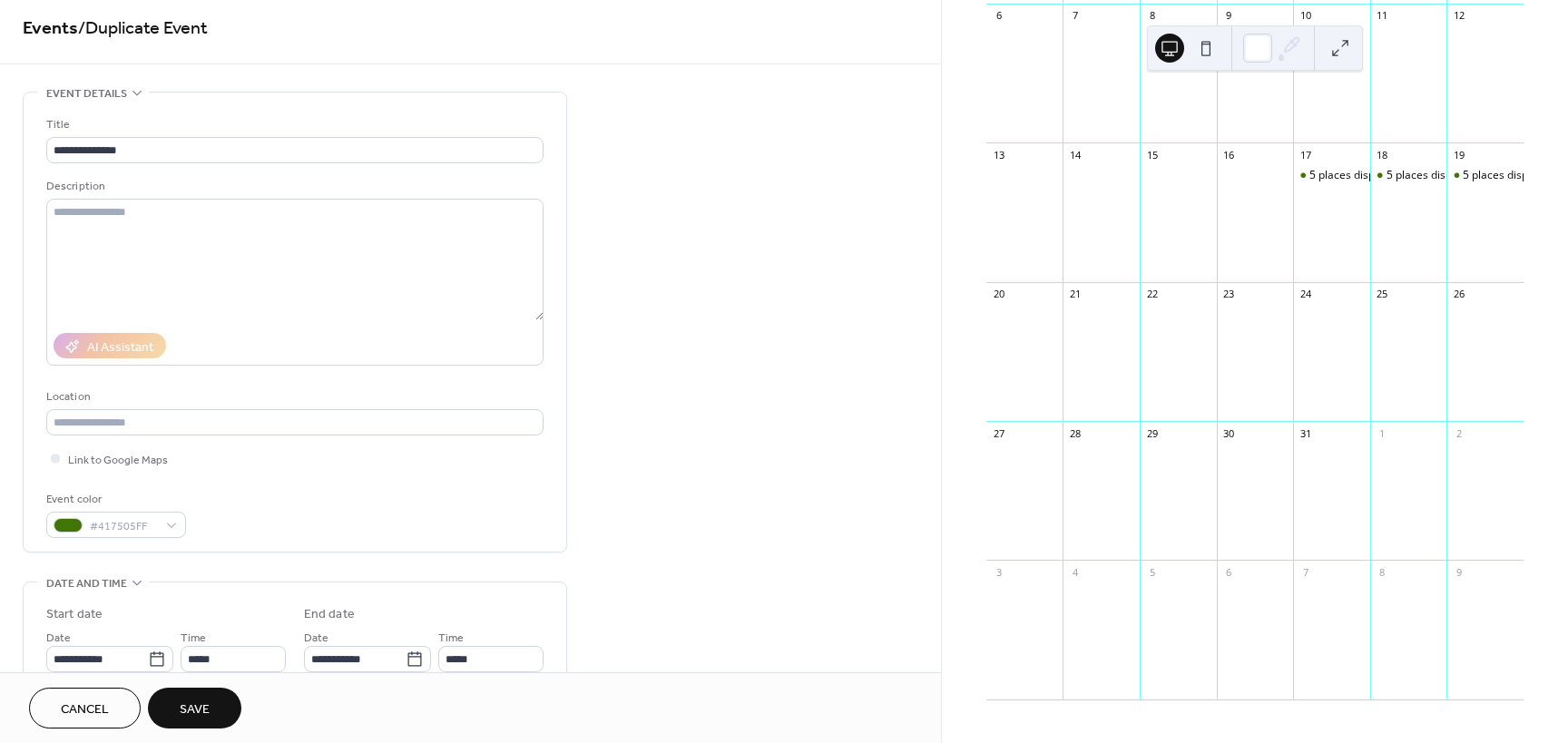 click on "Save" at bounding box center [194, 708] 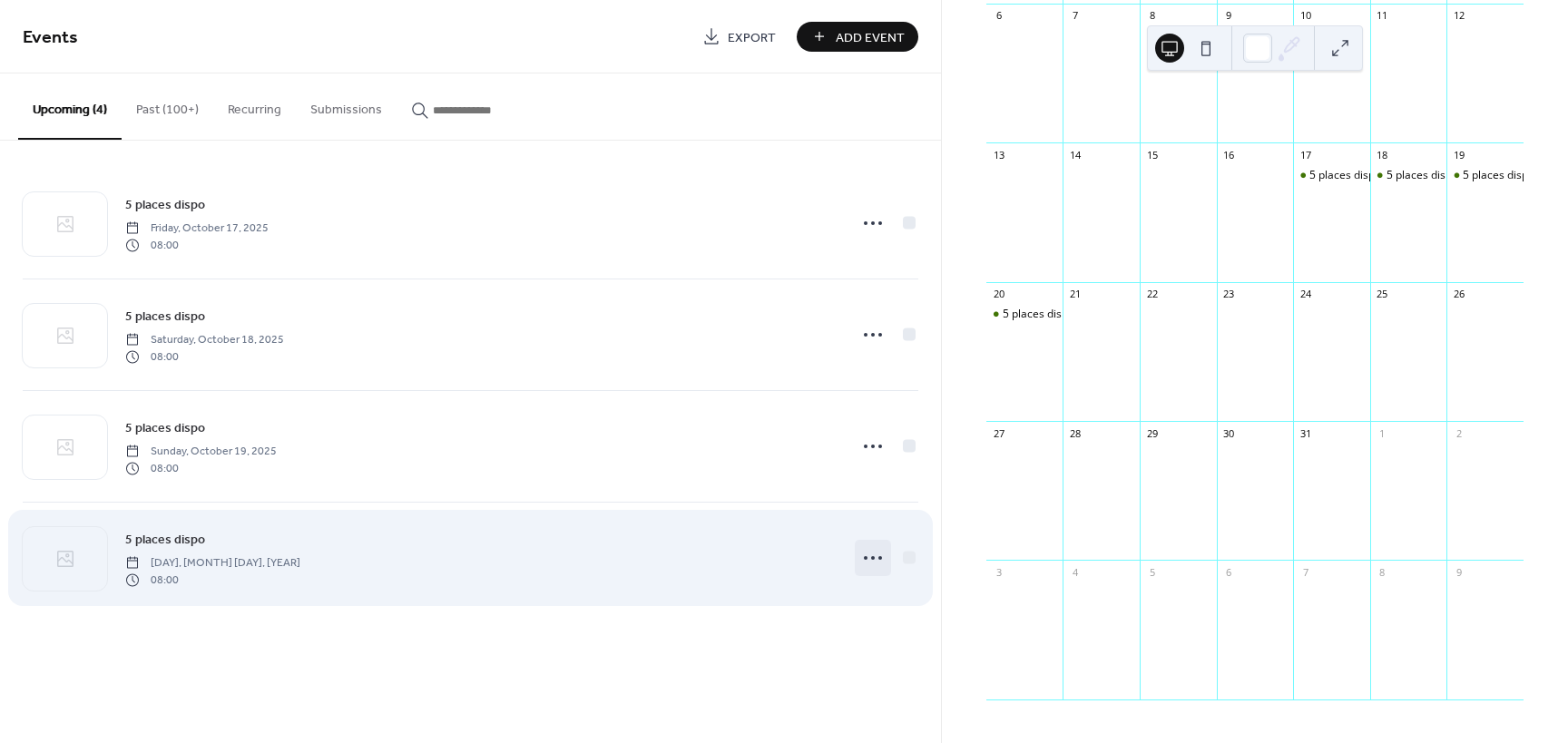 click 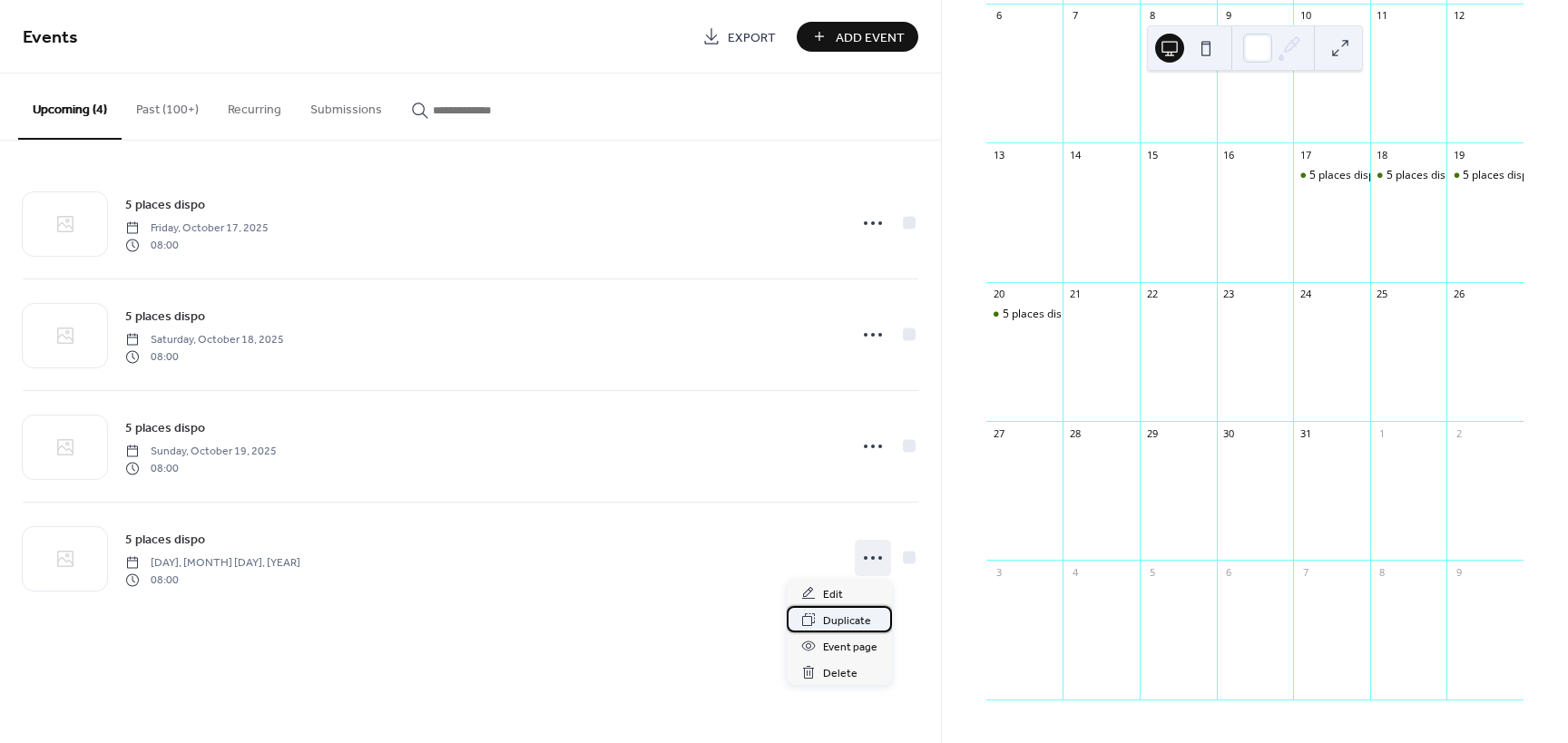 click on "Duplicate" at bounding box center [847, 621] 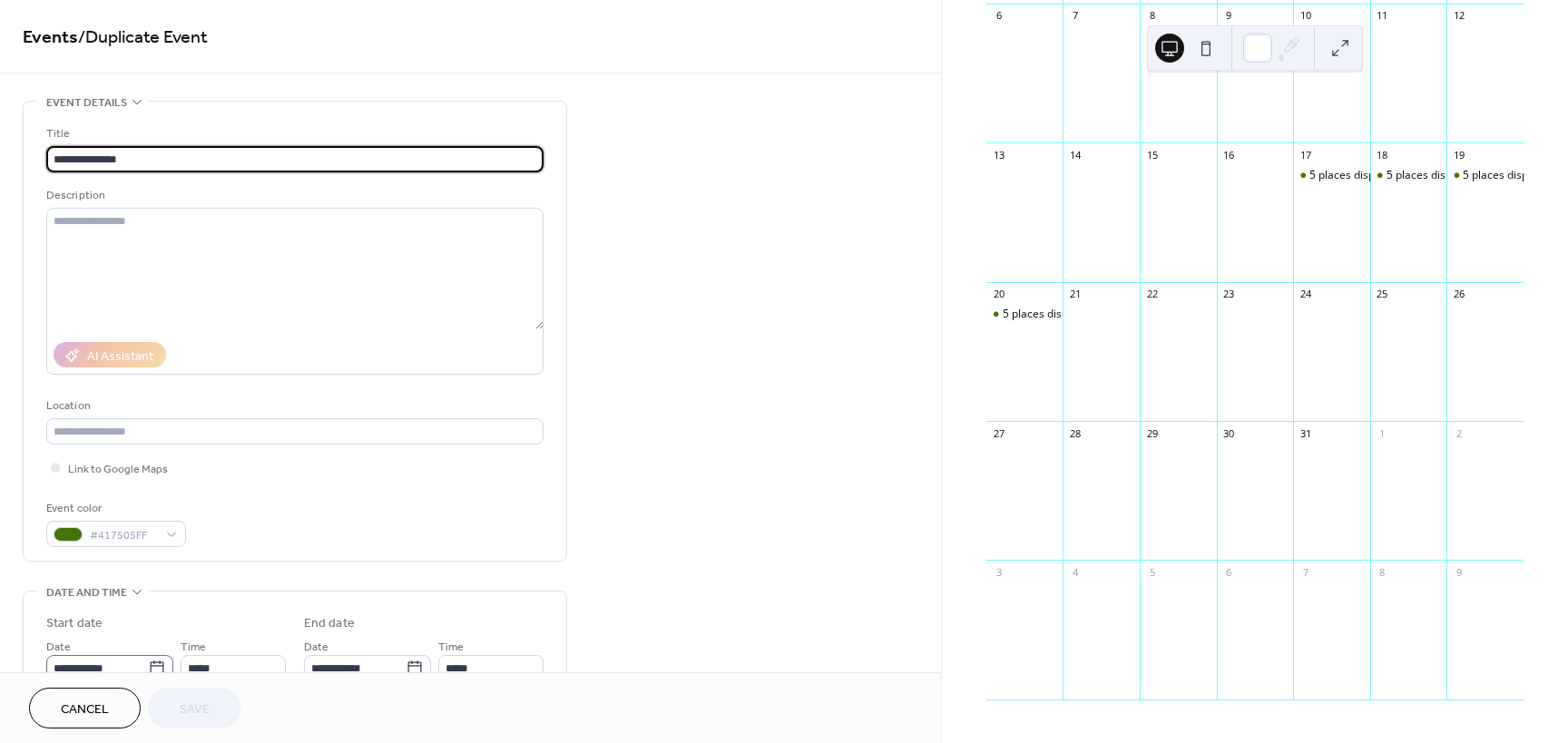 click 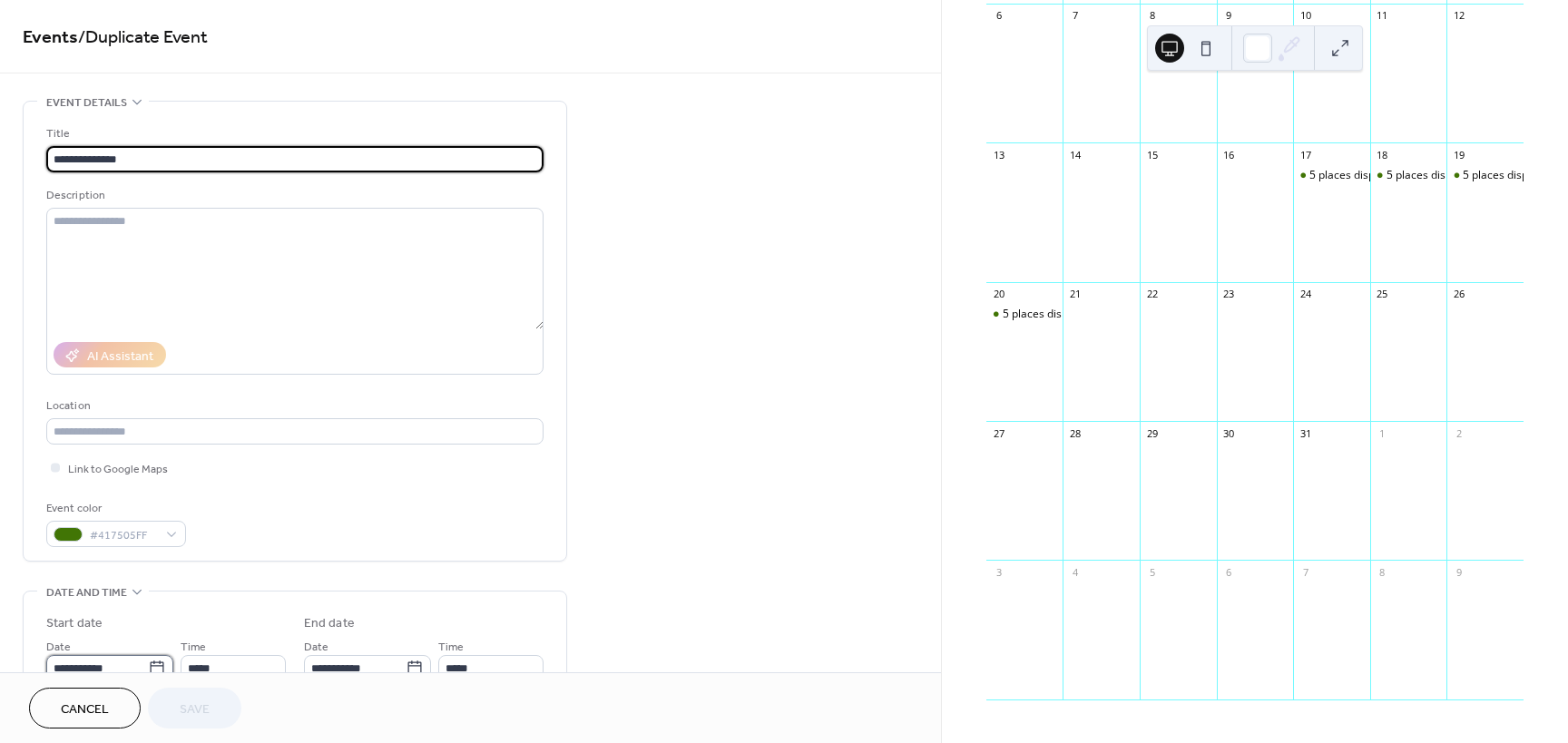 click on "**********" at bounding box center [97, 668] 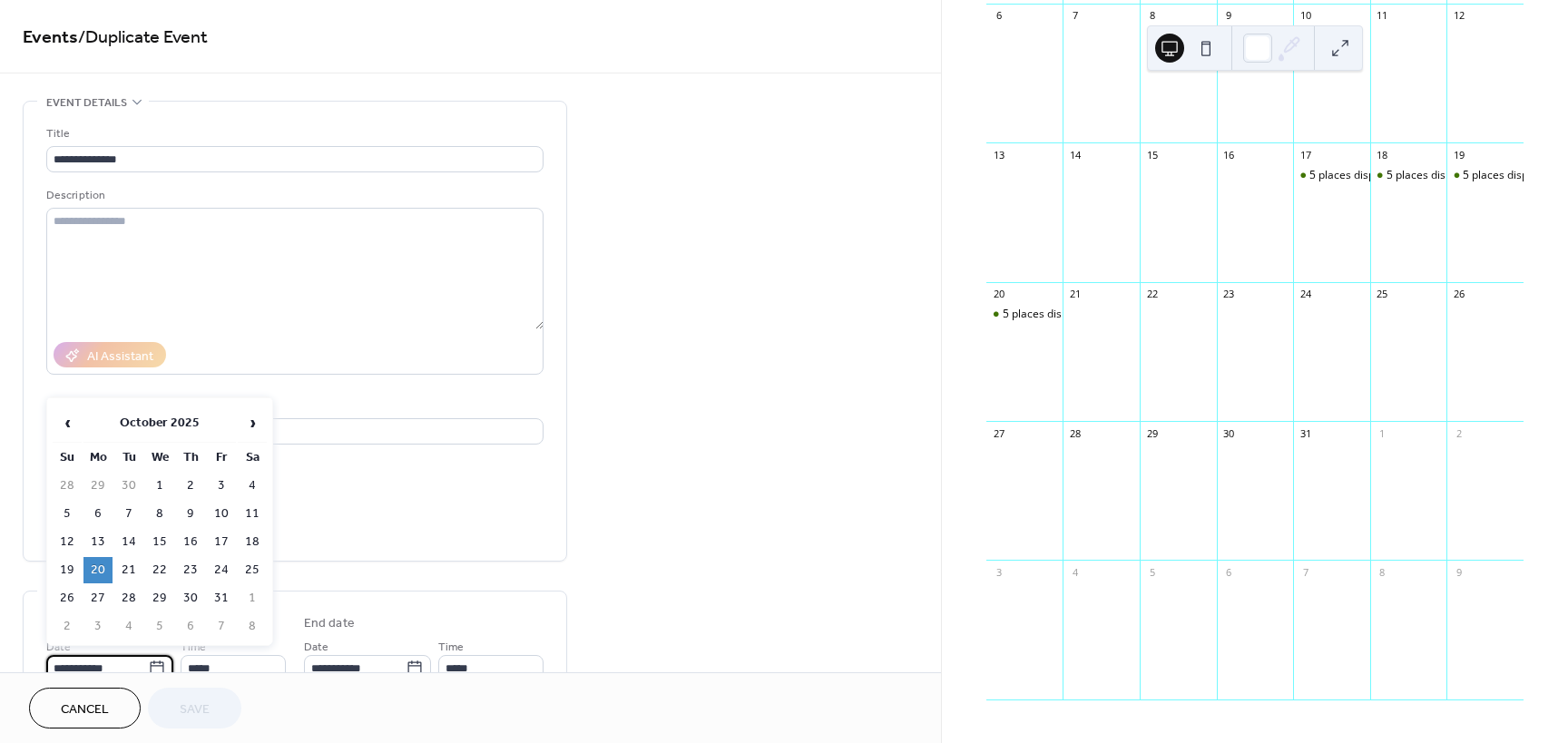 scroll, scrollTop: 9, scrollLeft: 0, axis: vertical 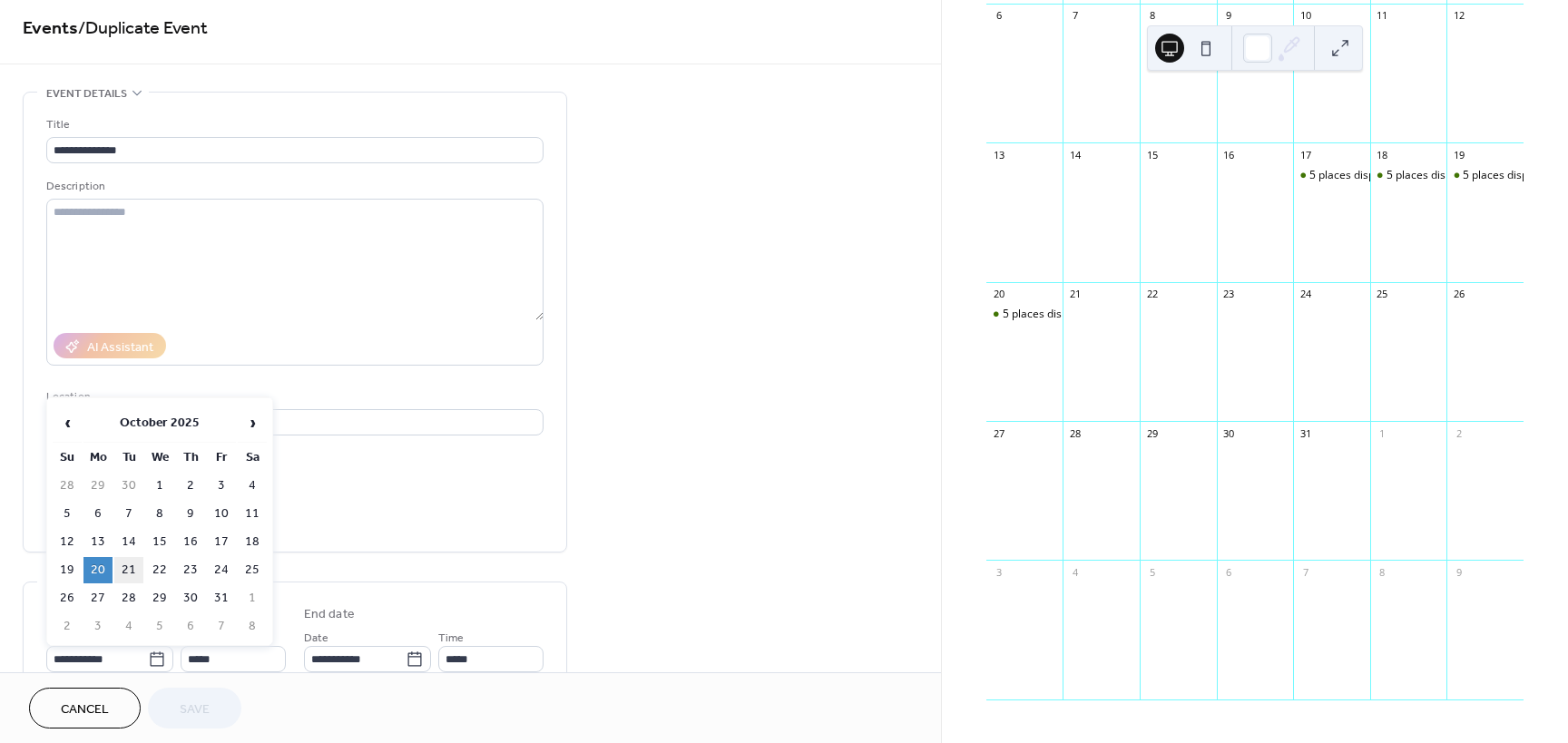 click on "21" at bounding box center [129, 570] 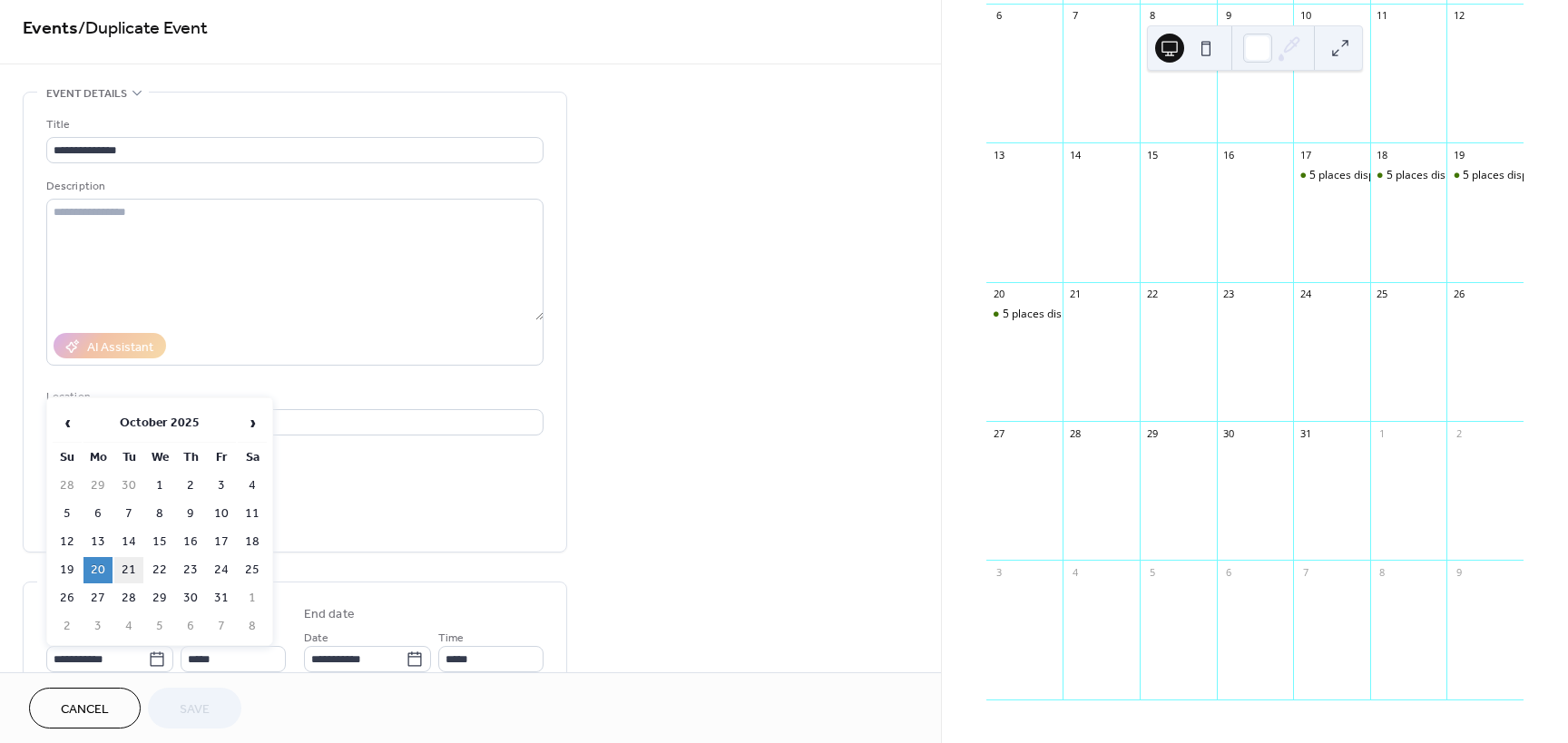 type on "**********" 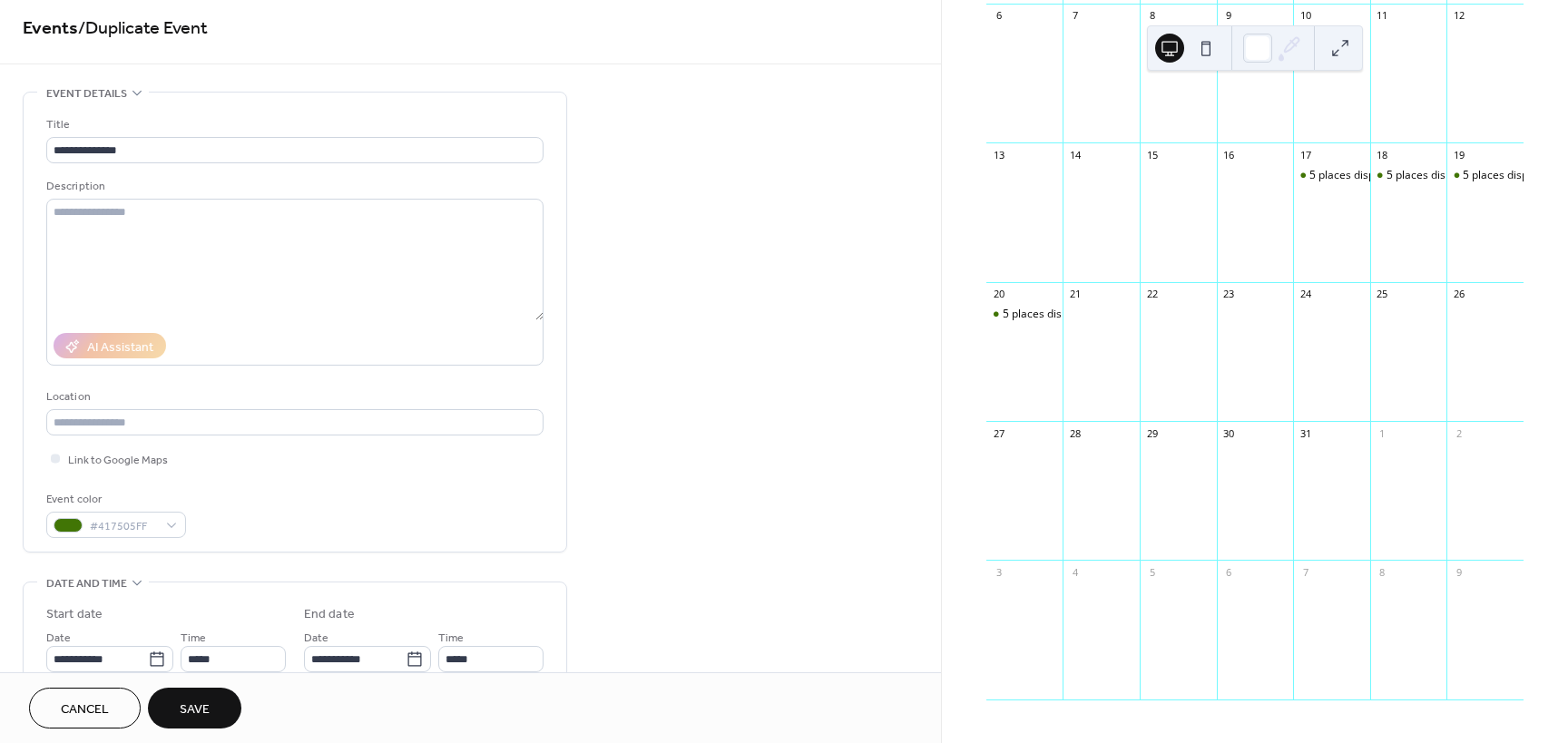 click on "Save" at bounding box center [194, 709] 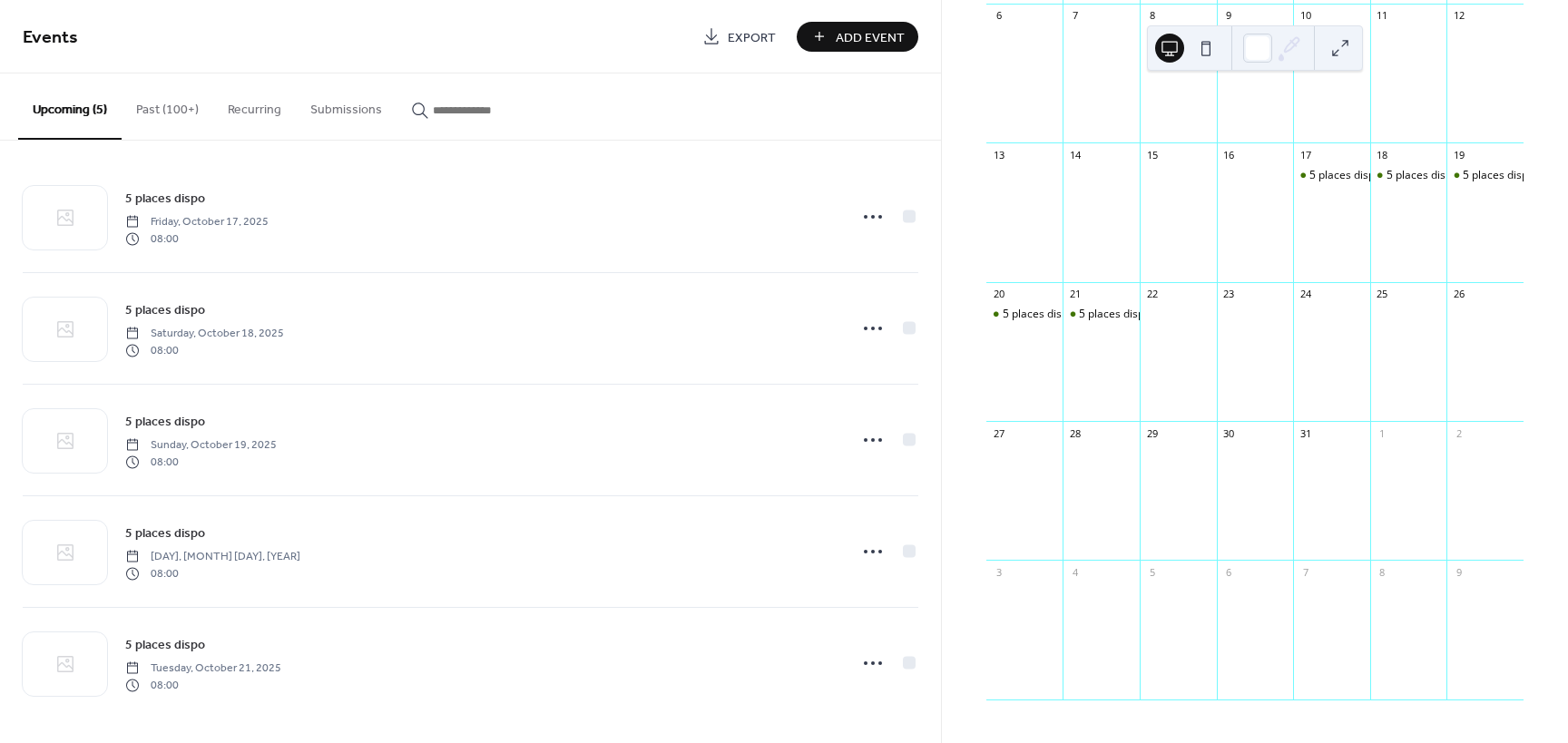 scroll, scrollTop: 9, scrollLeft: 0, axis: vertical 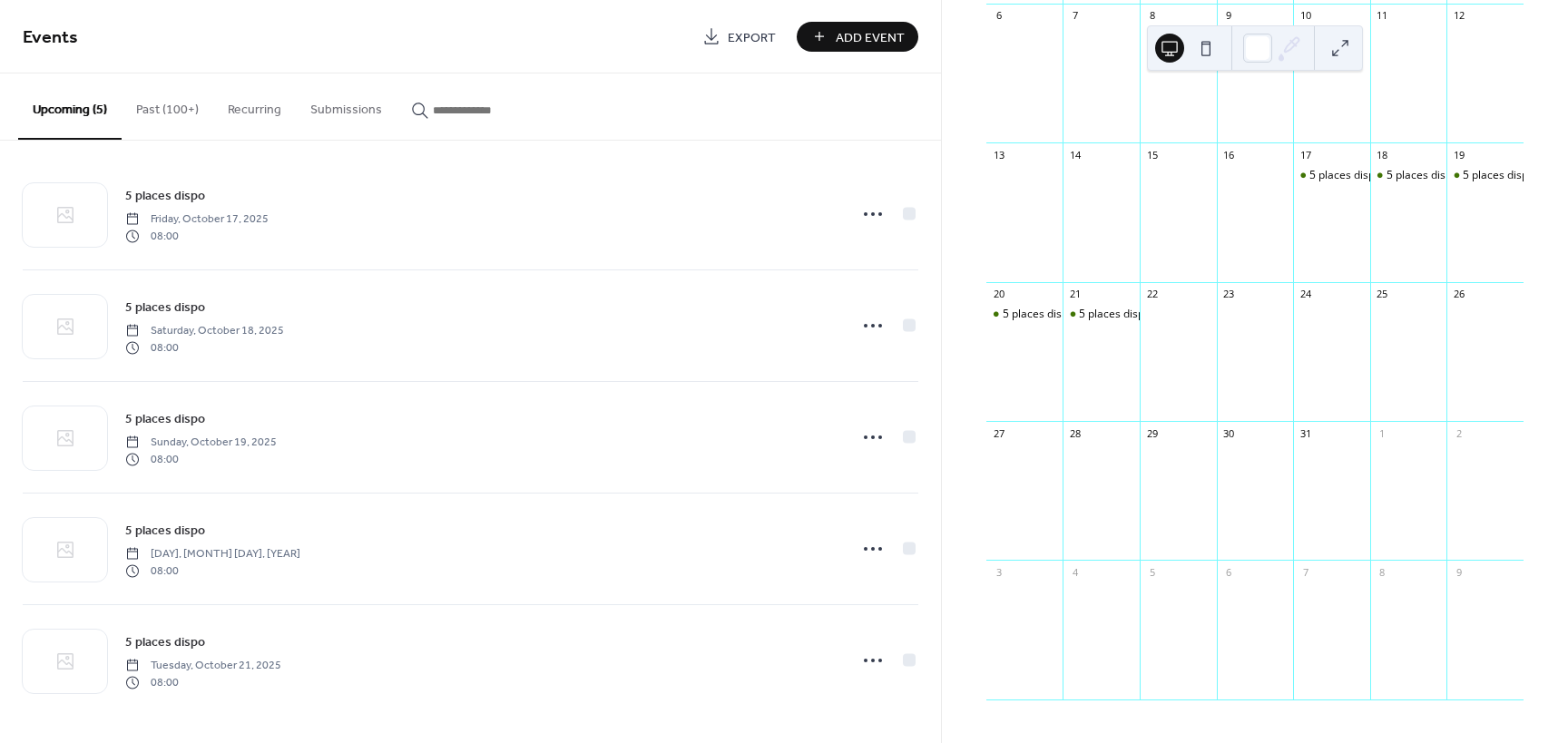 click on "Add Event" at bounding box center [870, 37] 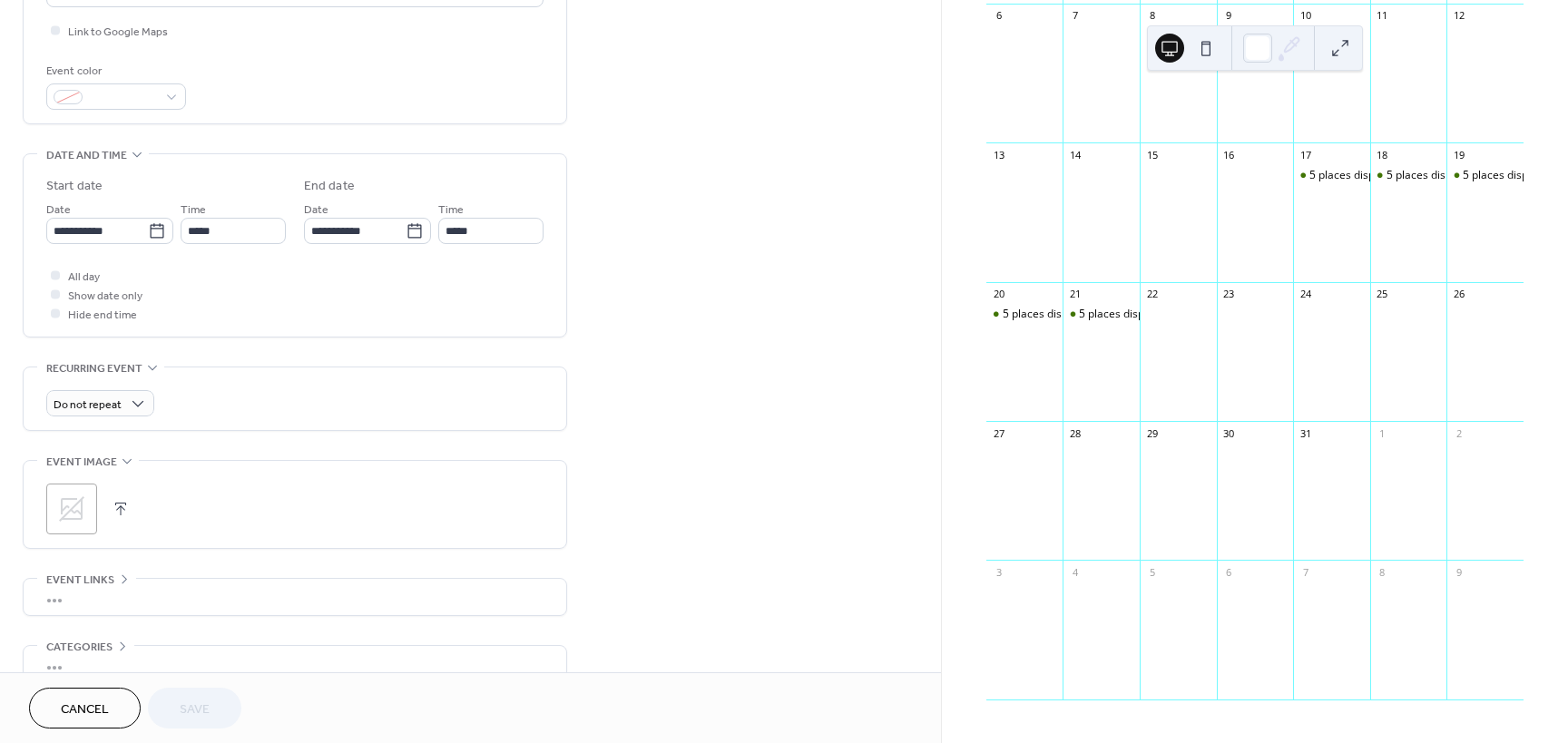scroll, scrollTop: 454, scrollLeft: 0, axis: vertical 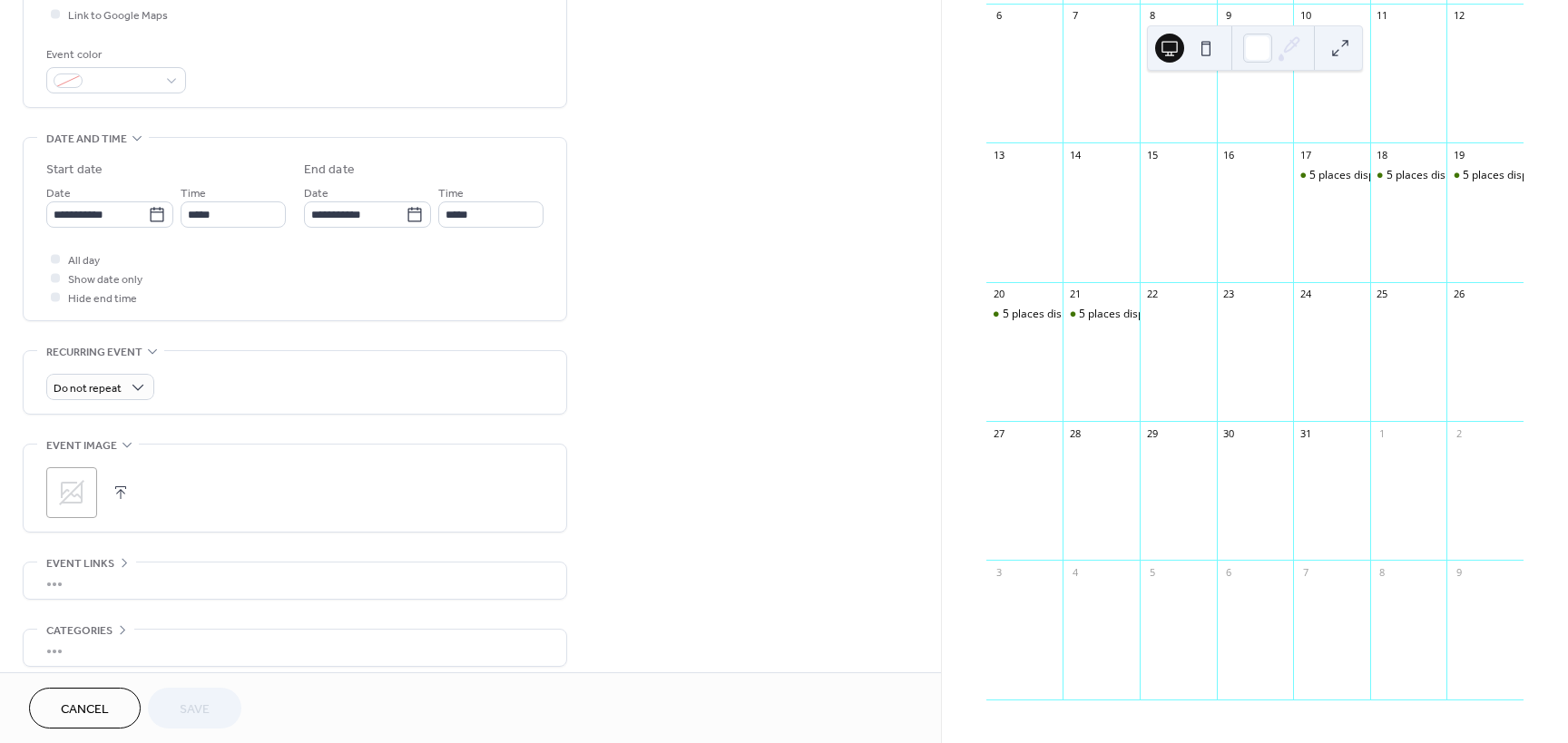 click on "Cancel" at bounding box center [84, 708] 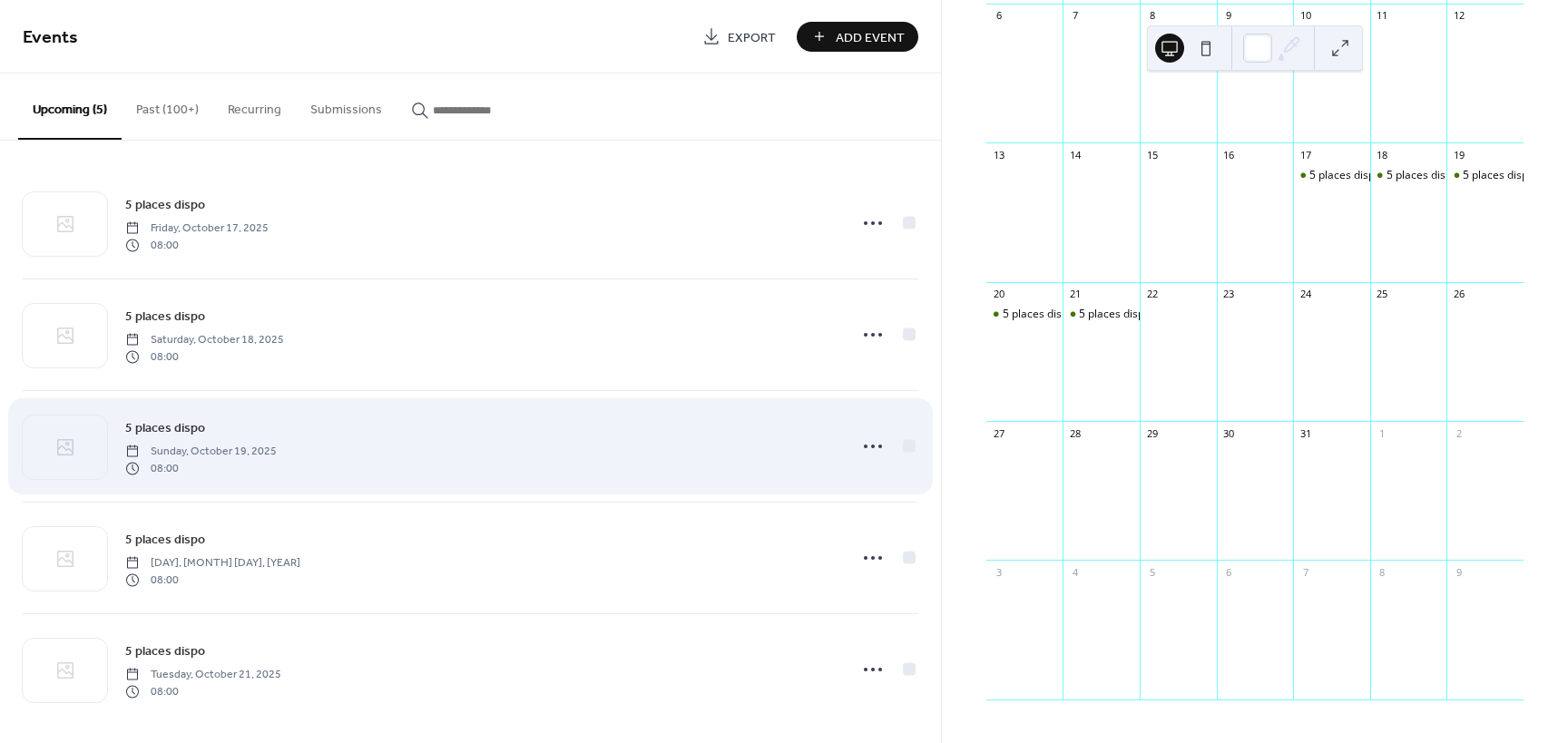 scroll, scrollTop: 9, scrollLeft: 0, axis: vertical 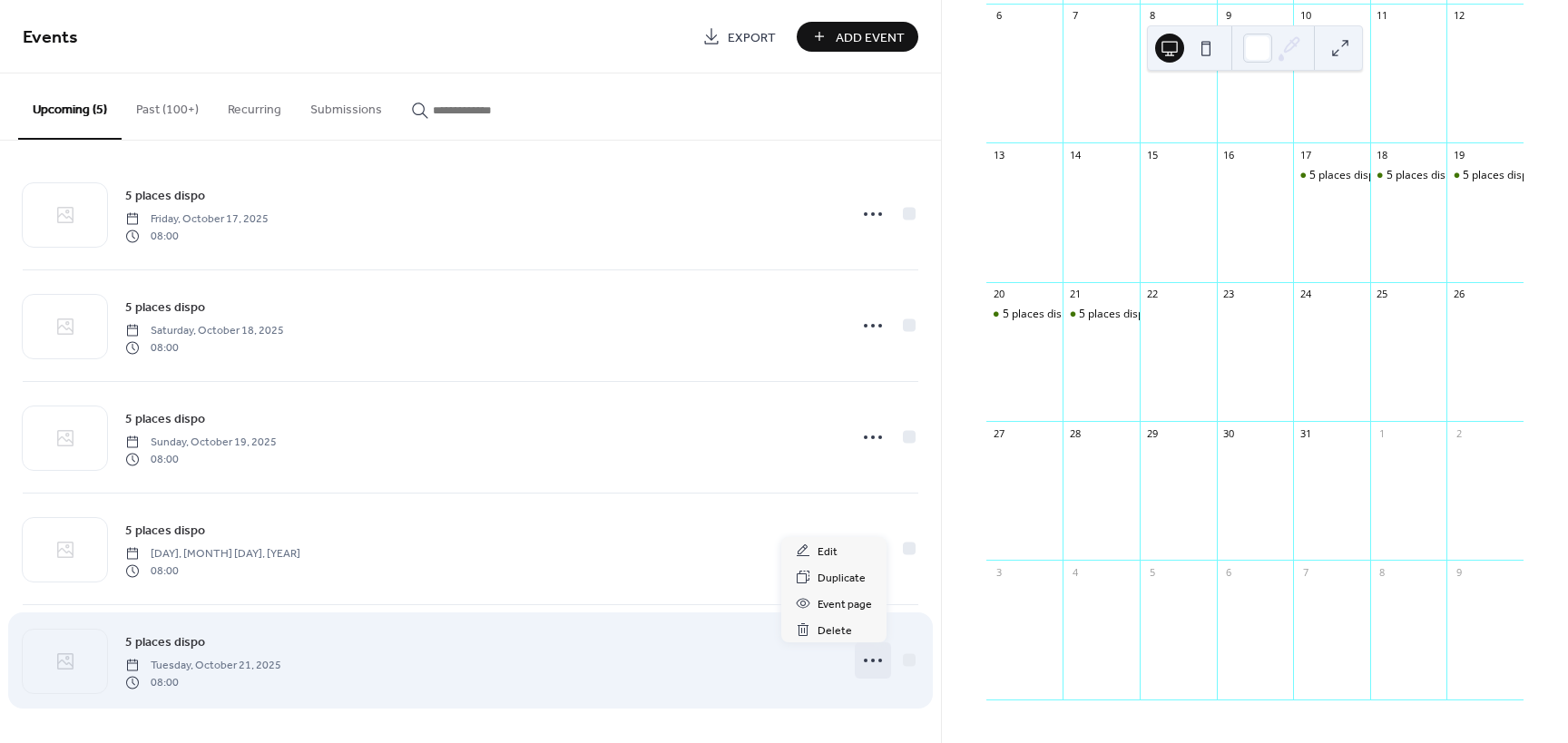 click 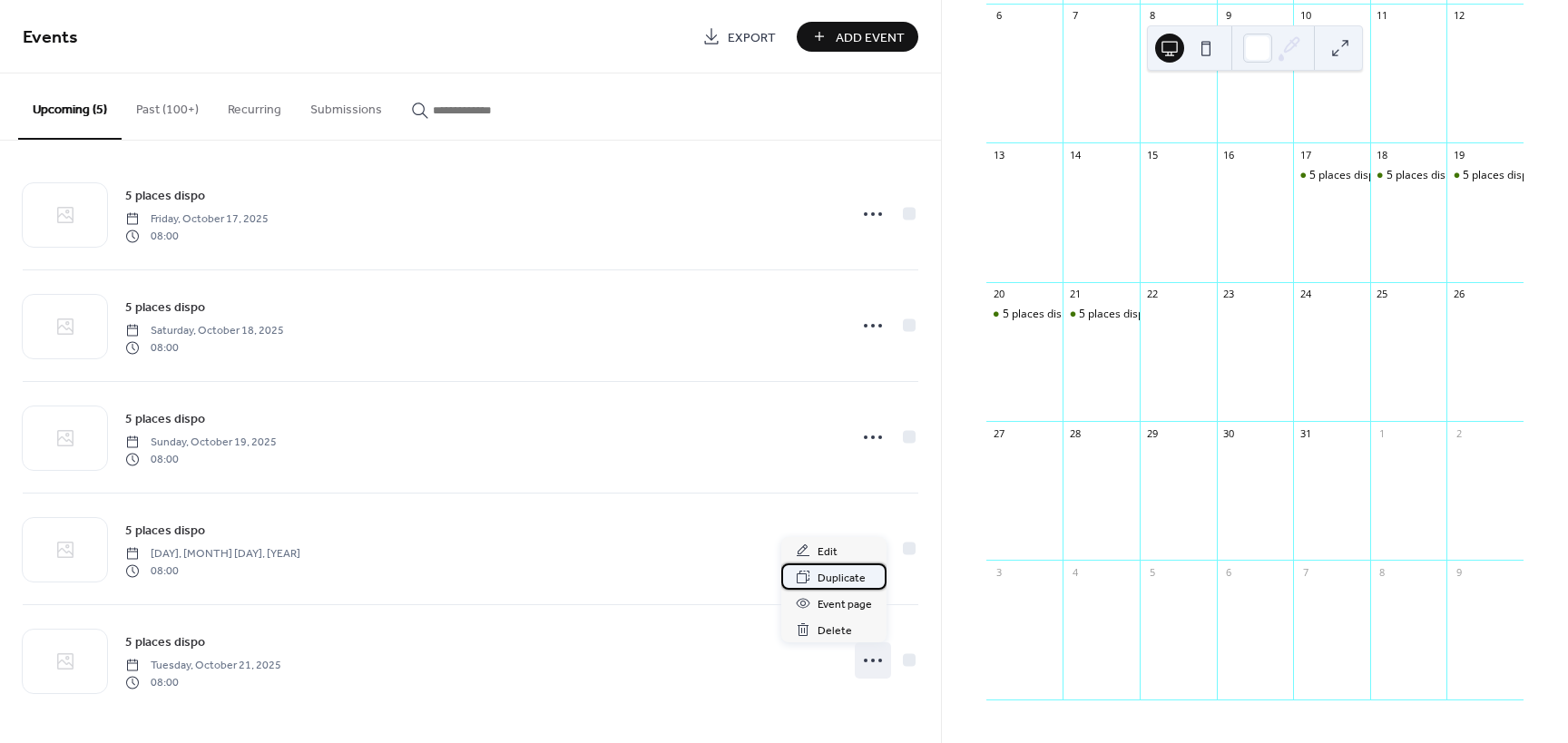 click on "Duplicate" at bounding box center (841, 578) 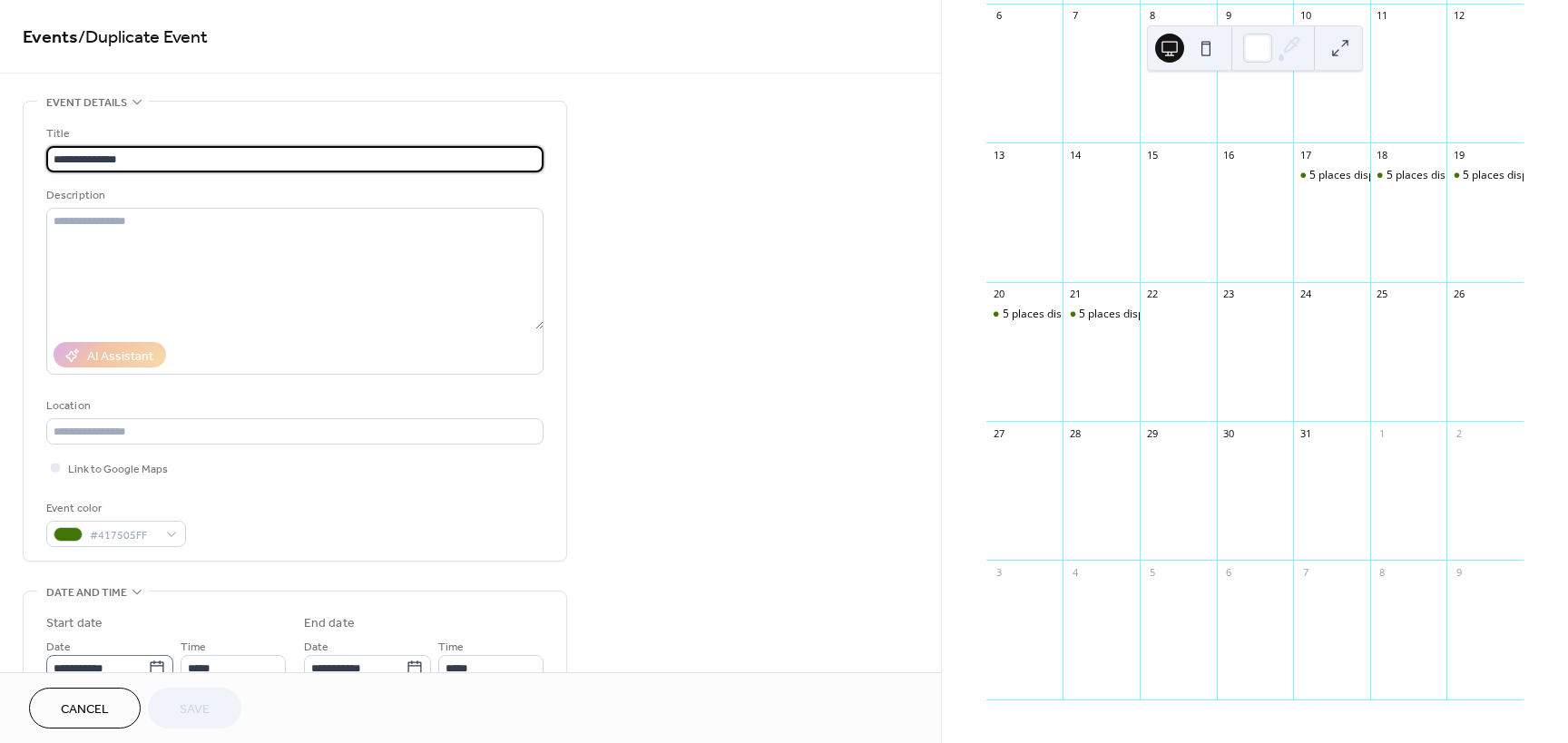 click 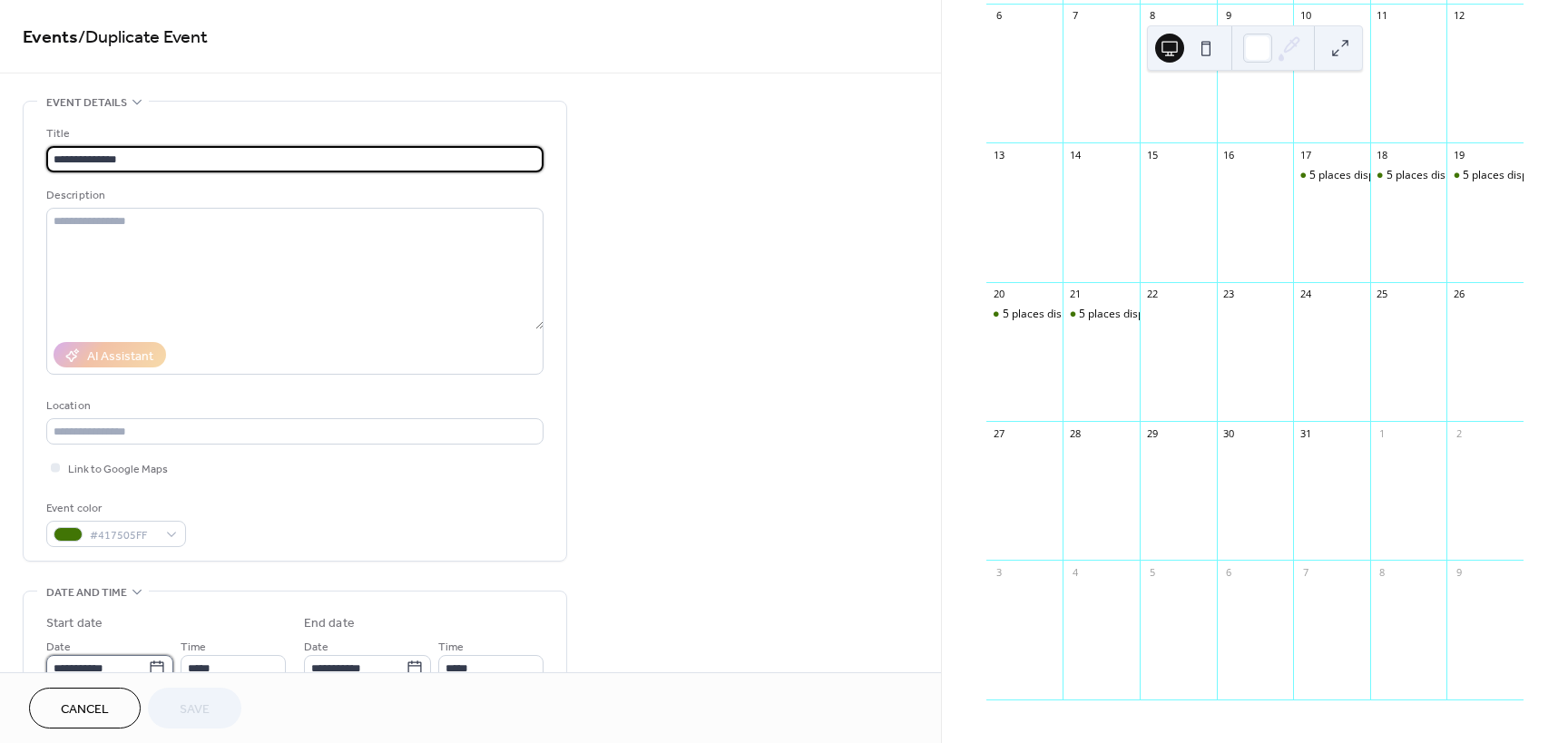 click on "**********" at bounding box center [97, 668] 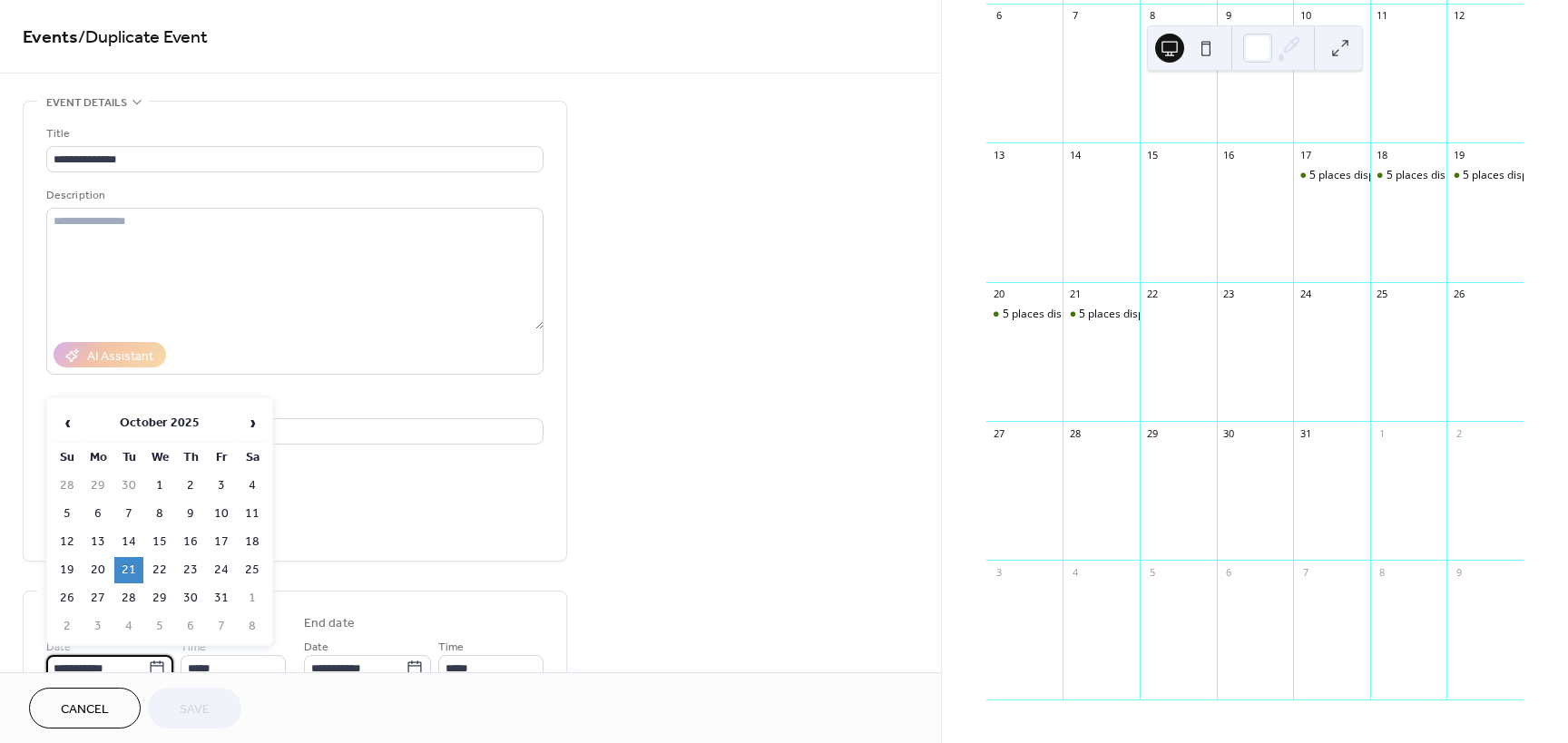 scroll, scrollTop: 9, scrollLeft: 0, axis: vertical 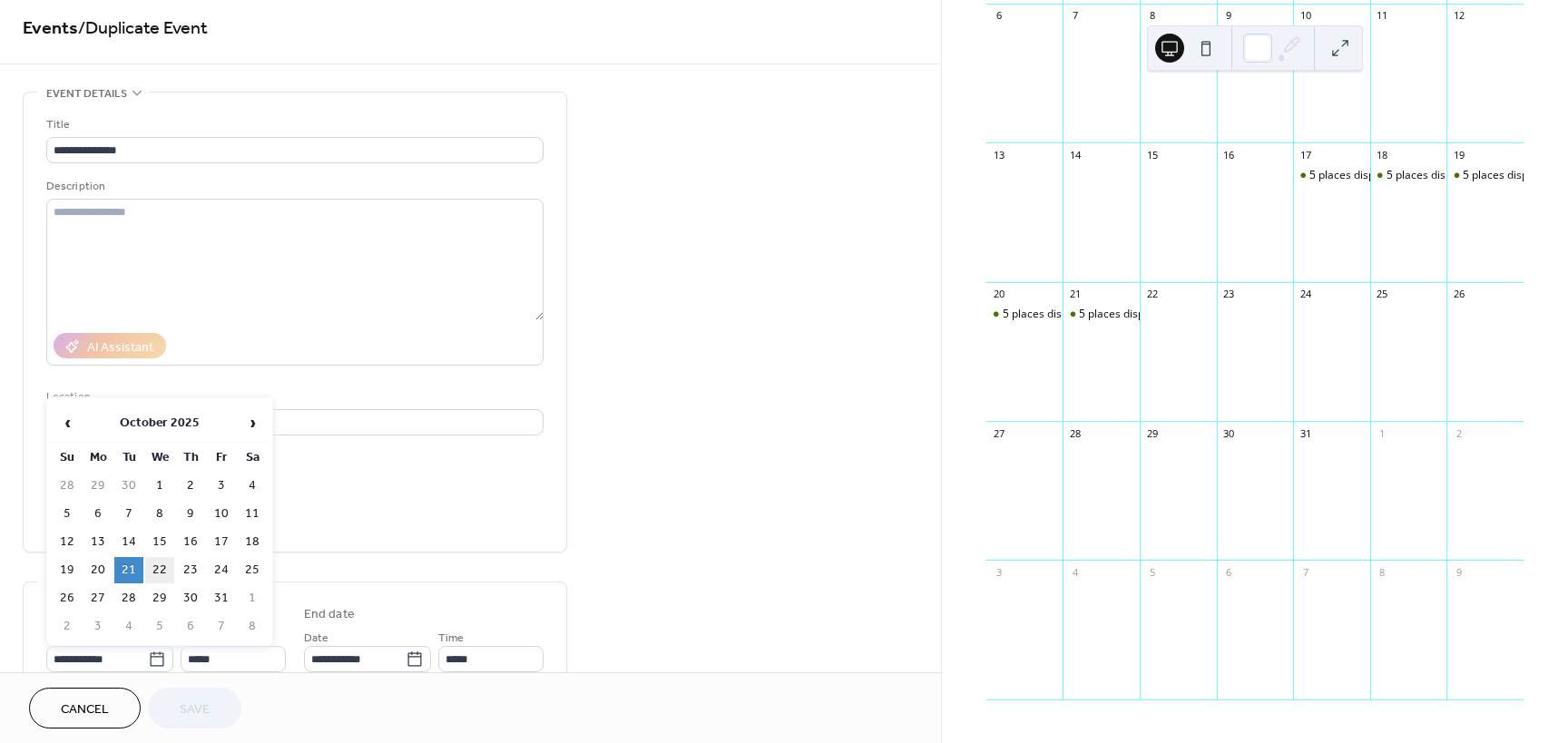 click on "22" at bounding box center (160, 570) 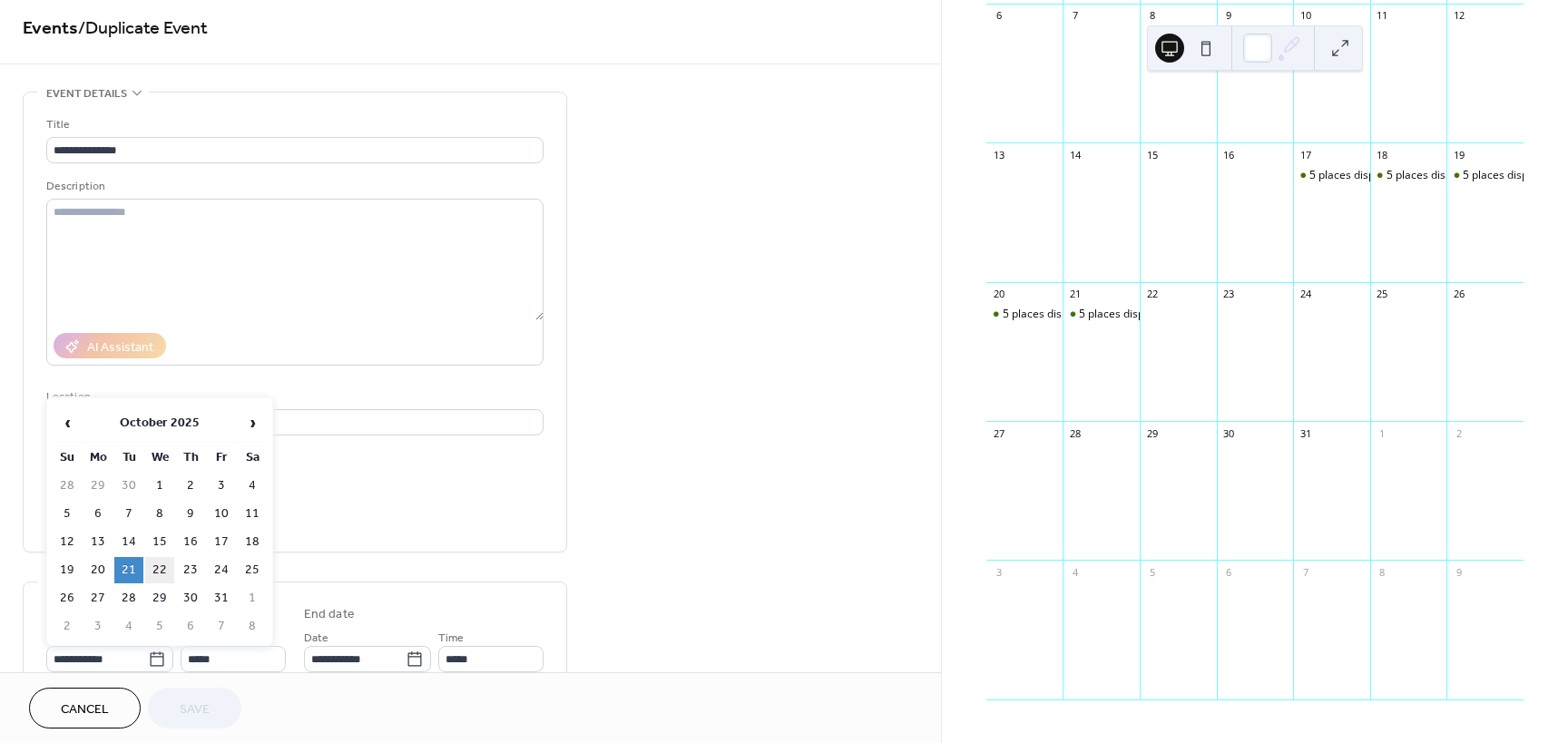 type on "**********" 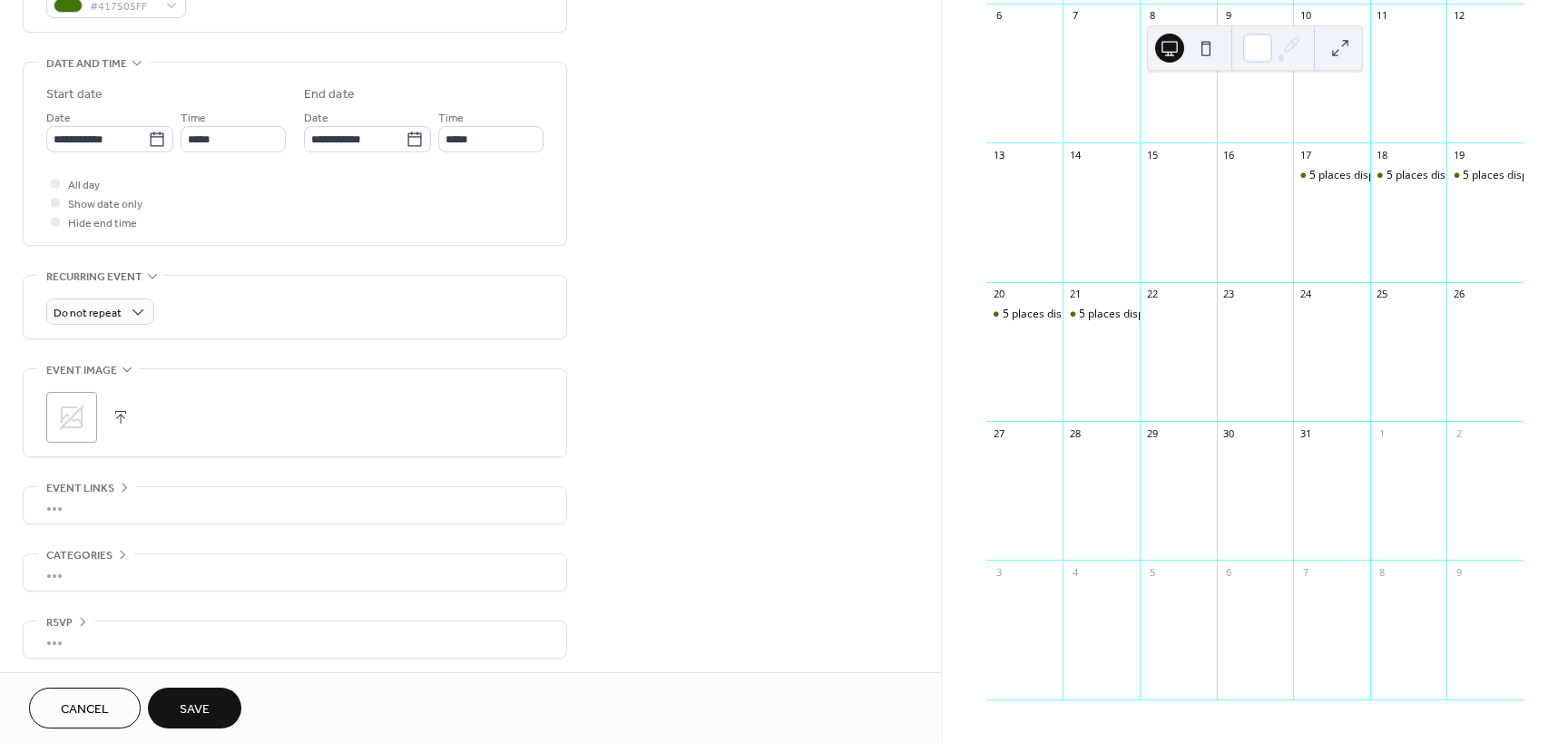 scroll, scrollTop: 533, scrollLeft: 0, axis: vertical 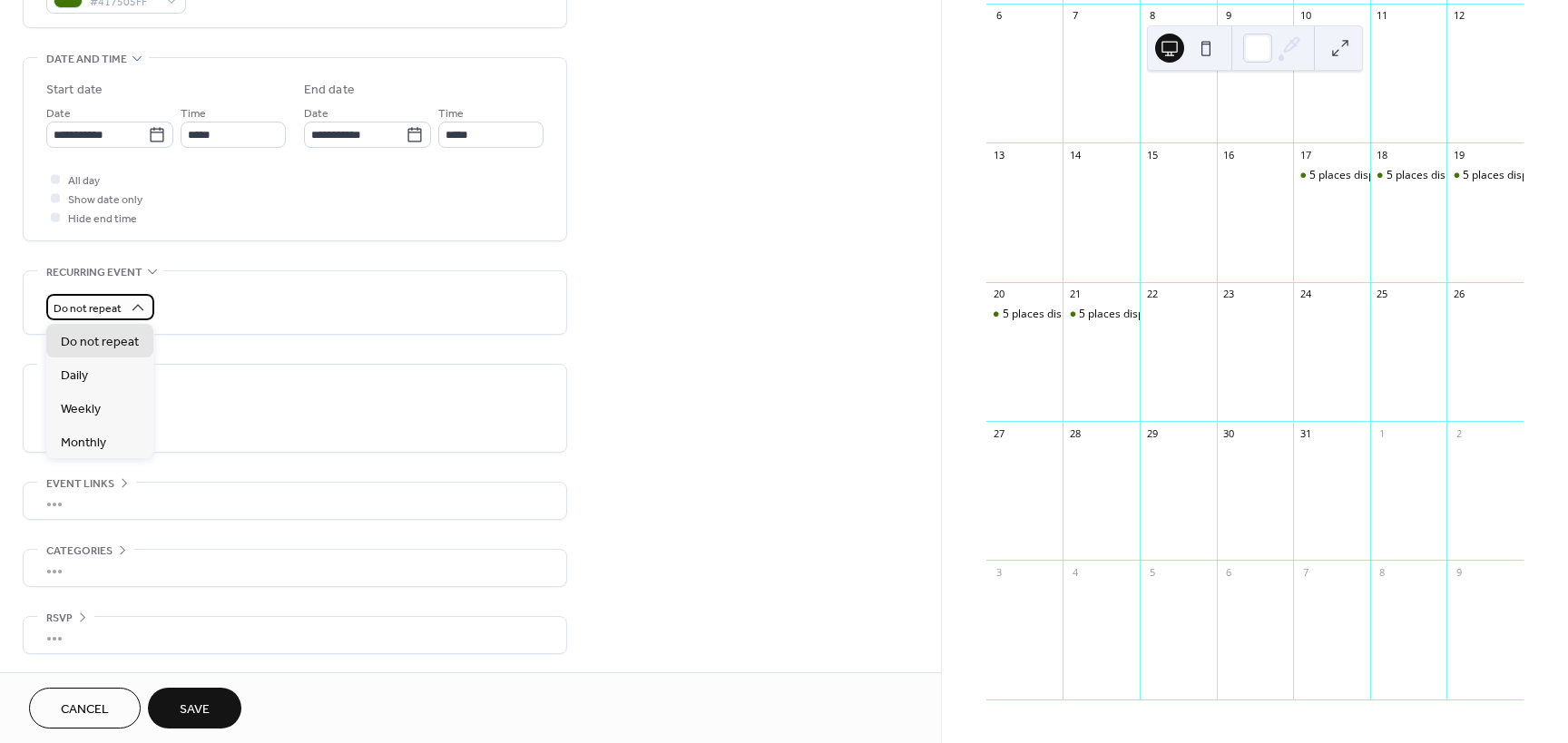 click 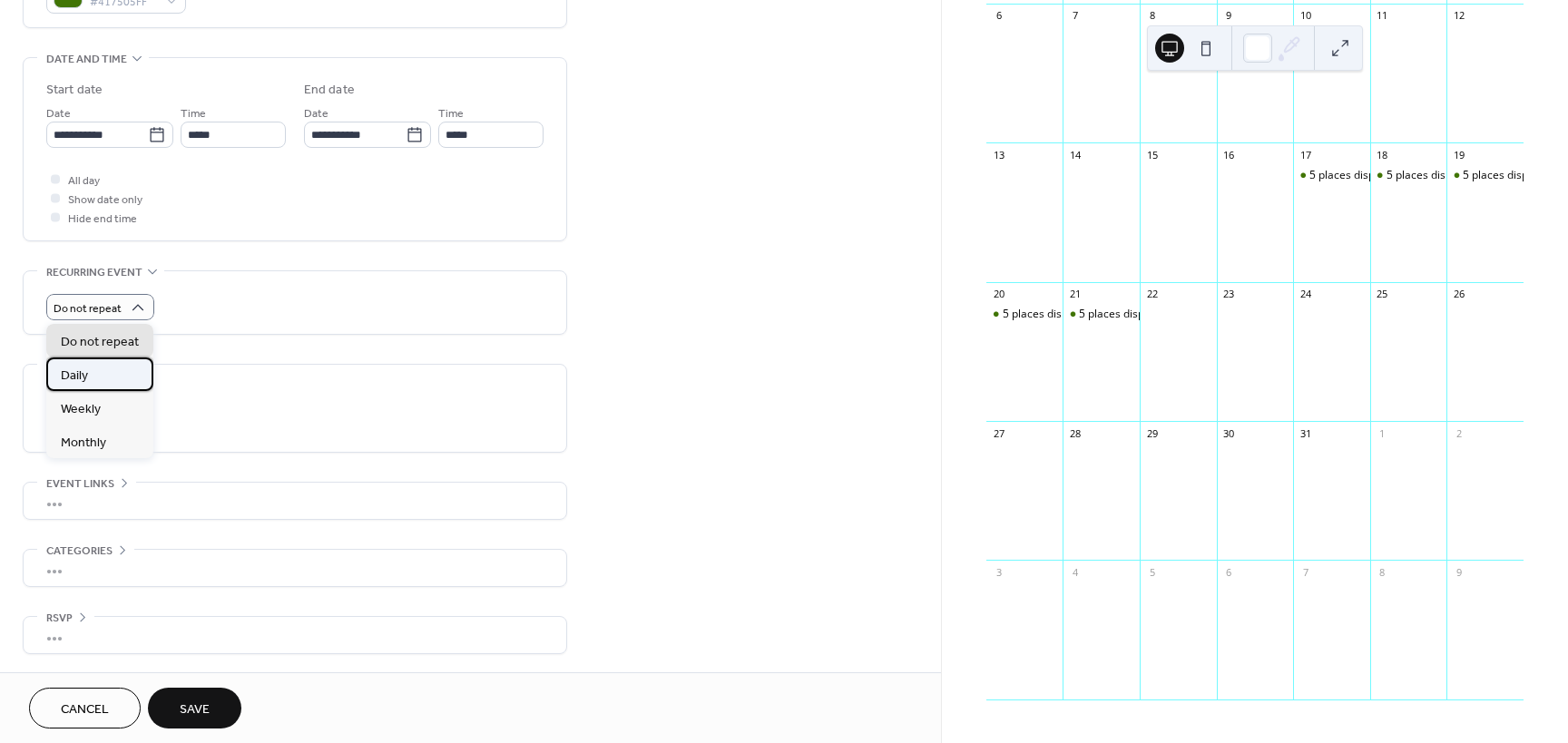 click on "Daily" at bounding box center [74, 376] 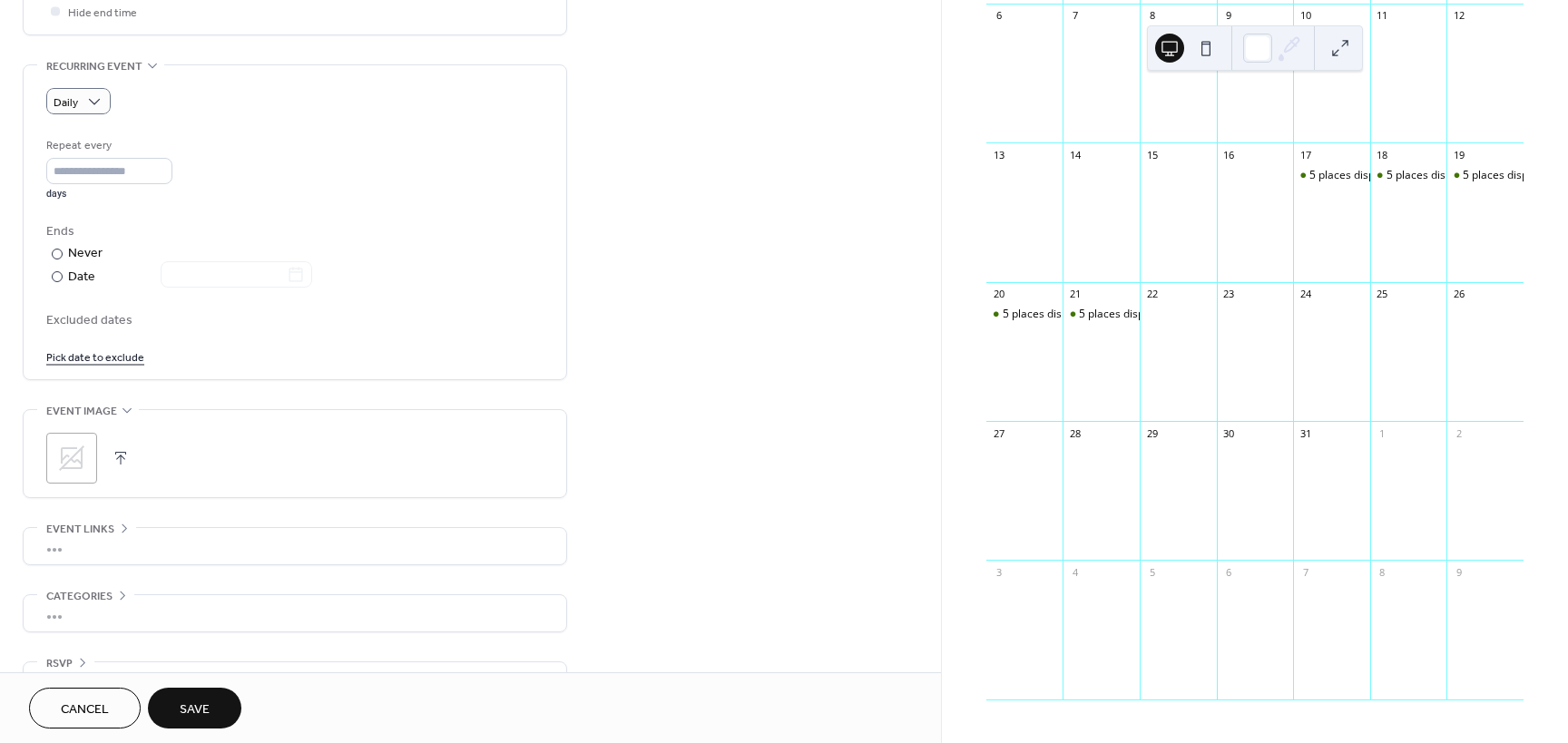 scroll, scrollTop: 785, scrollLeft: 0, axis: vertical 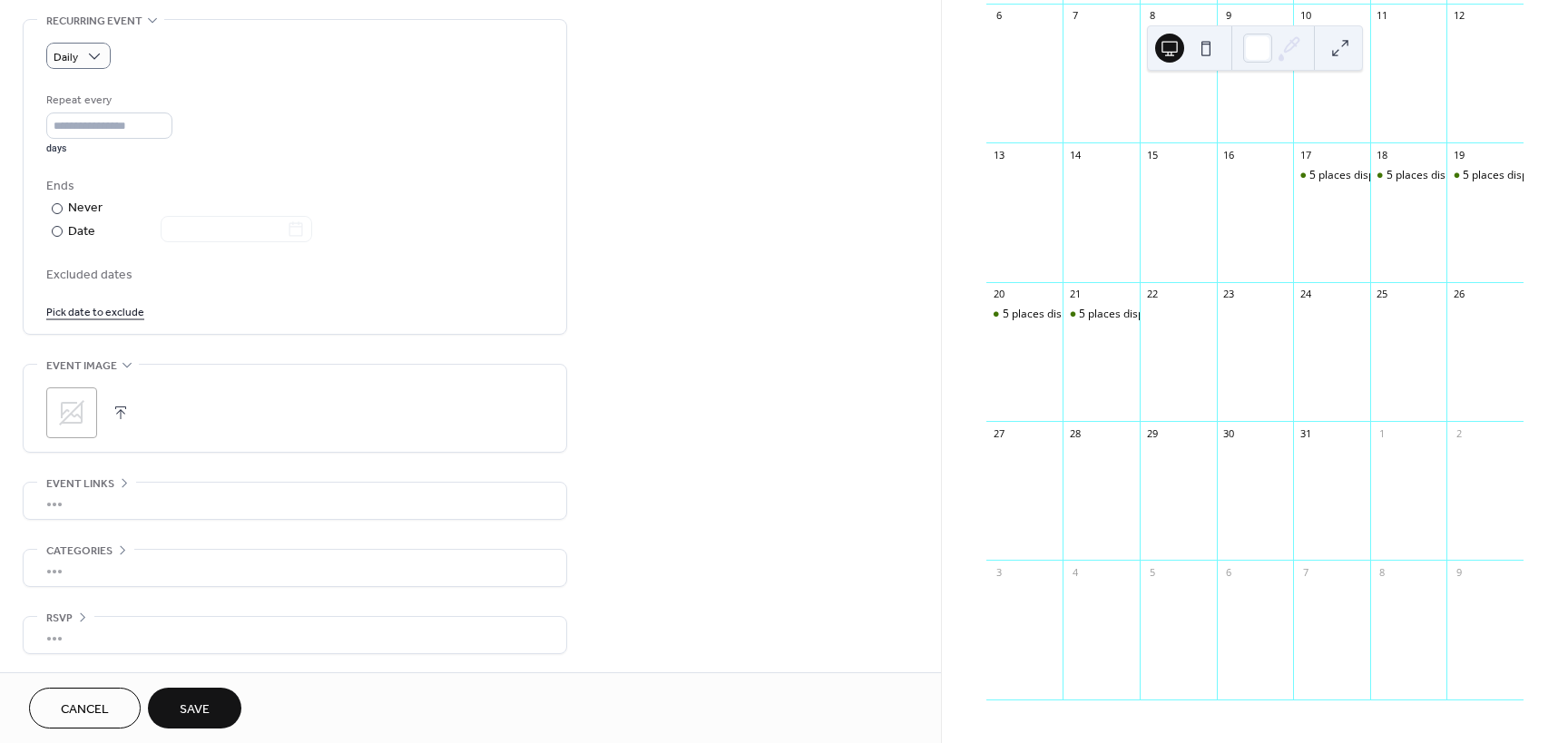 click on "Save" at bounding box center (194, 709) 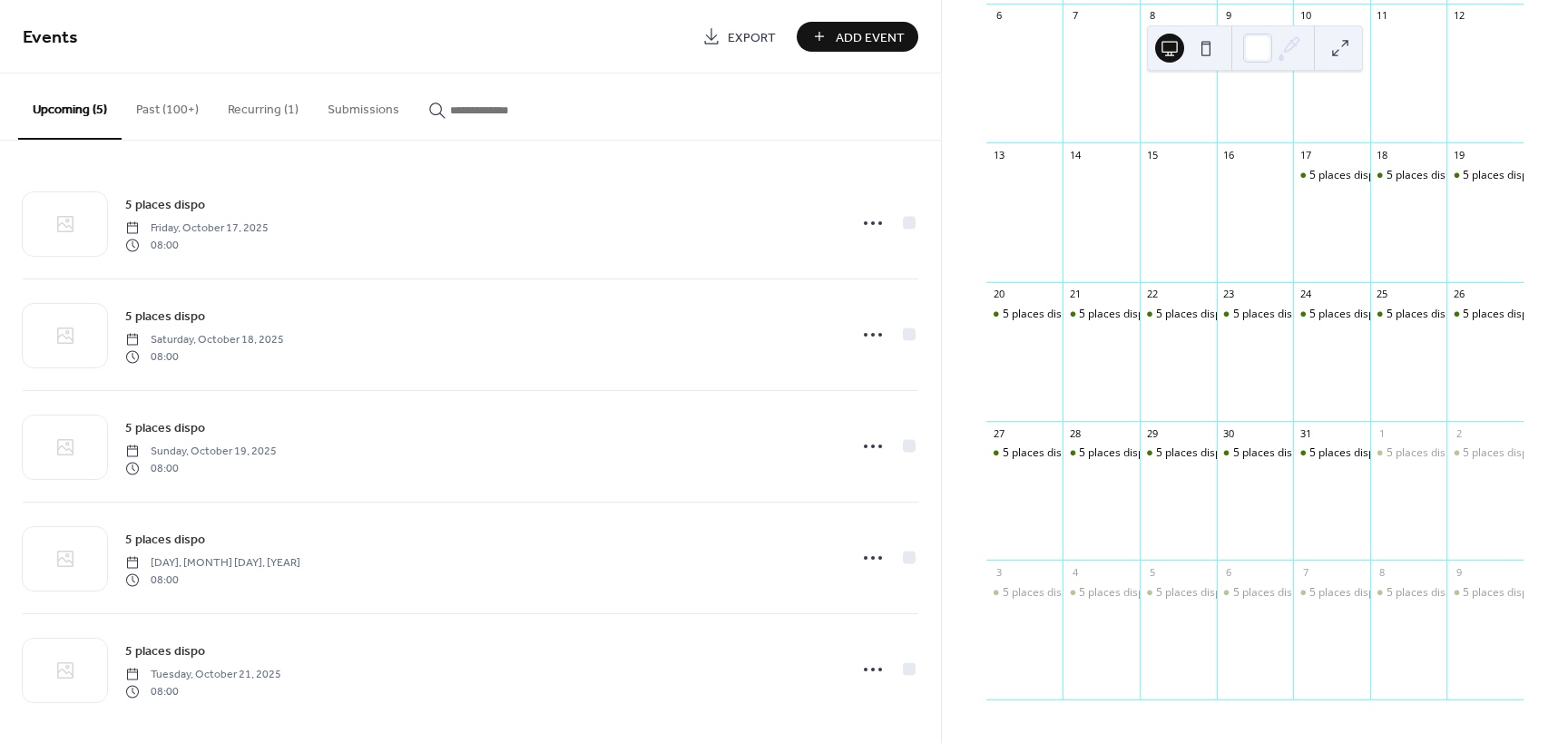 scroll, scrollTop: 346, scrollLeft: 0, axis: vertical 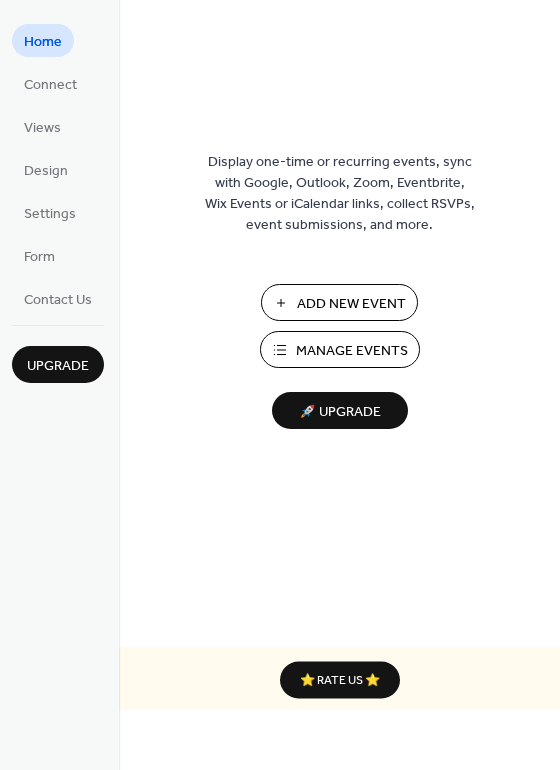 click on "Manage Events" at bounding box center (352, 351) 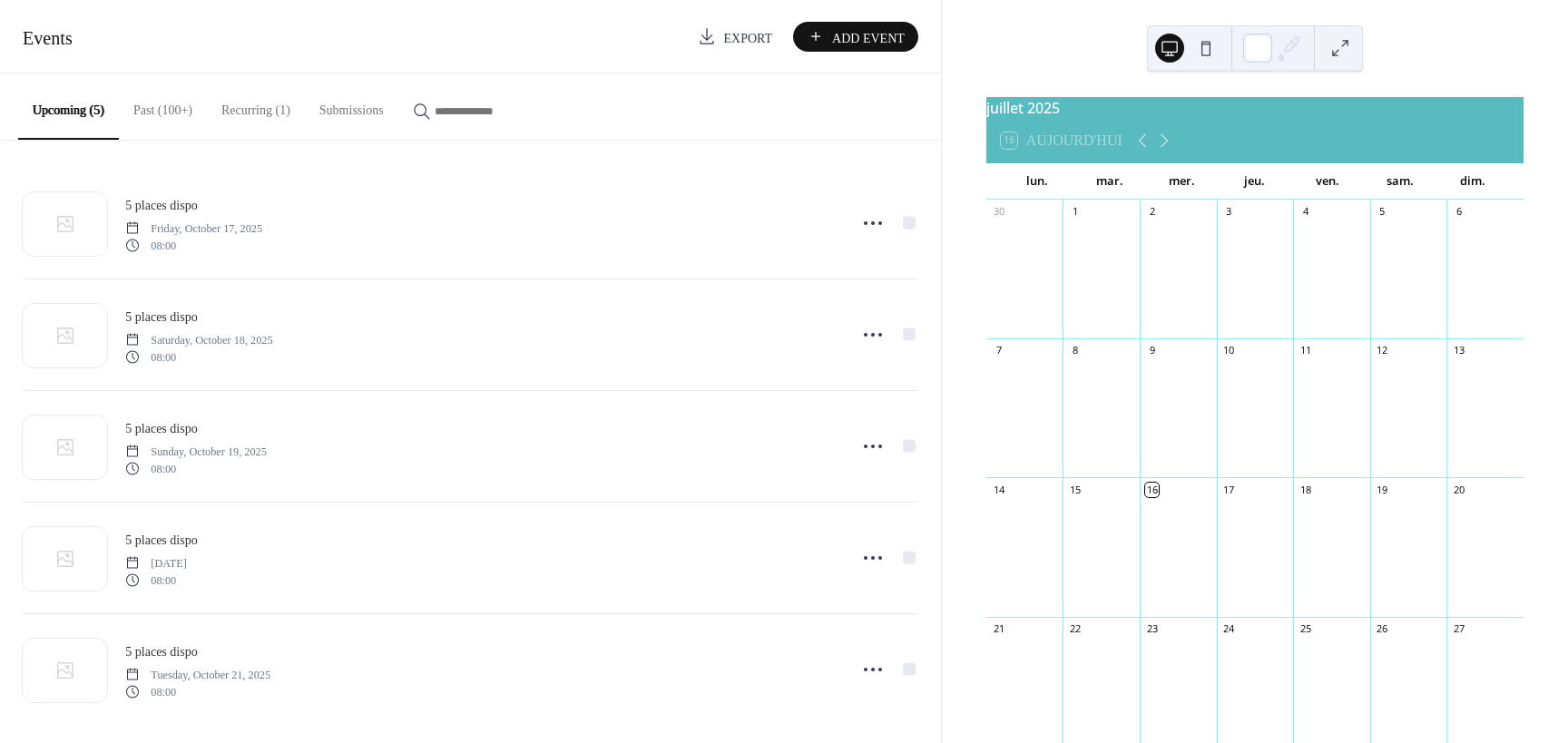 scroll, scrollTop: 0, scrollLeft: 0, axis: both 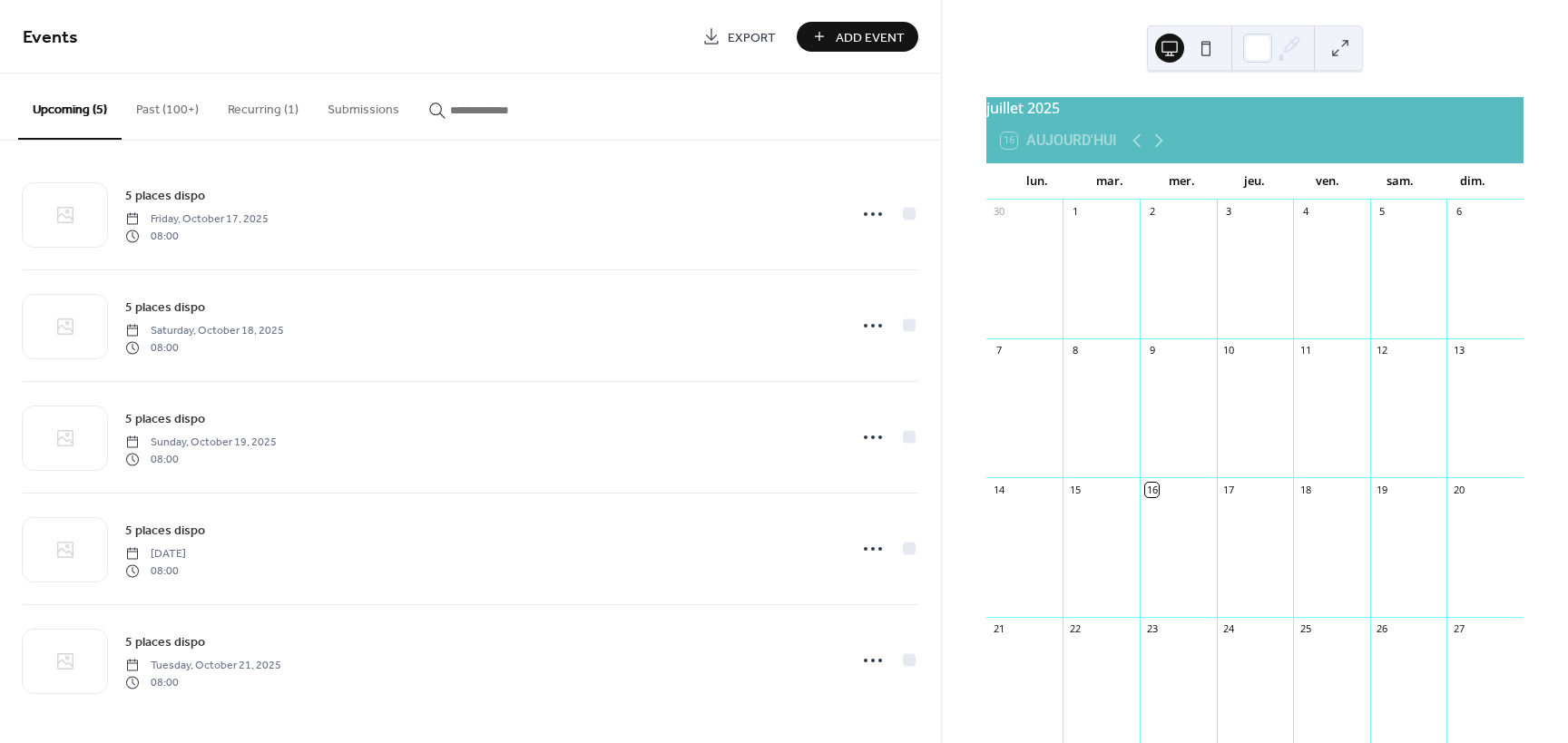 click on "Past (100+)" at bounding box center (167, 105) 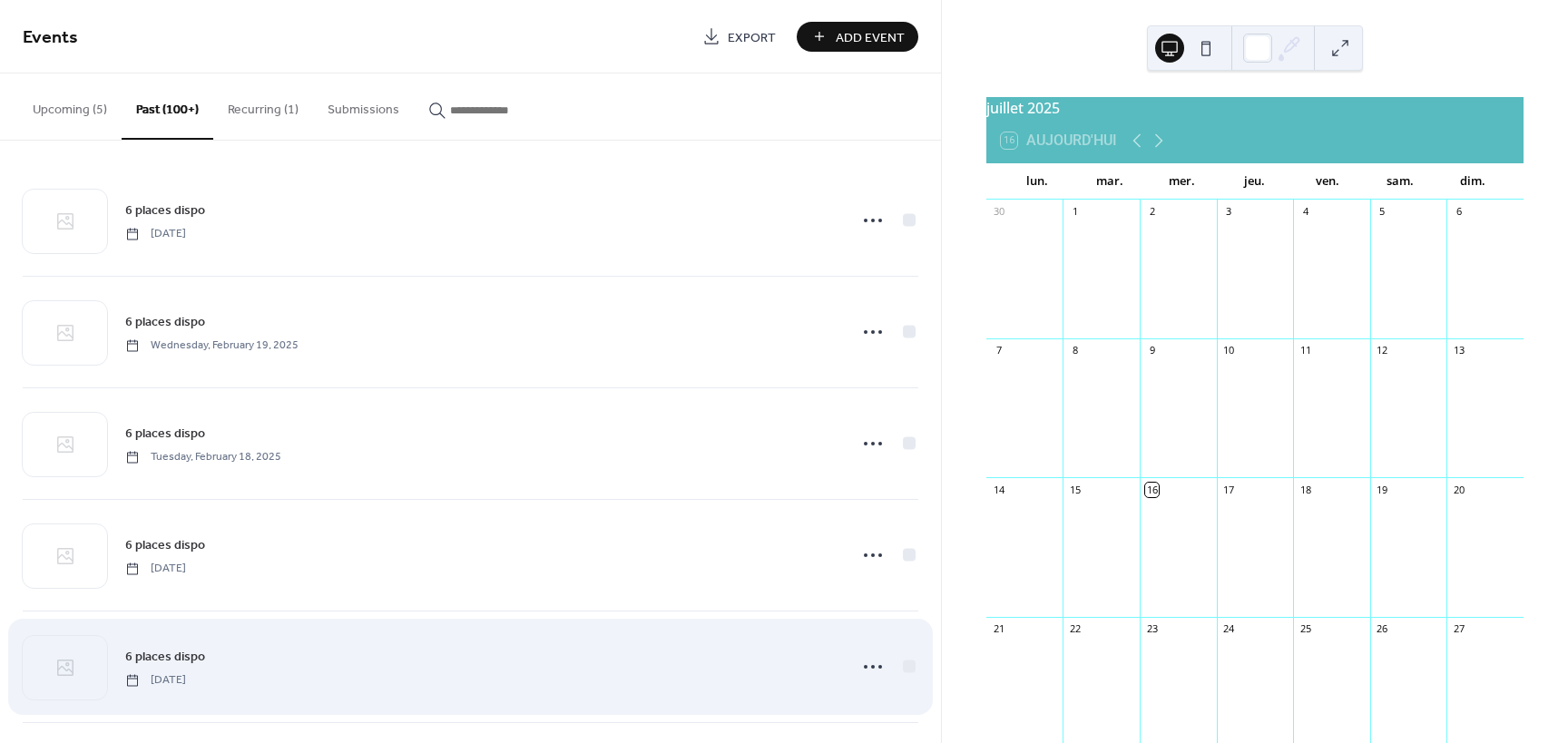 scroll, scrollTop: 0, scrollLeft: 0, axis: both 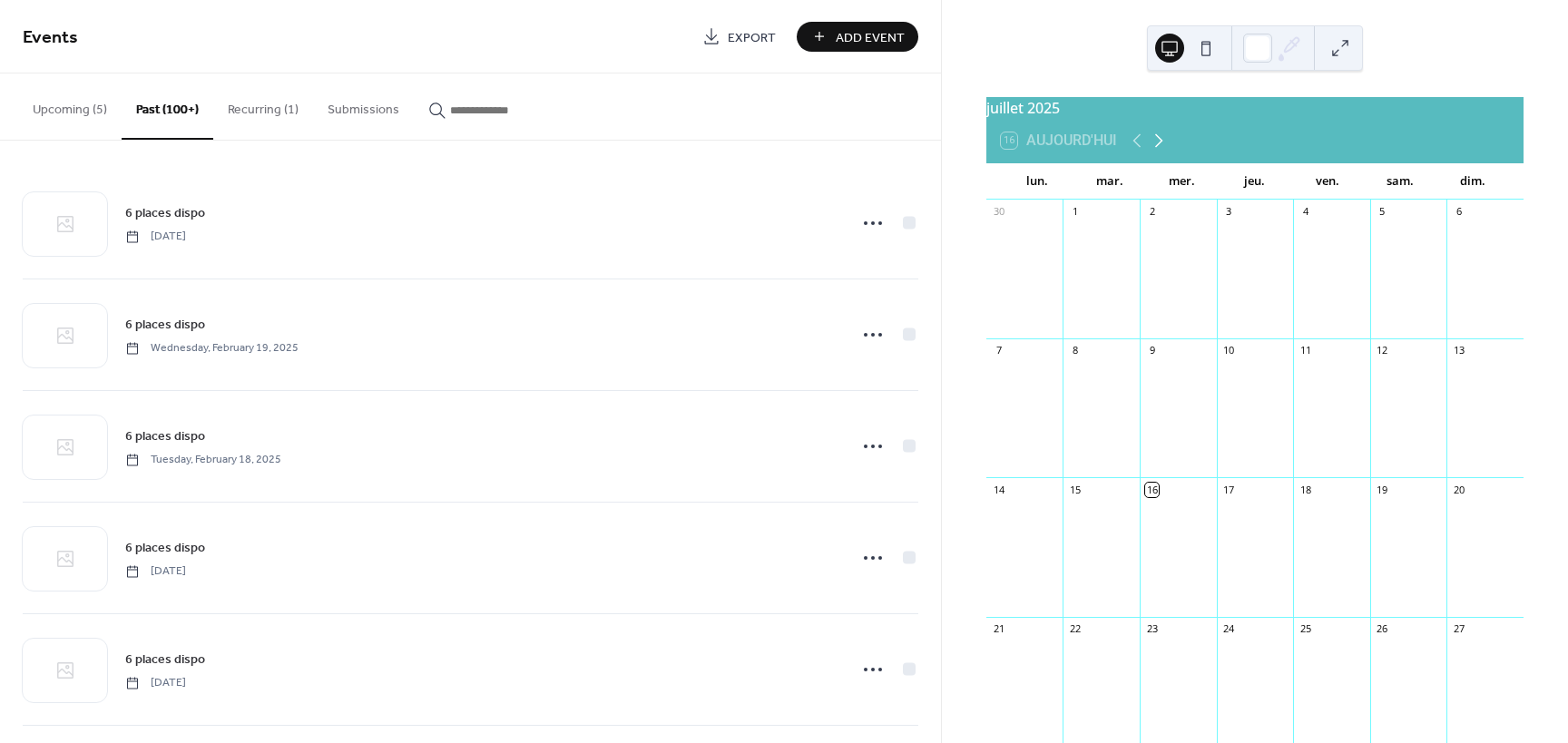 click 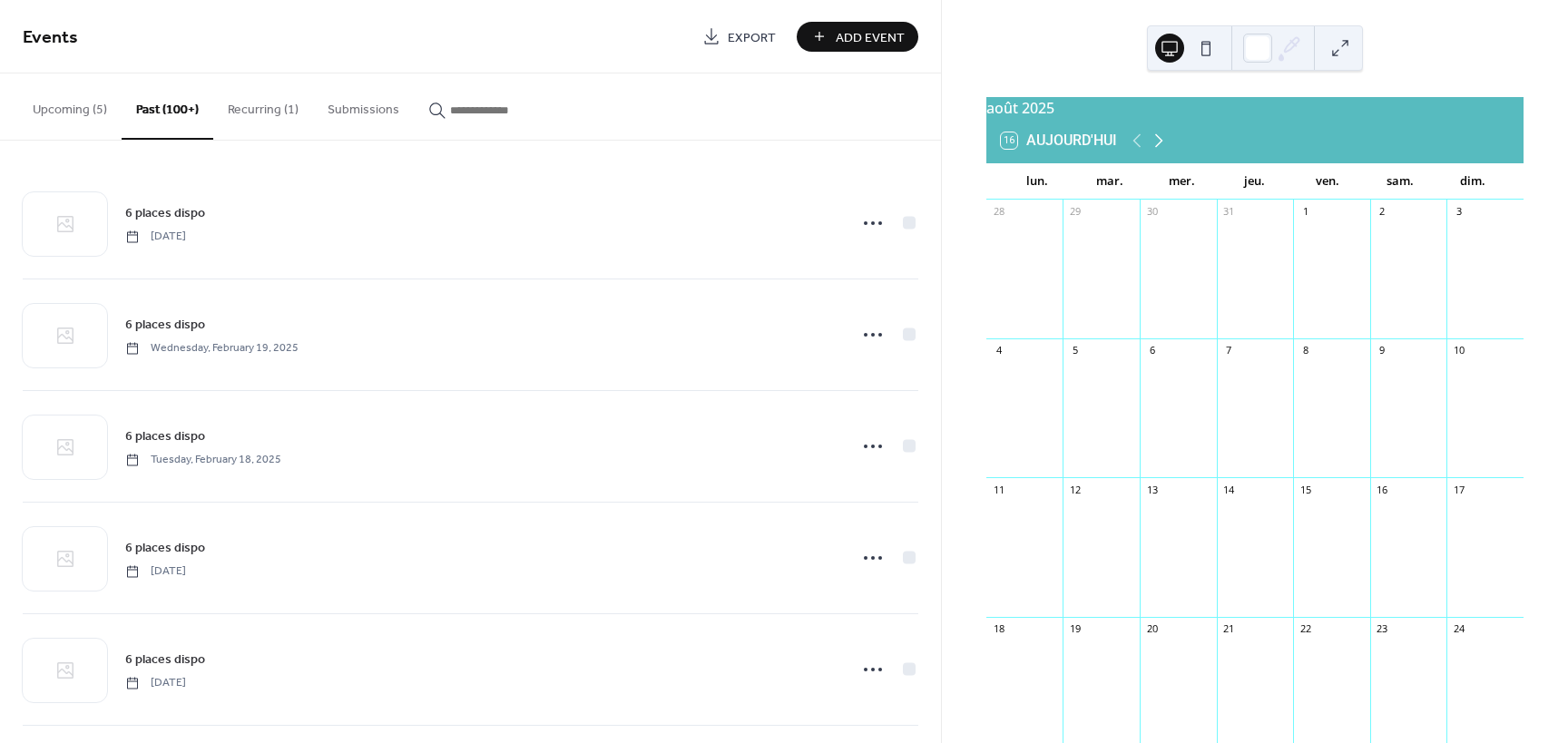 click 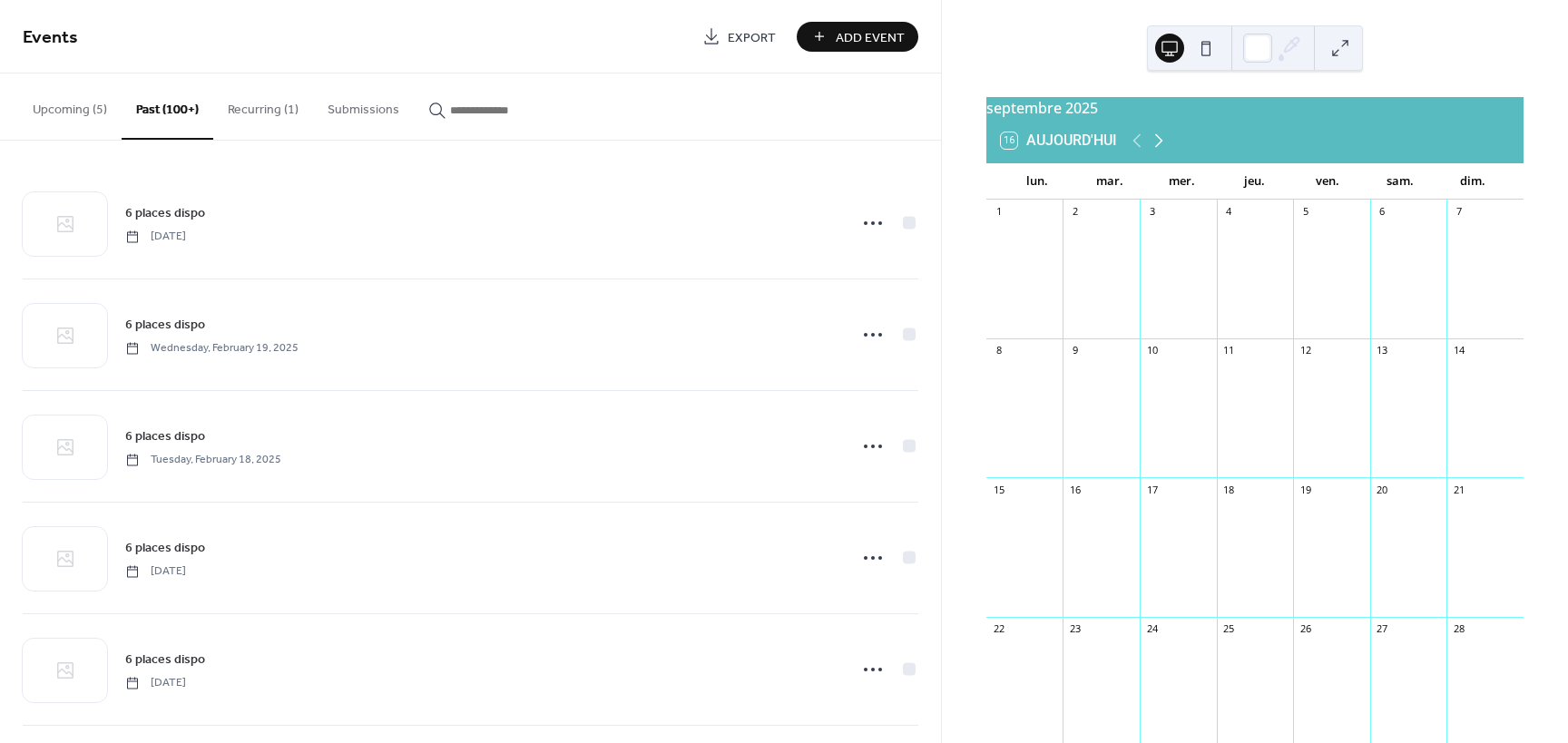 click 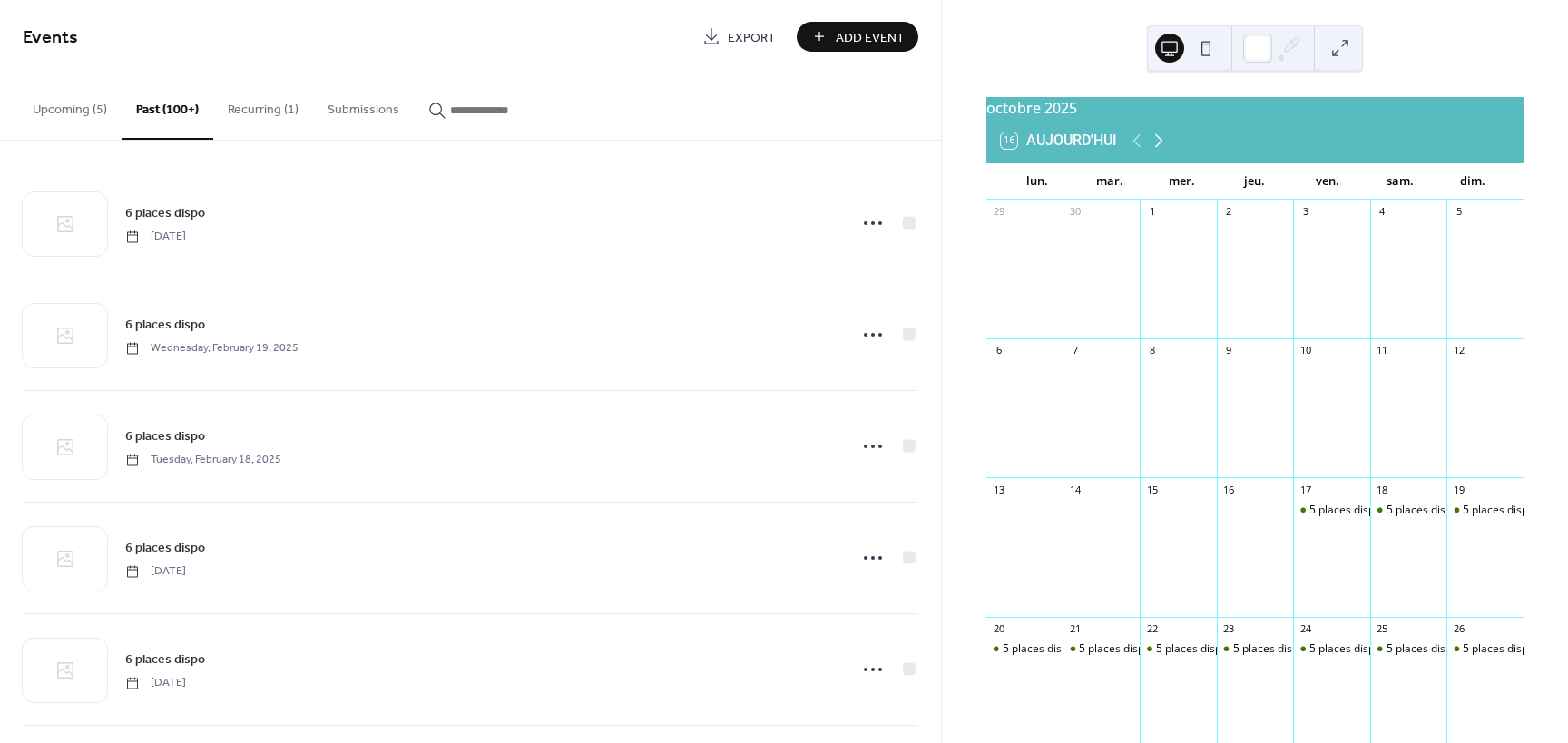 click 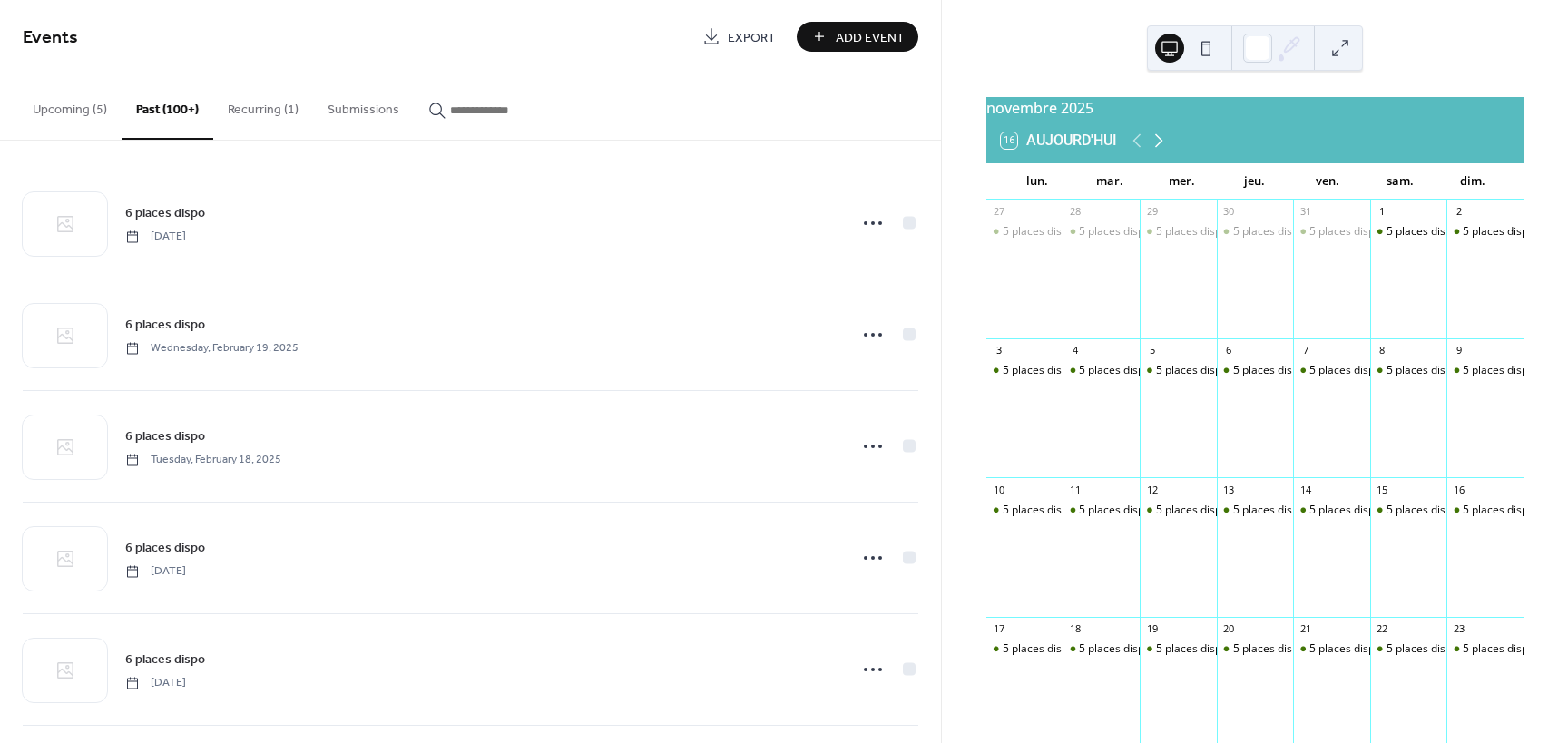 click 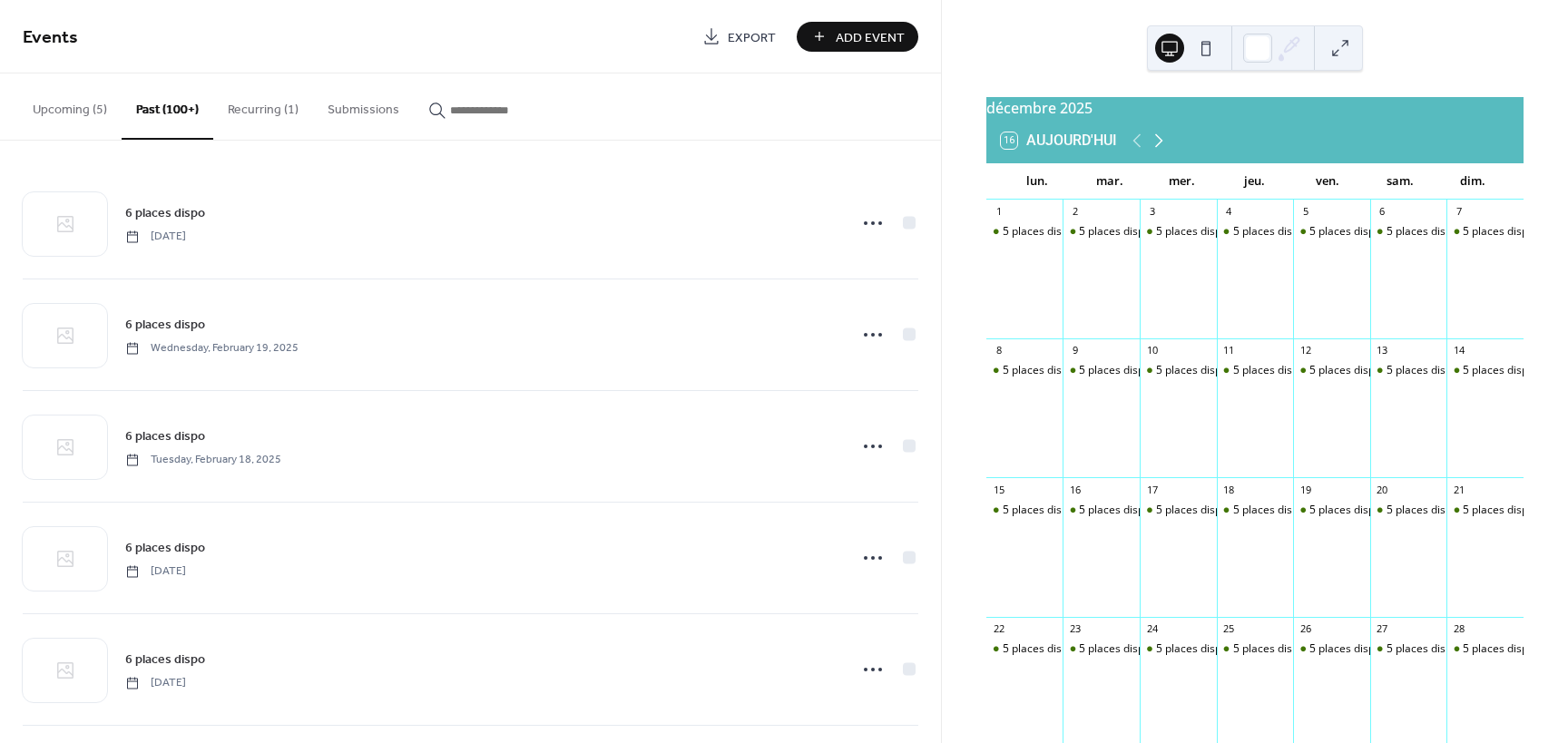 click 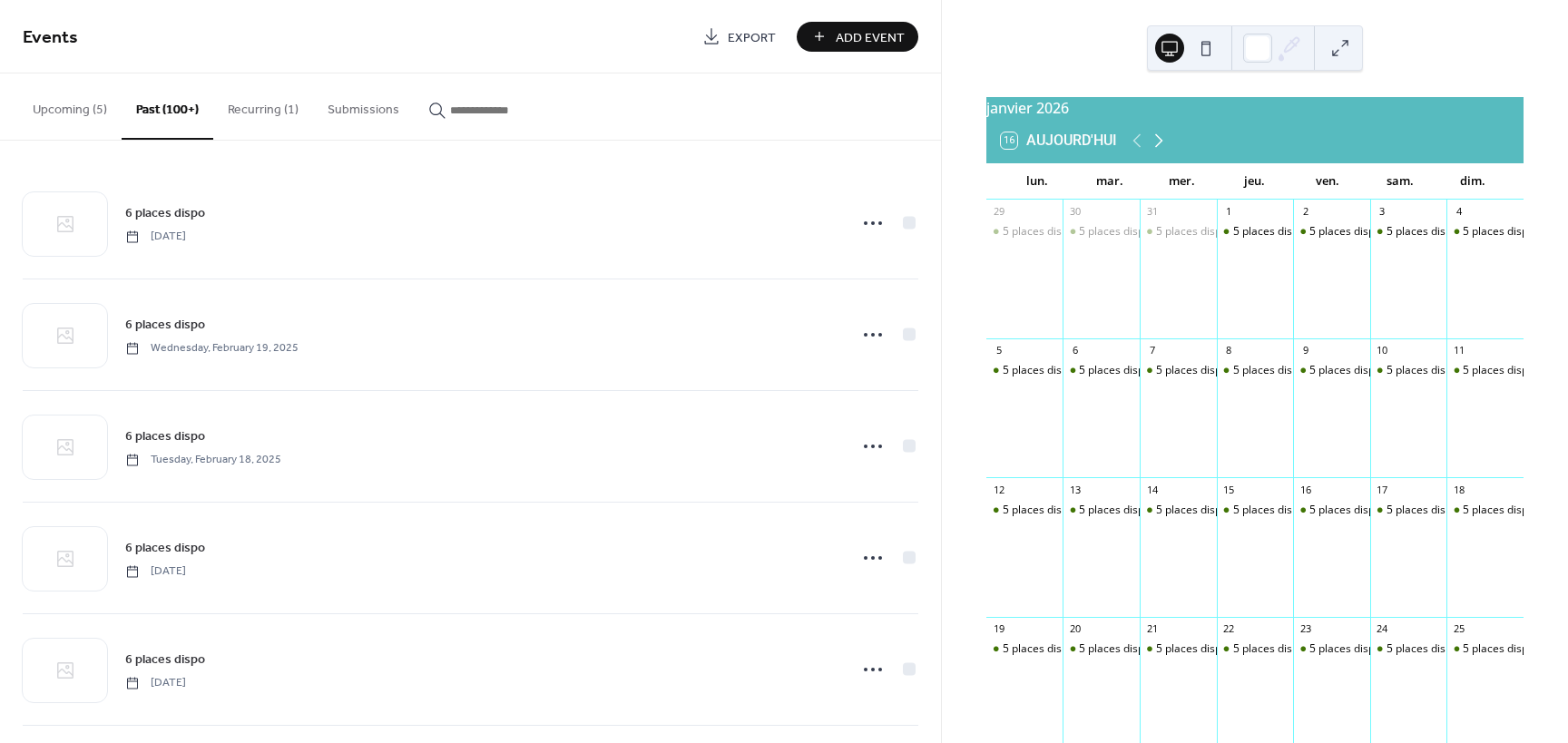 click 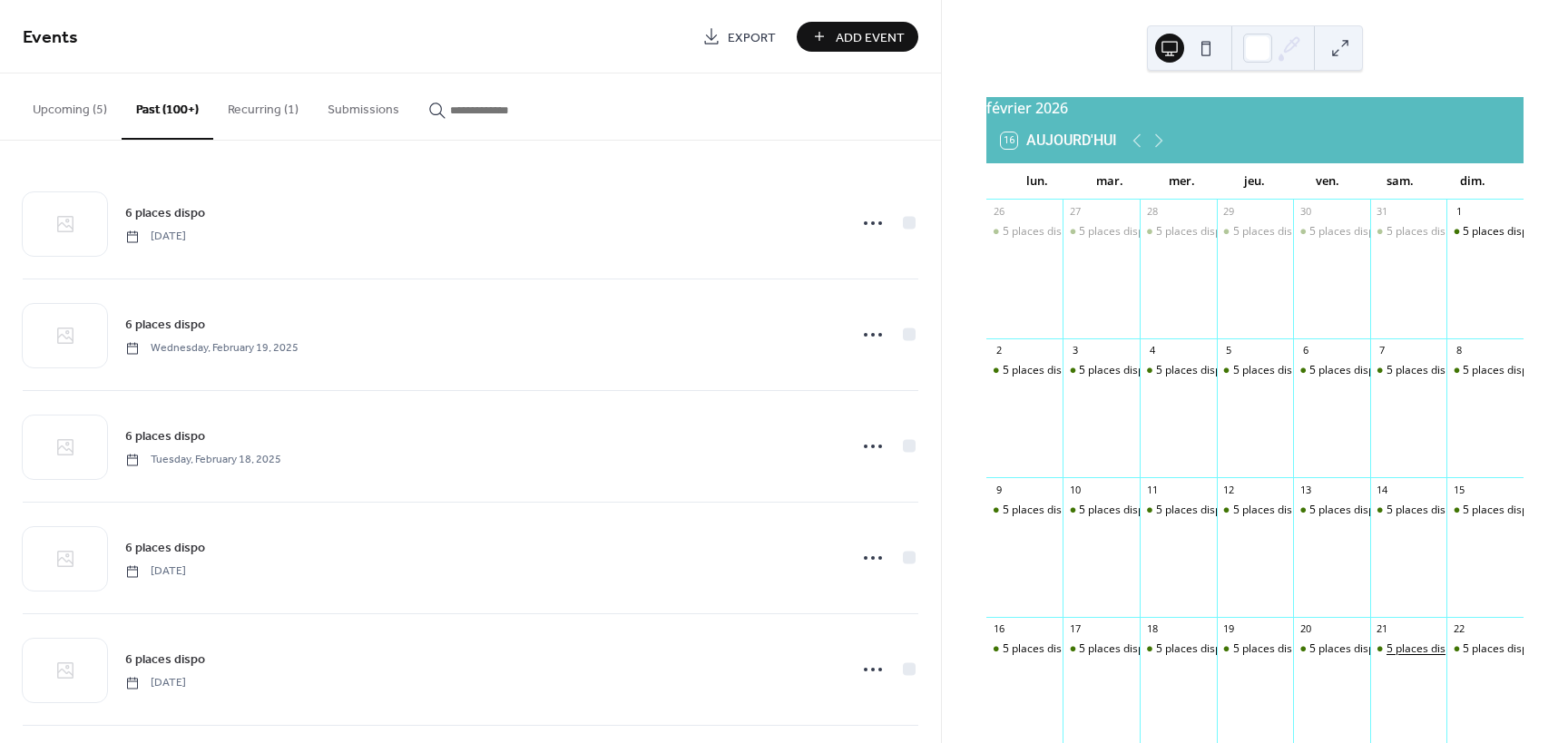 click on "5 places dispo" at bounding box center [1422, 649] 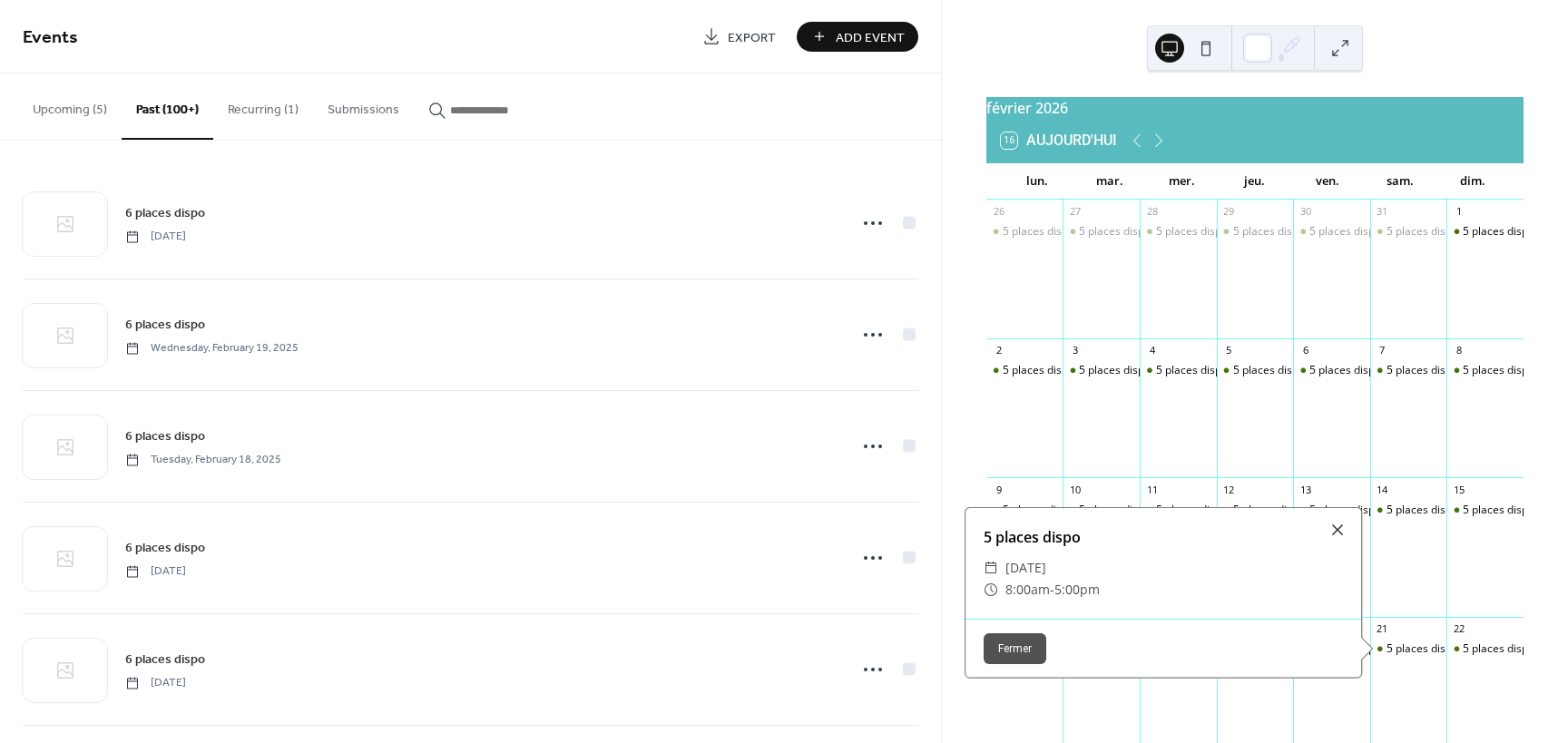 click on "Fermer" at bounding box center [1014, 649] 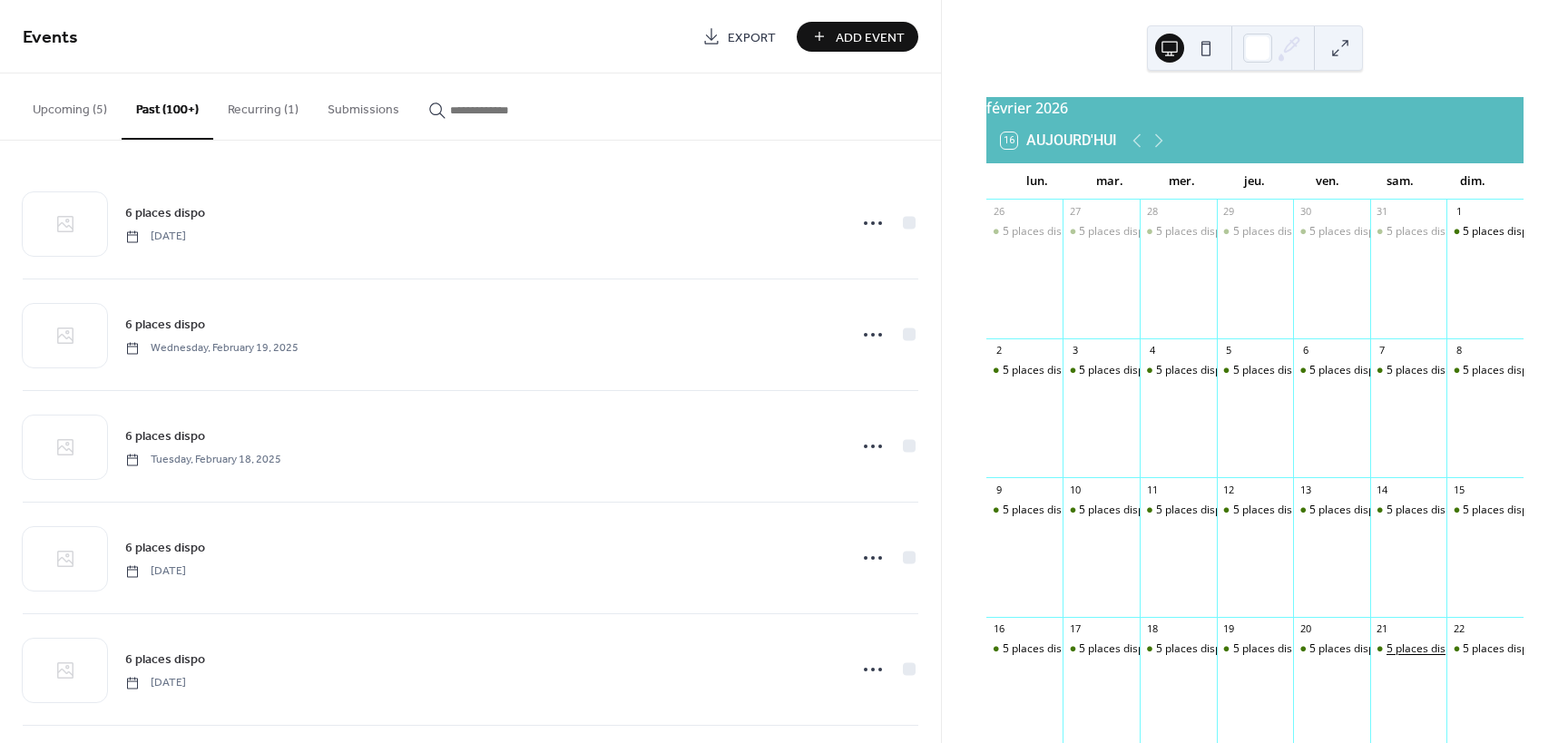 click on "5 places dispo" at bounding box center [1422, 649] 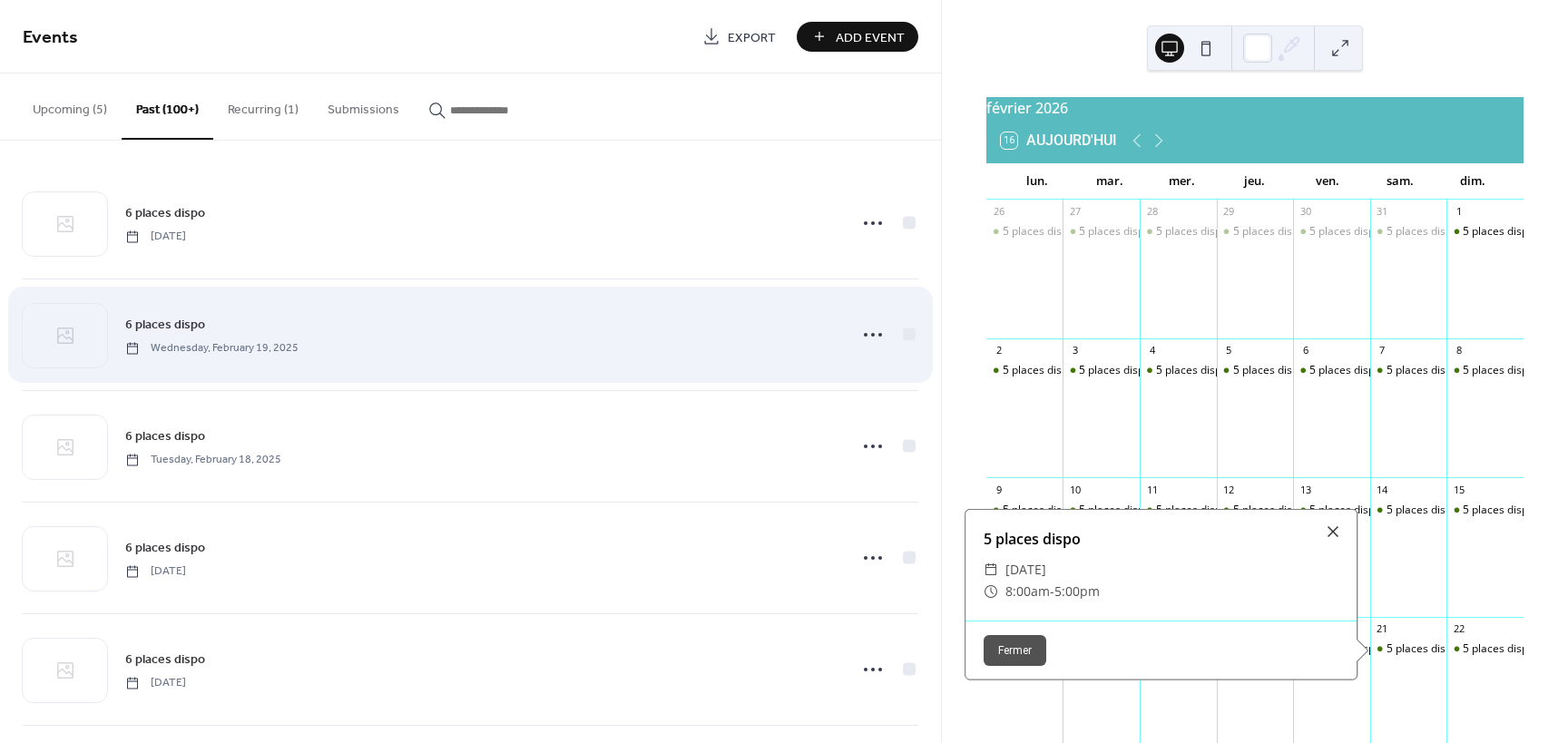 click on "Wednesday, February 19, 2025" at bounding box center (211, 348) 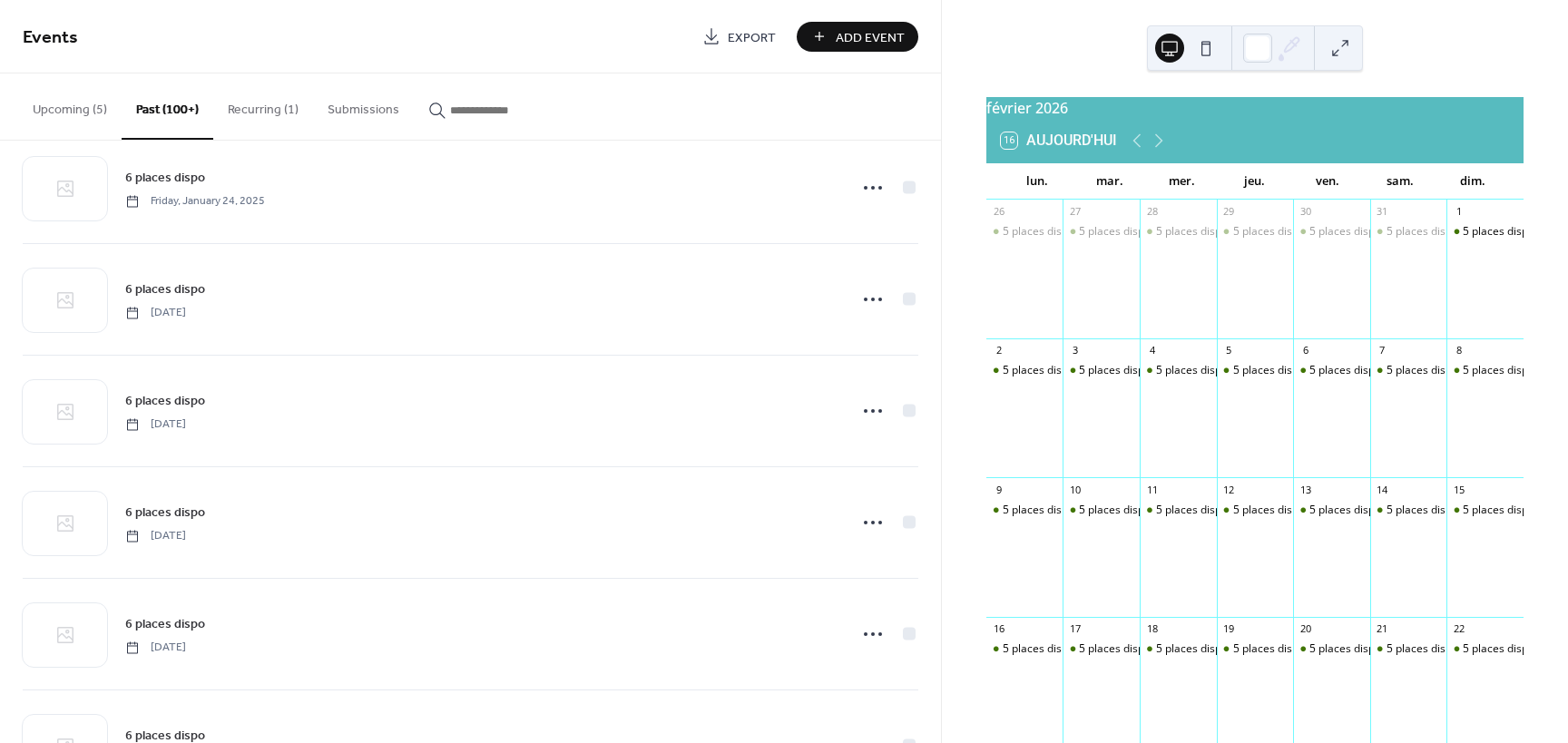 scroll, scrollTop: 2998, scrollLeft: 0, axis: vertical 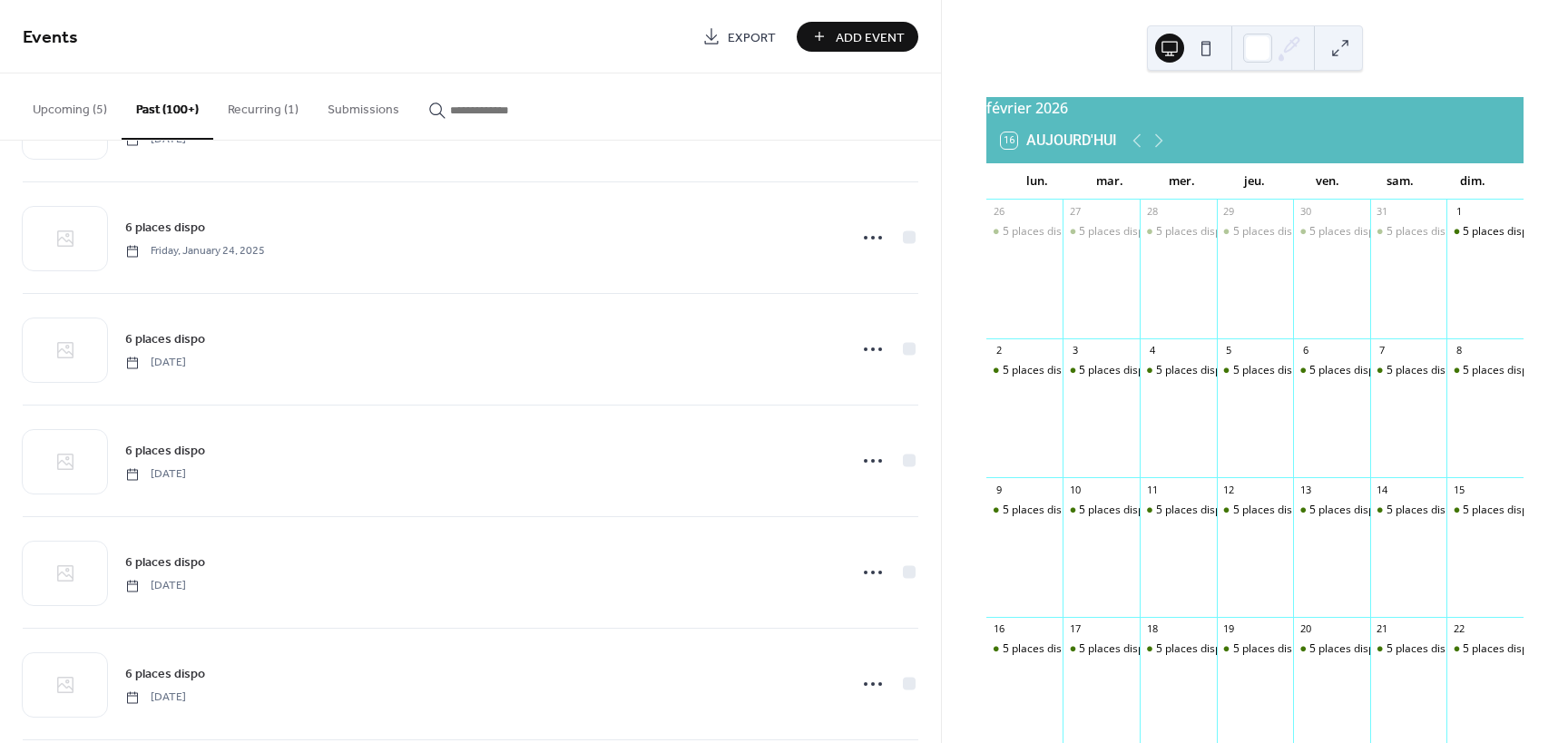 click on "Recurring (1)" at bounding box center [263, 105] 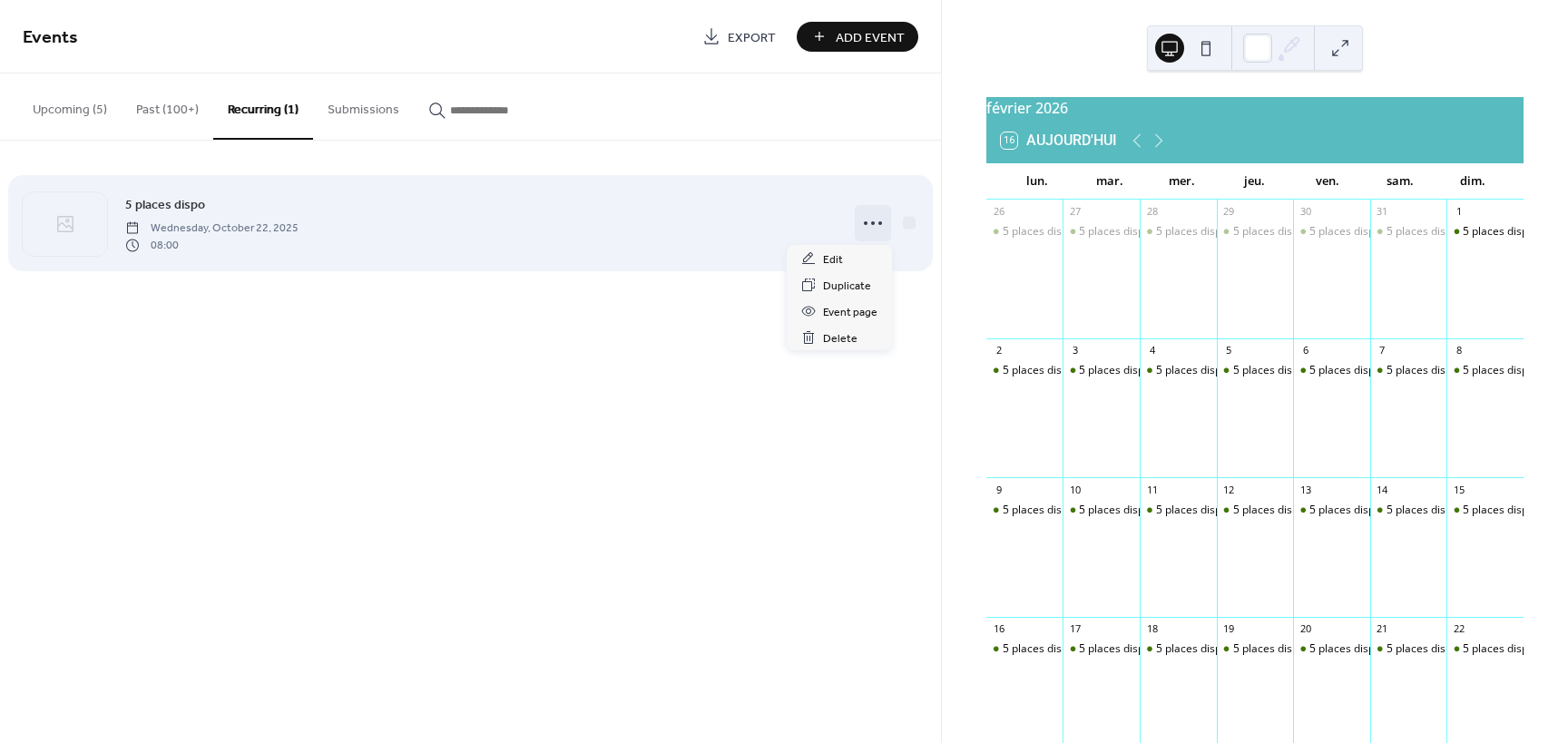 click 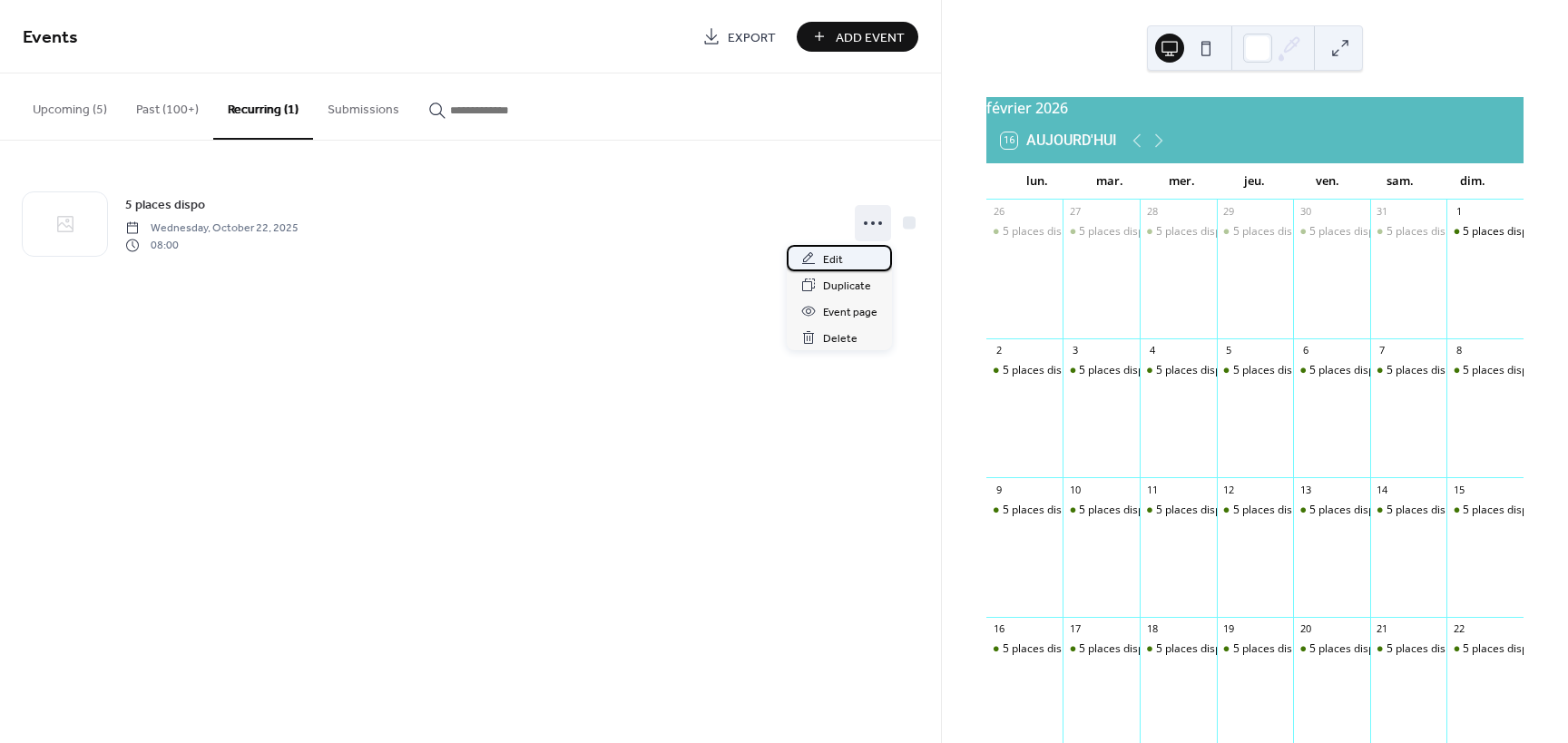 click on "Edit" at bounding box center [833, 259] 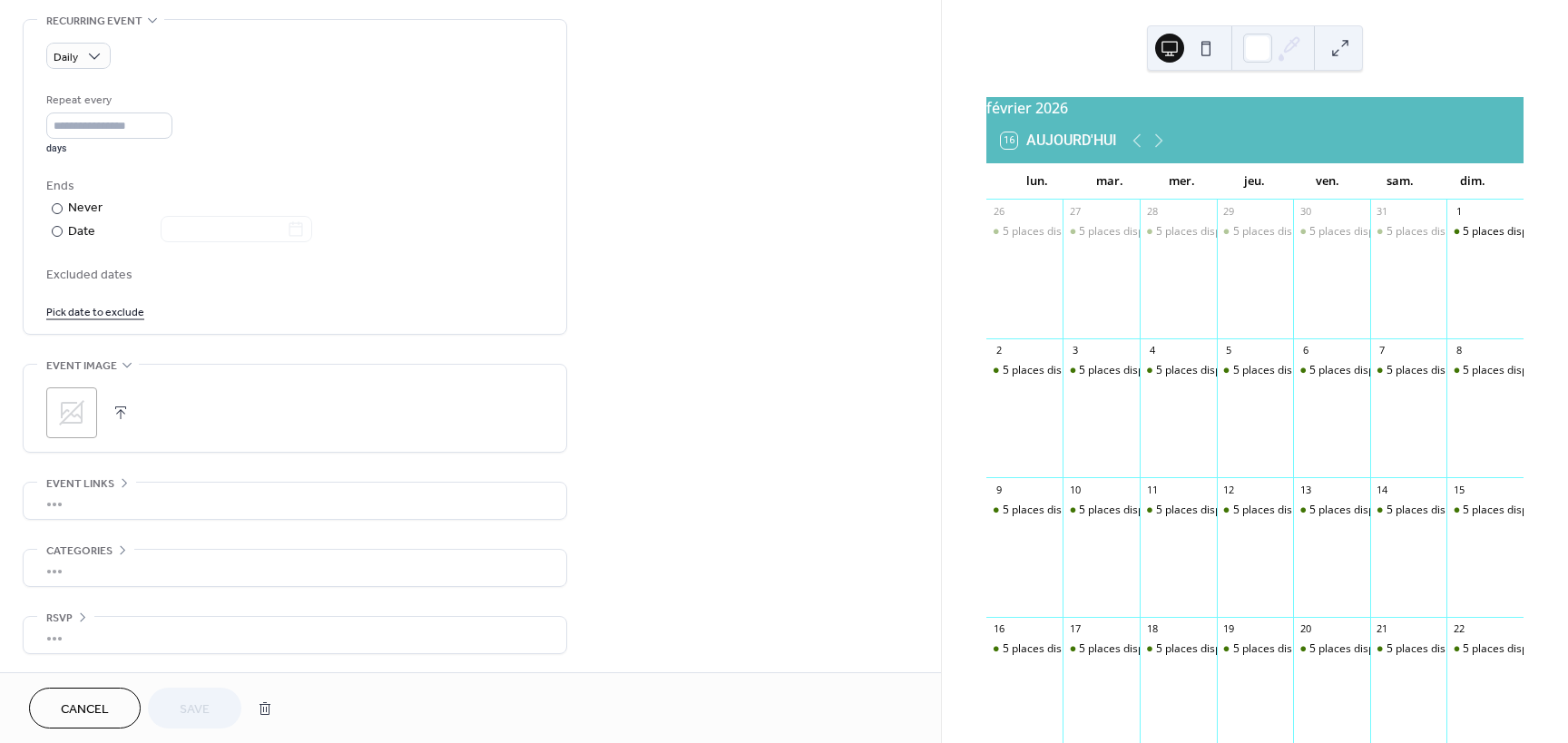 scroll, scrollTop: 694, scrollLeft: 0, axis: vertical 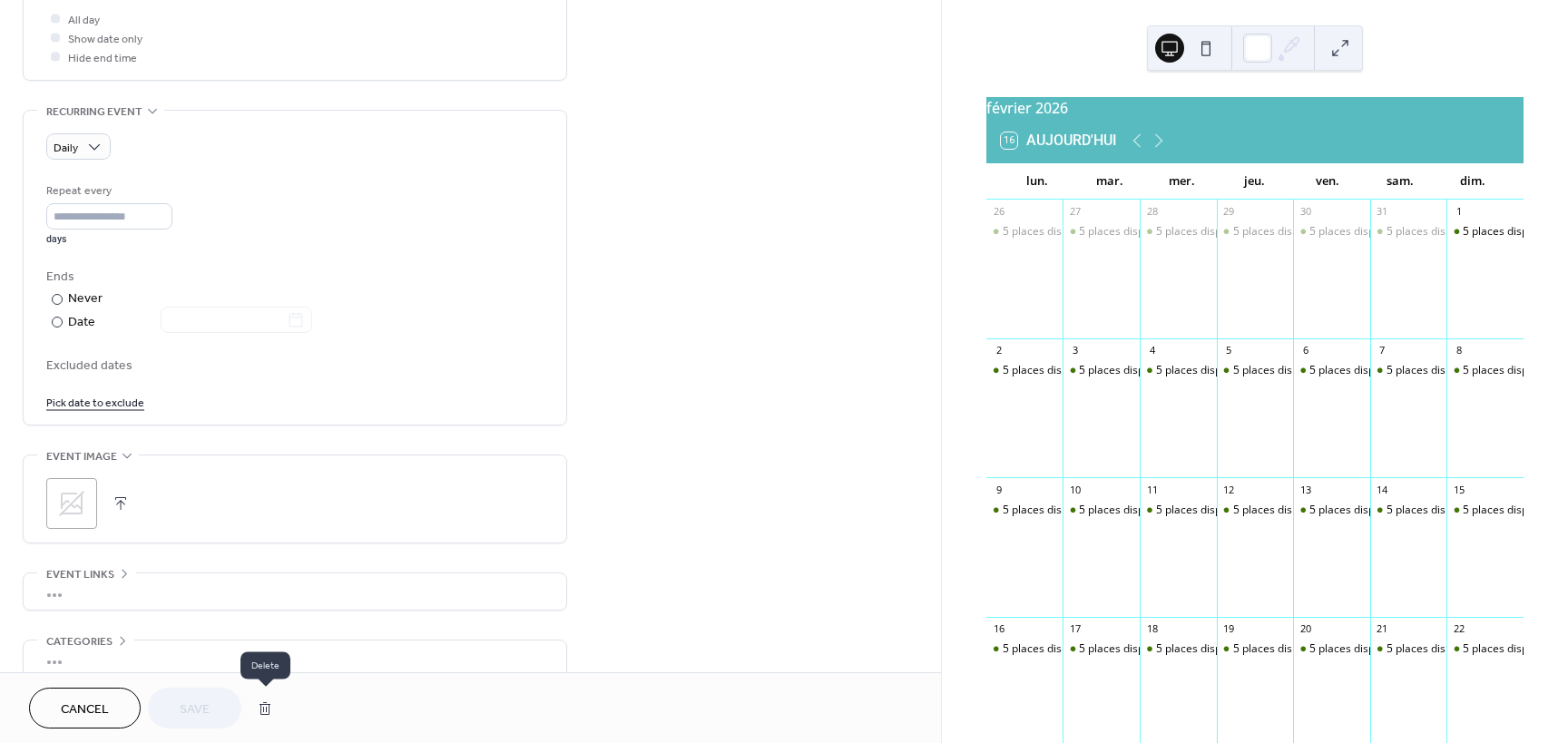 click at bounding box center [265, 709] 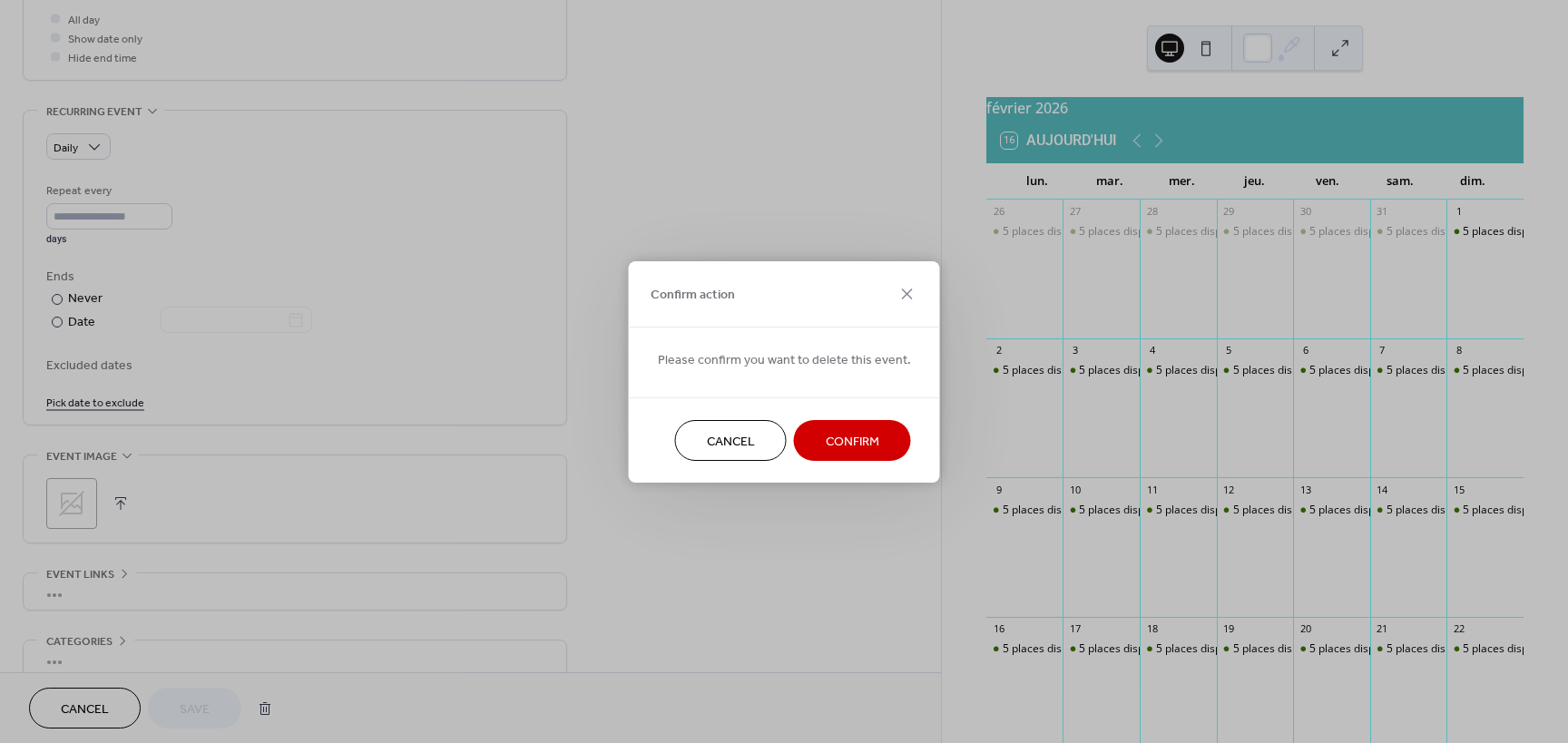 click on "Confirm" at bounding box center (852, 441) 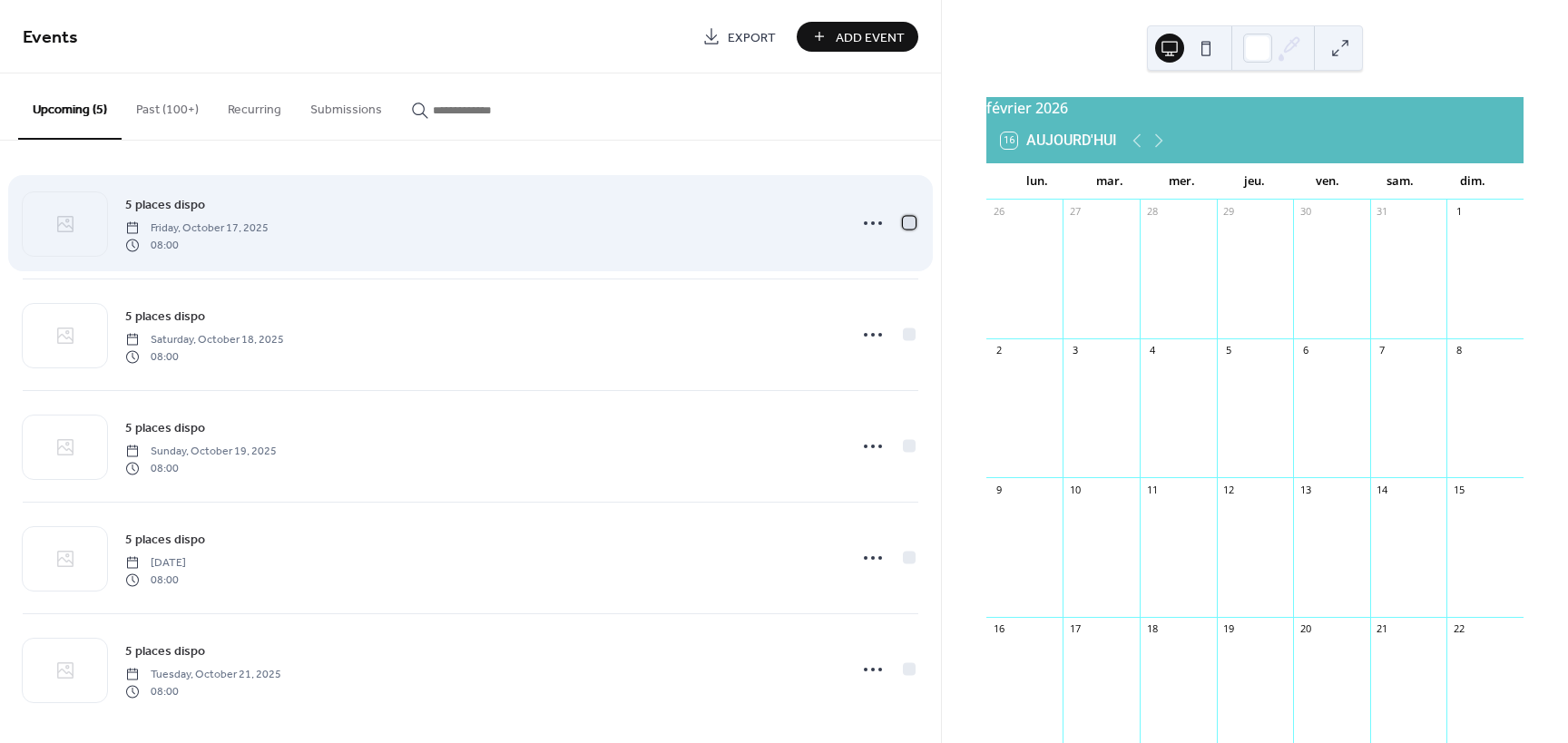 click at bounding box center (909, 222) 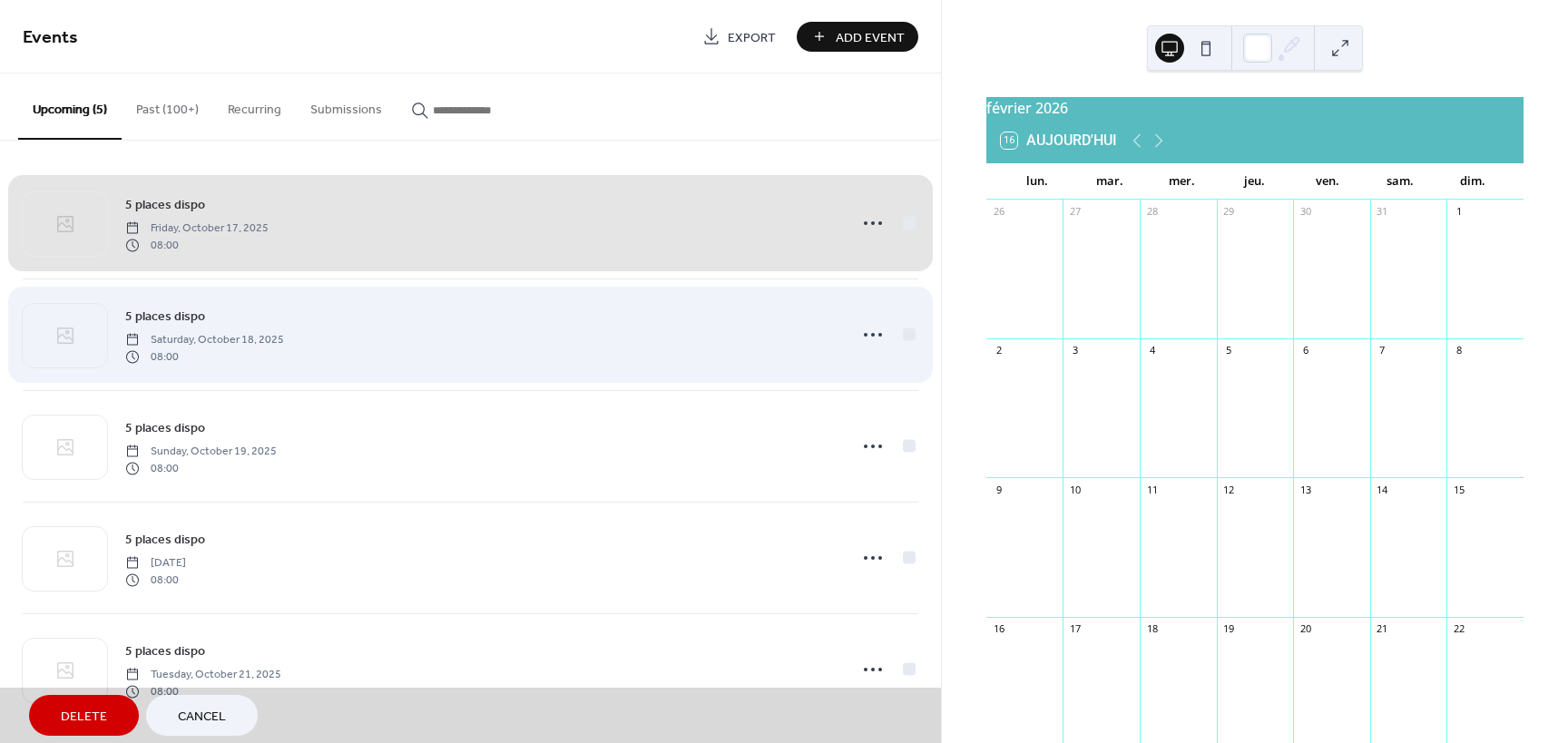 click on "5 places dispo [DATE] 08:00" at bounding box center (470, 334) 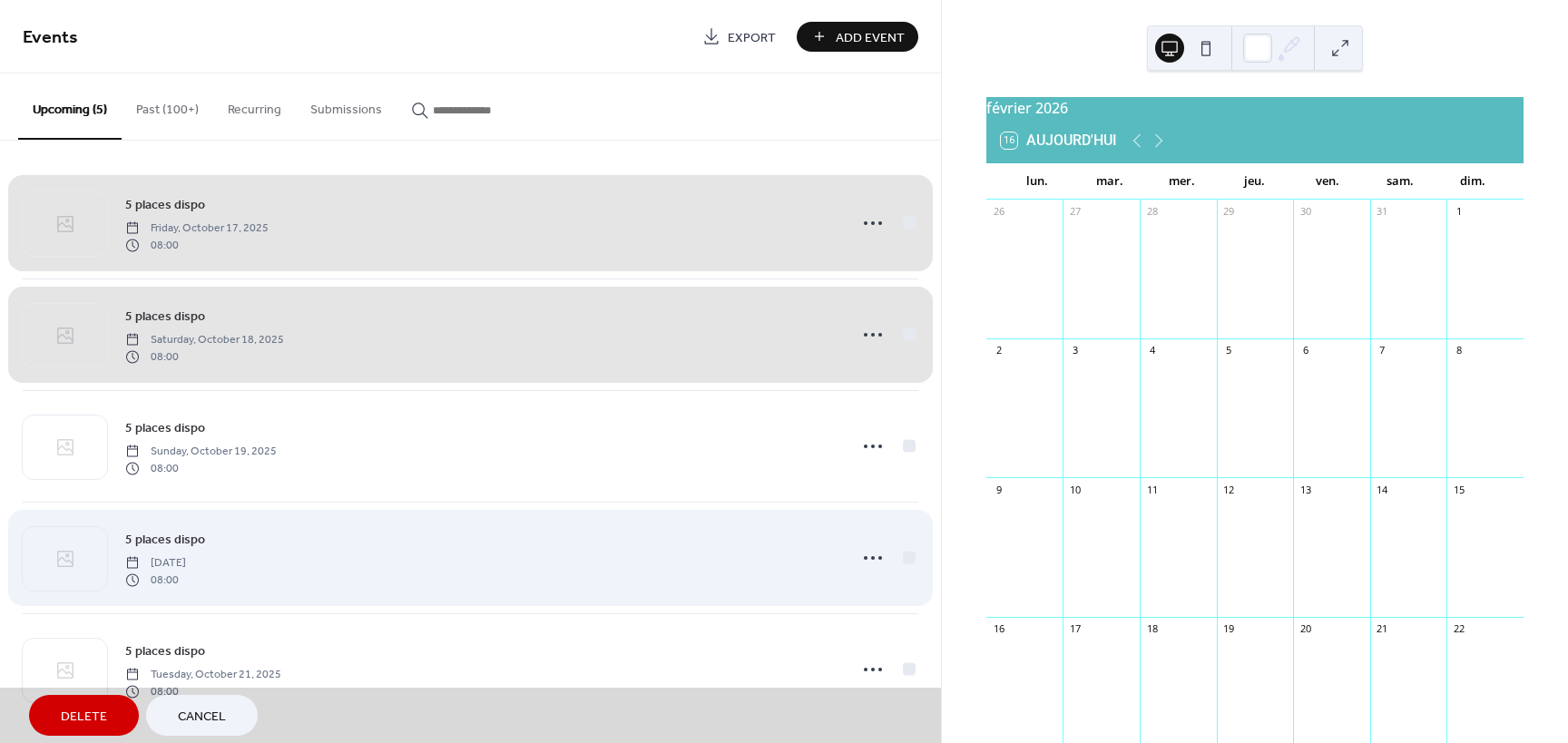 drag, startPoint x: 900, startPoint y: 446, endPoint x: 900, endPoint y: 501, distance: 55 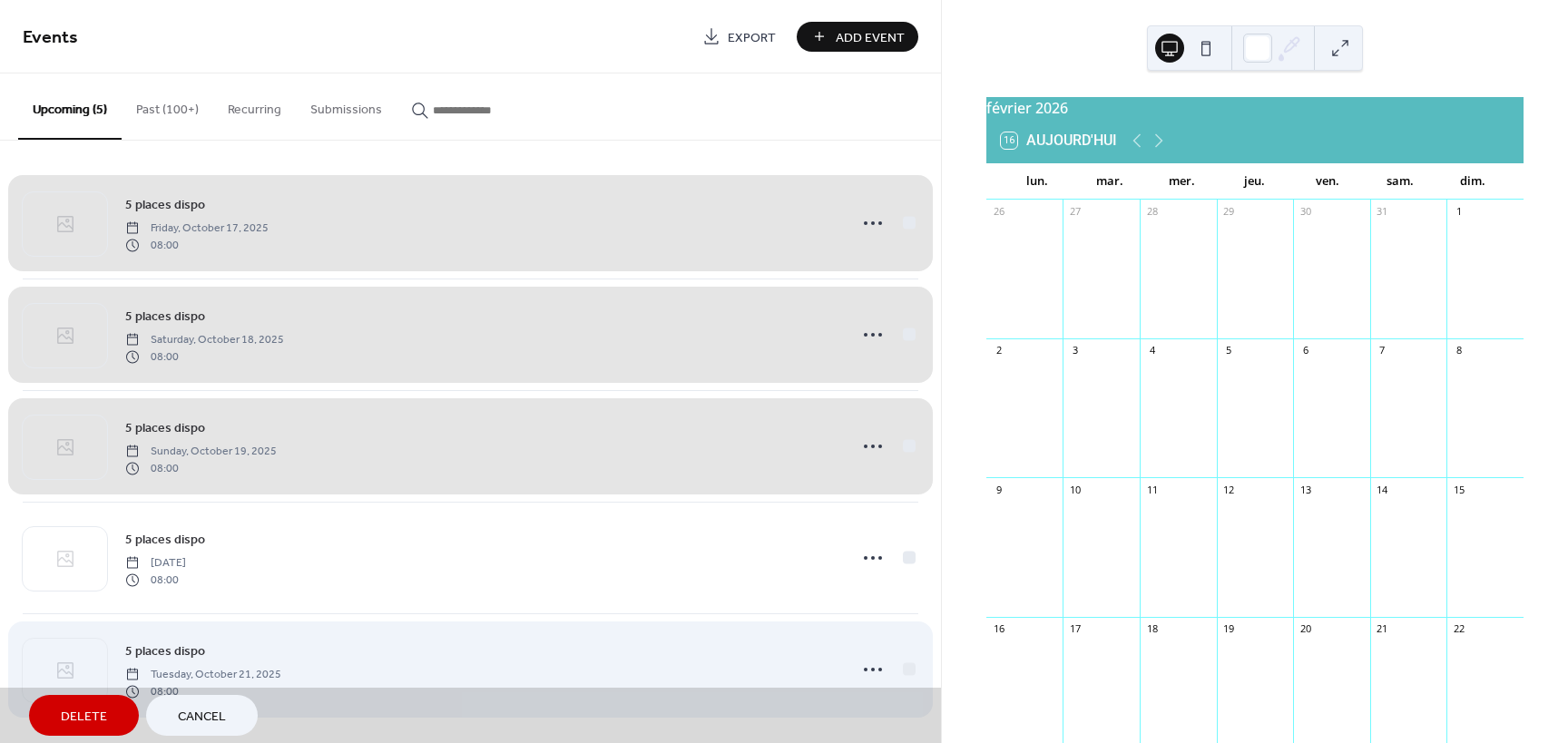 drag, startPoint x: 899, startPoint y: 559, endPoint x: 907, endPoint y: 645, distance: 86.37129 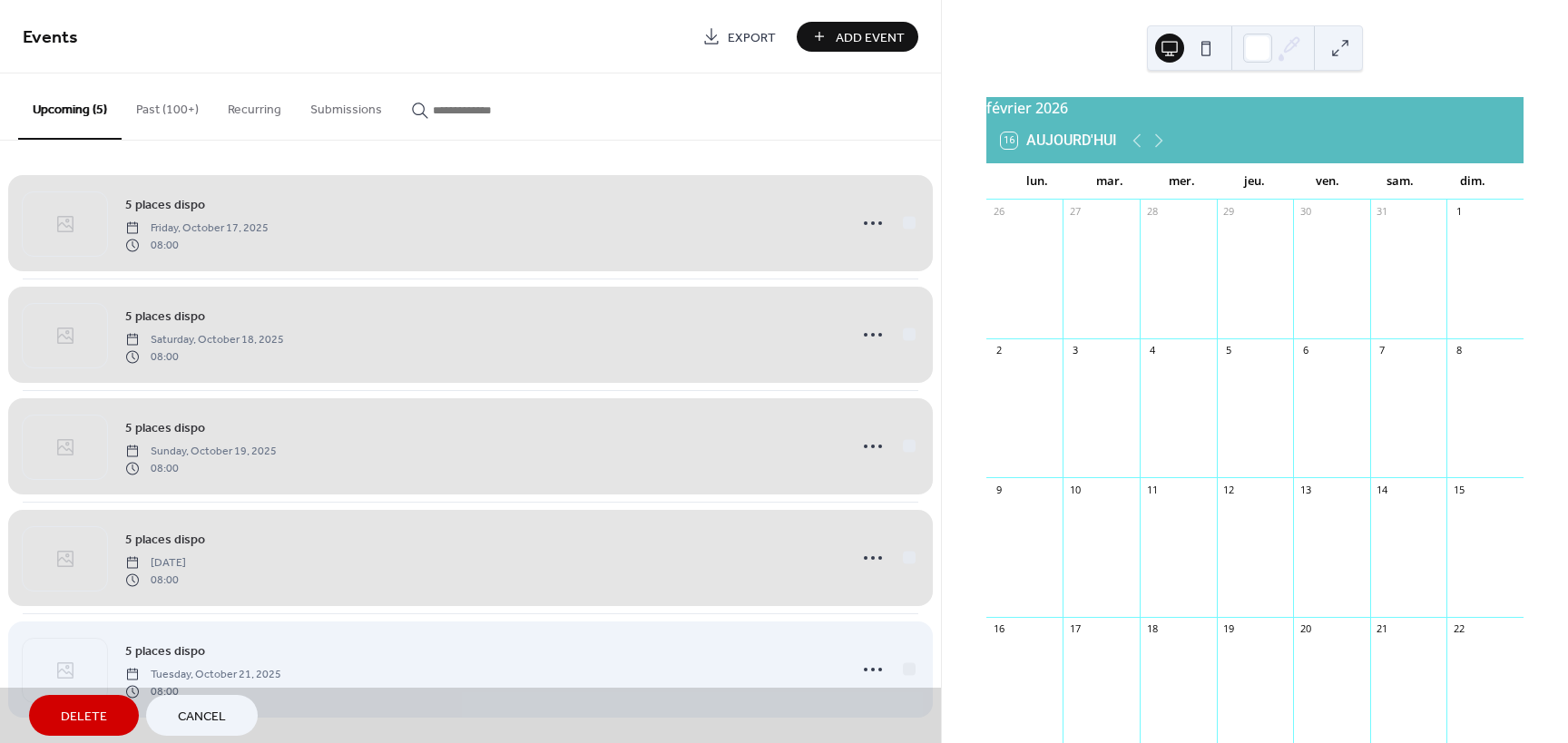 click on "5 places dispo [DATE] 08:00" at bounding box center (470, 669) 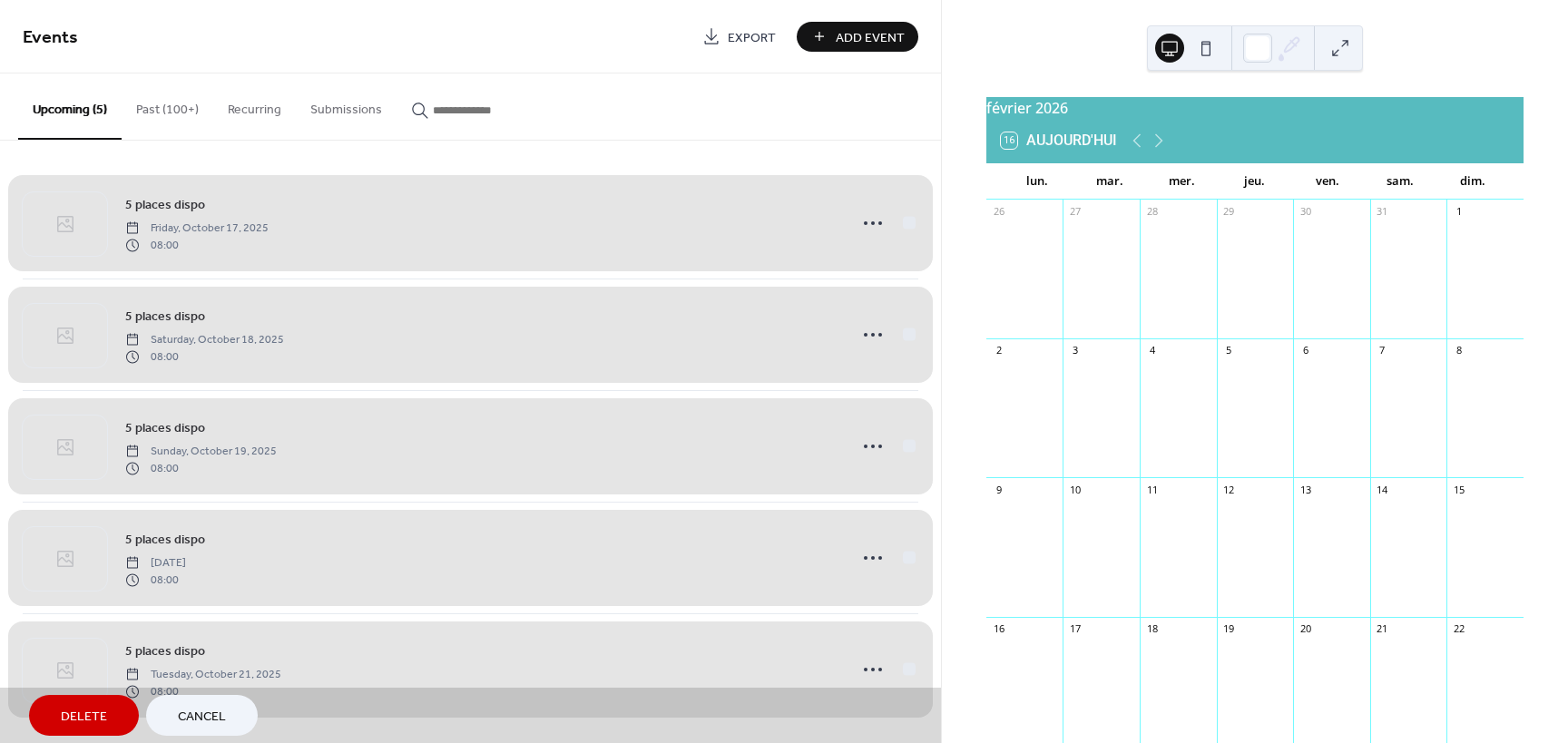 scroll, scrollTop: 9, scrollLeft: 0, axis: vertical 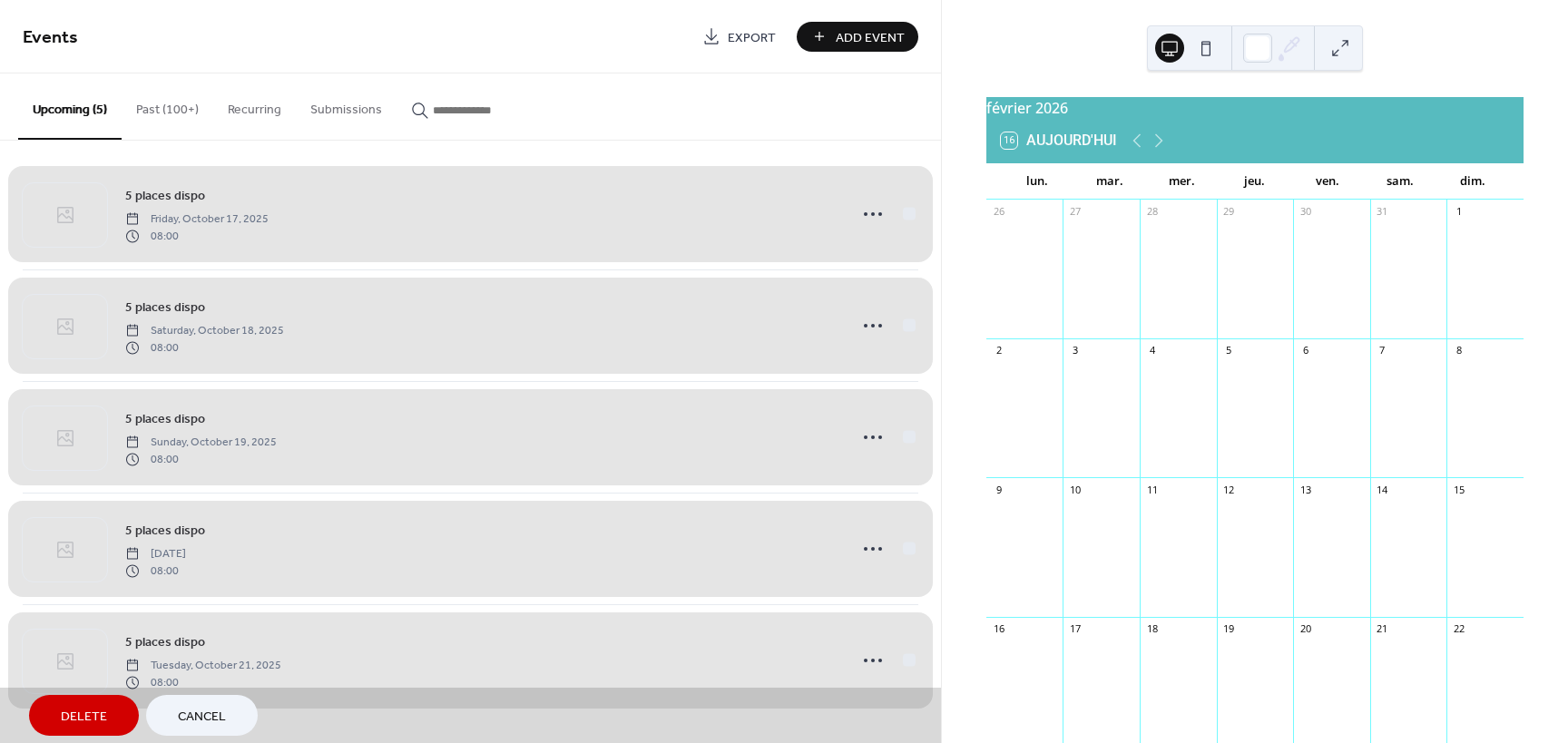 click on "Delete" at bounding box center [83, 717] 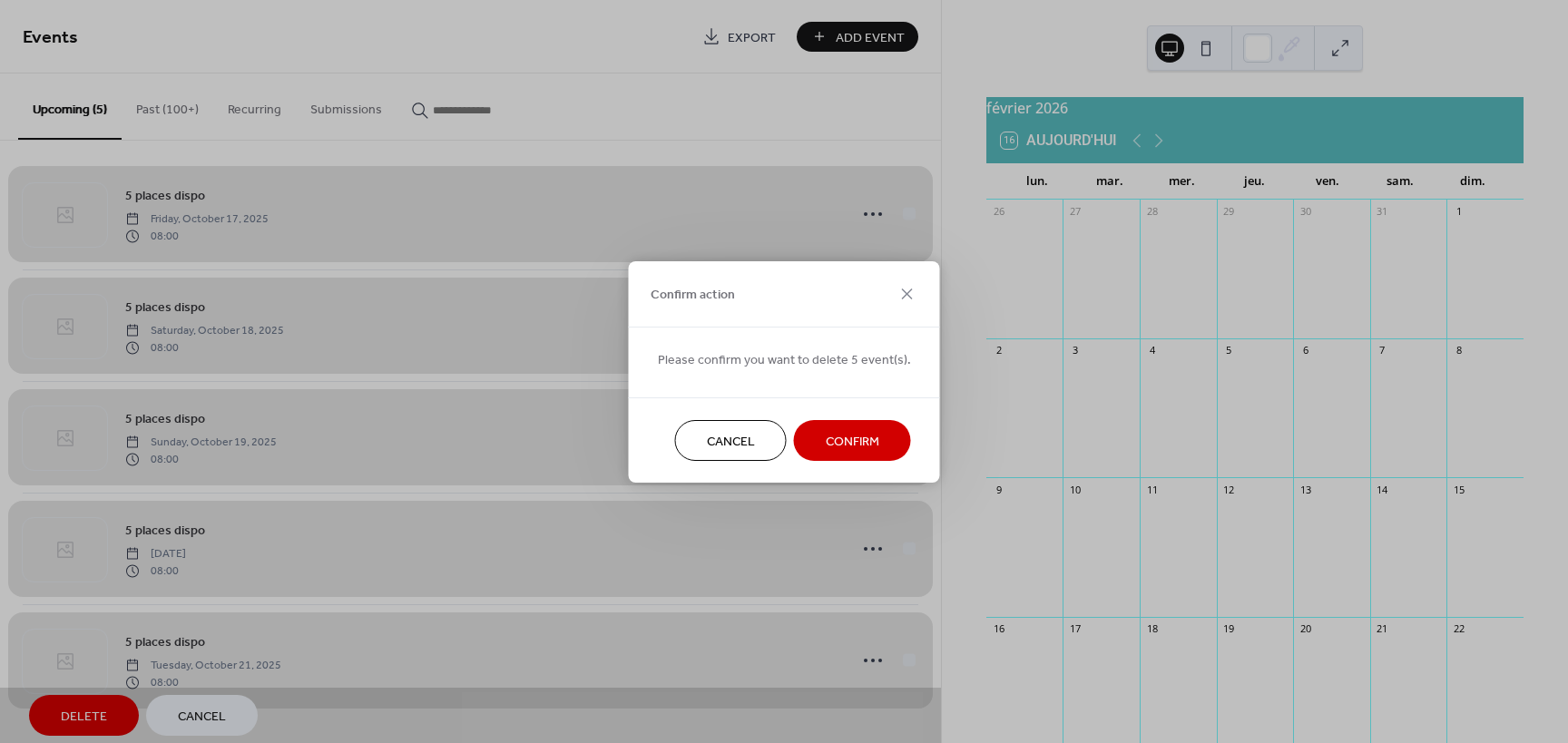 click on "Confirm" at bounding box center (852, 441) 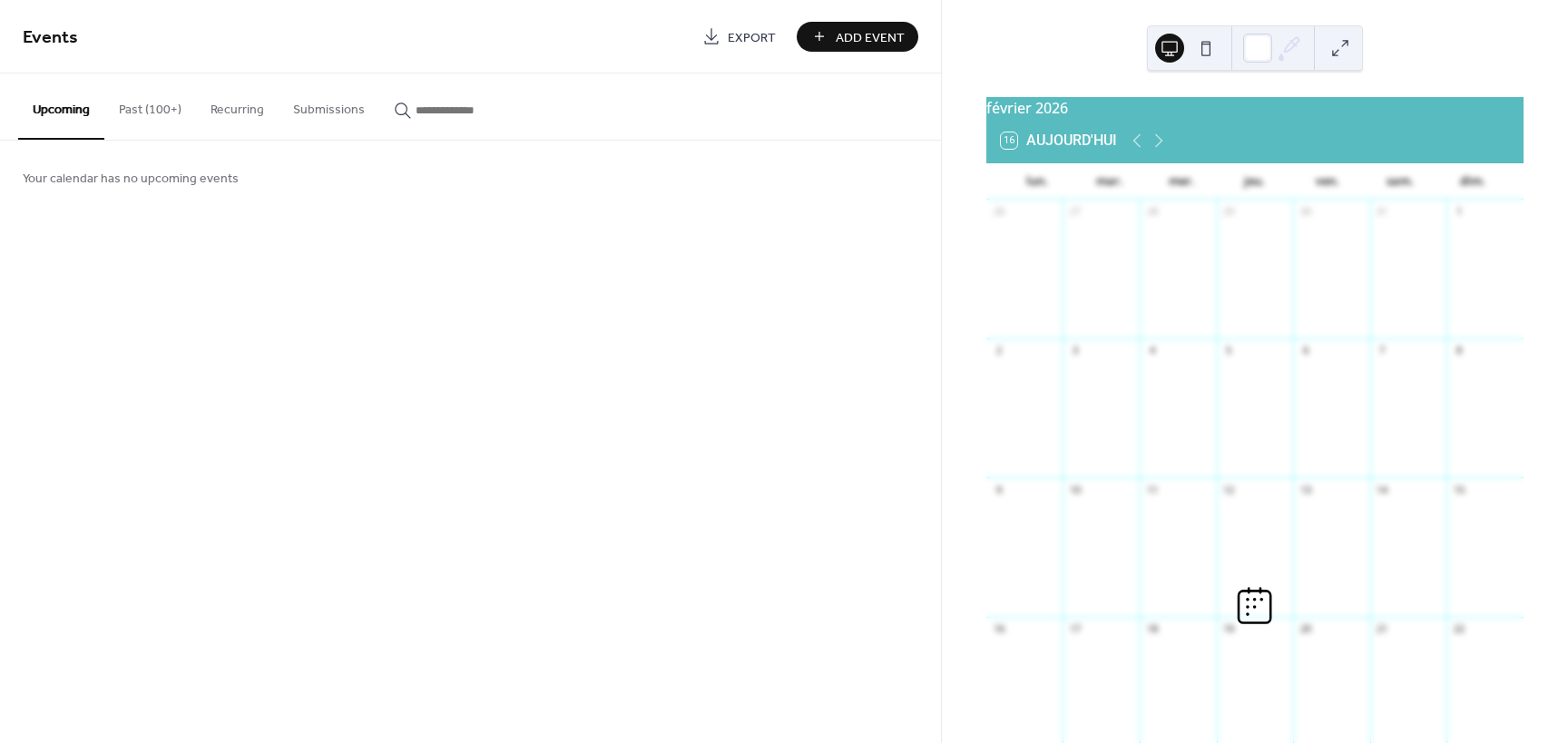 scroll, scrollTop: 0, scrollLeft: 0, axis: both 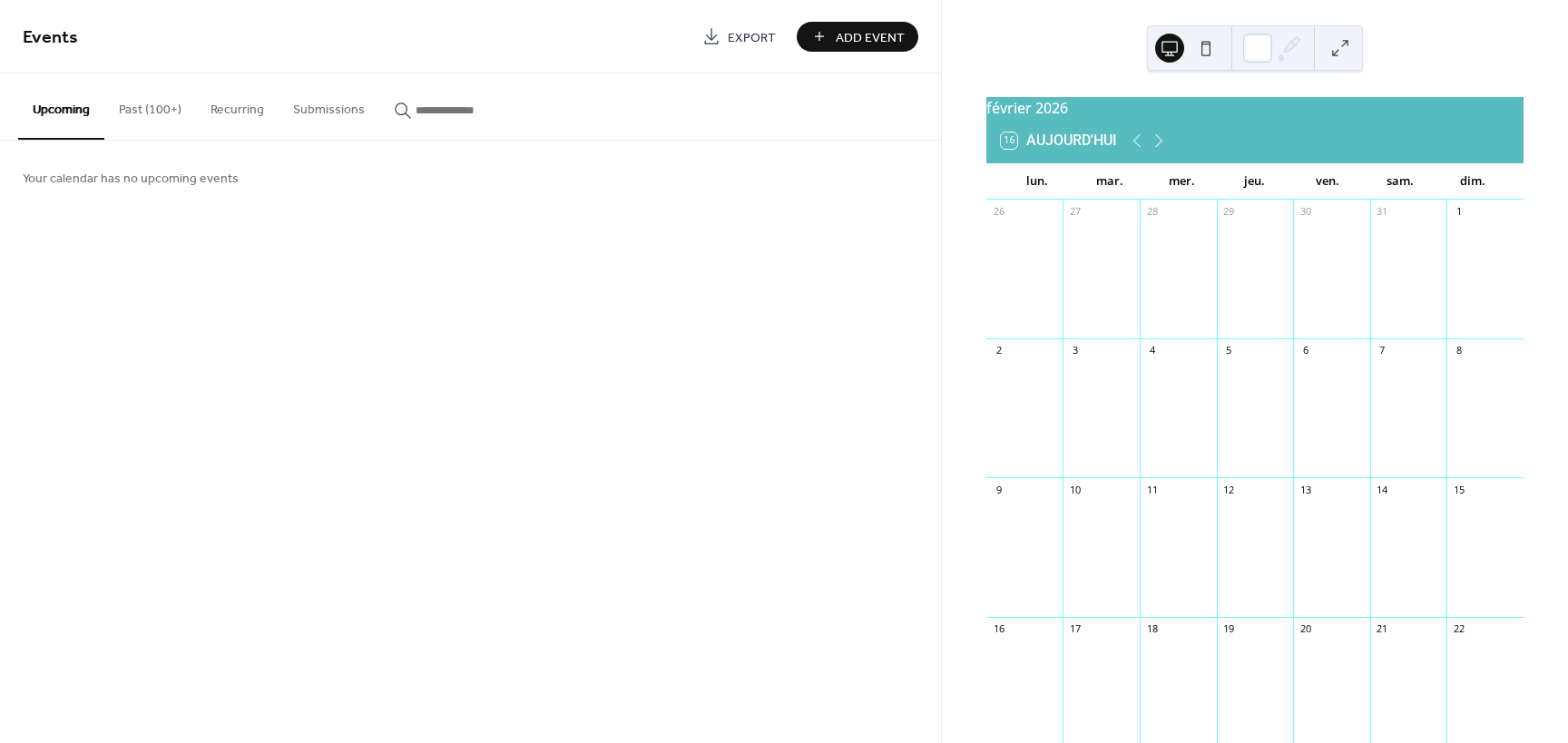 click on "Add Event" at bounding box center (870, 37) 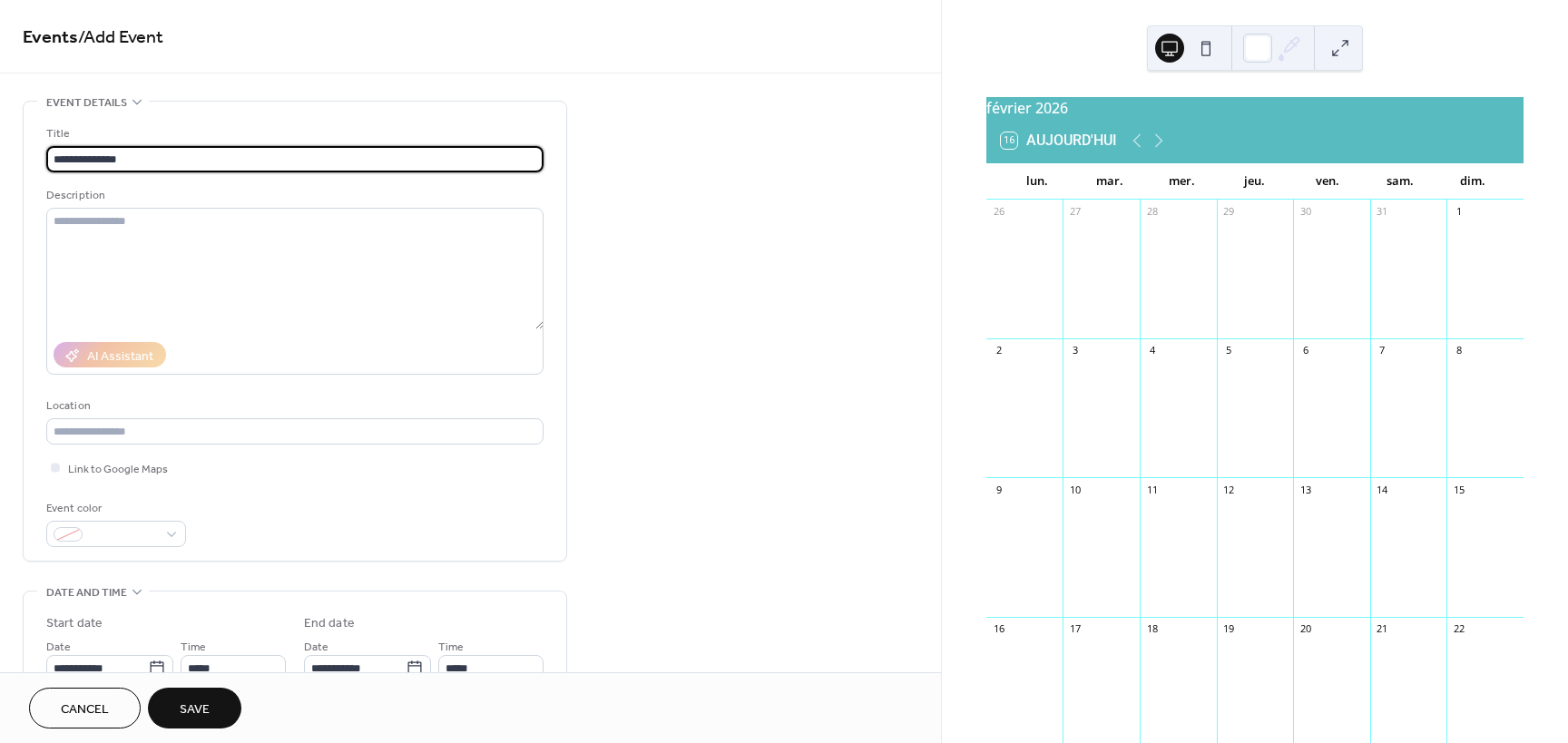 drag, startPoint x: 58, startPoint y: 158, endPoint x: 44, endPoint y: 158, distance: 14 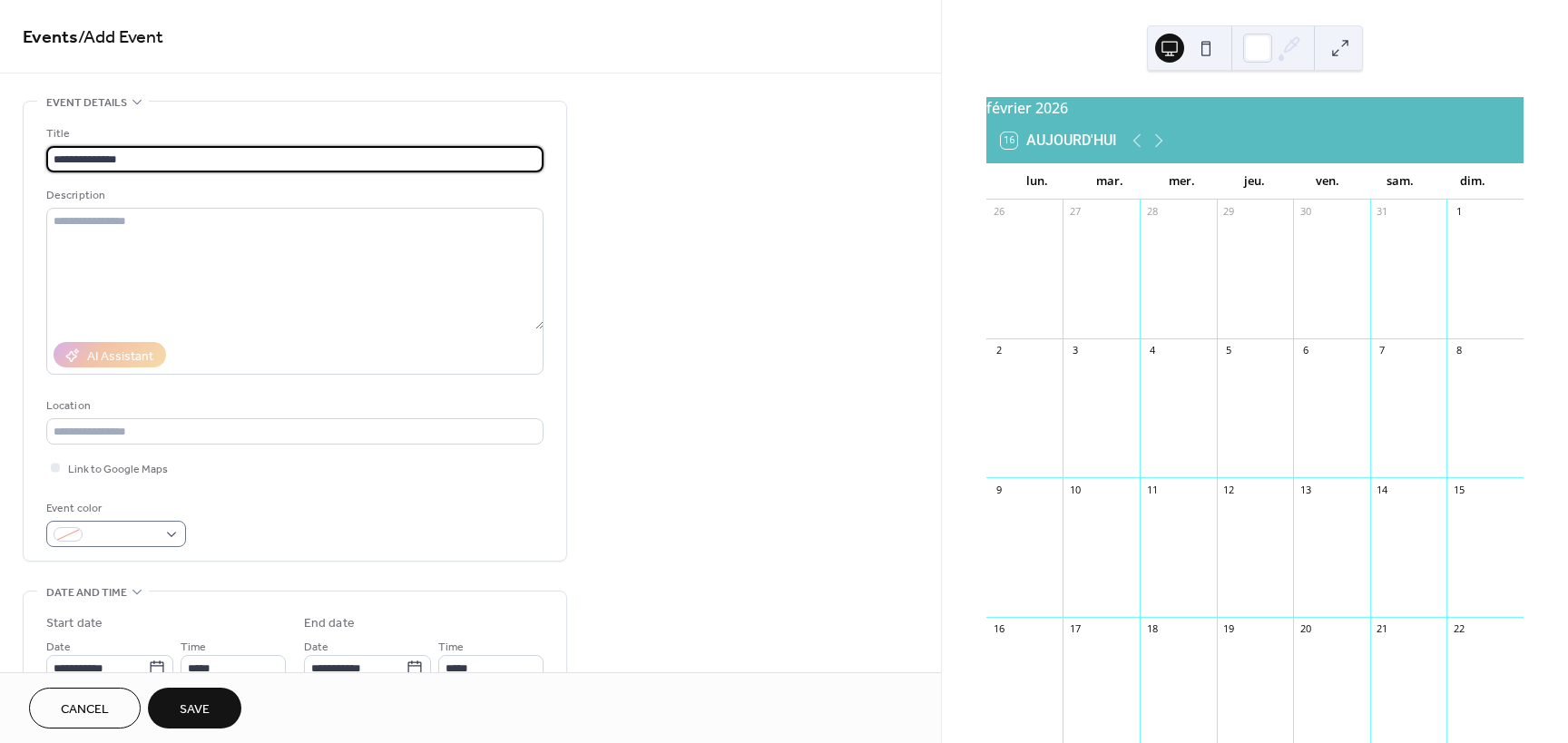 type on "**********" 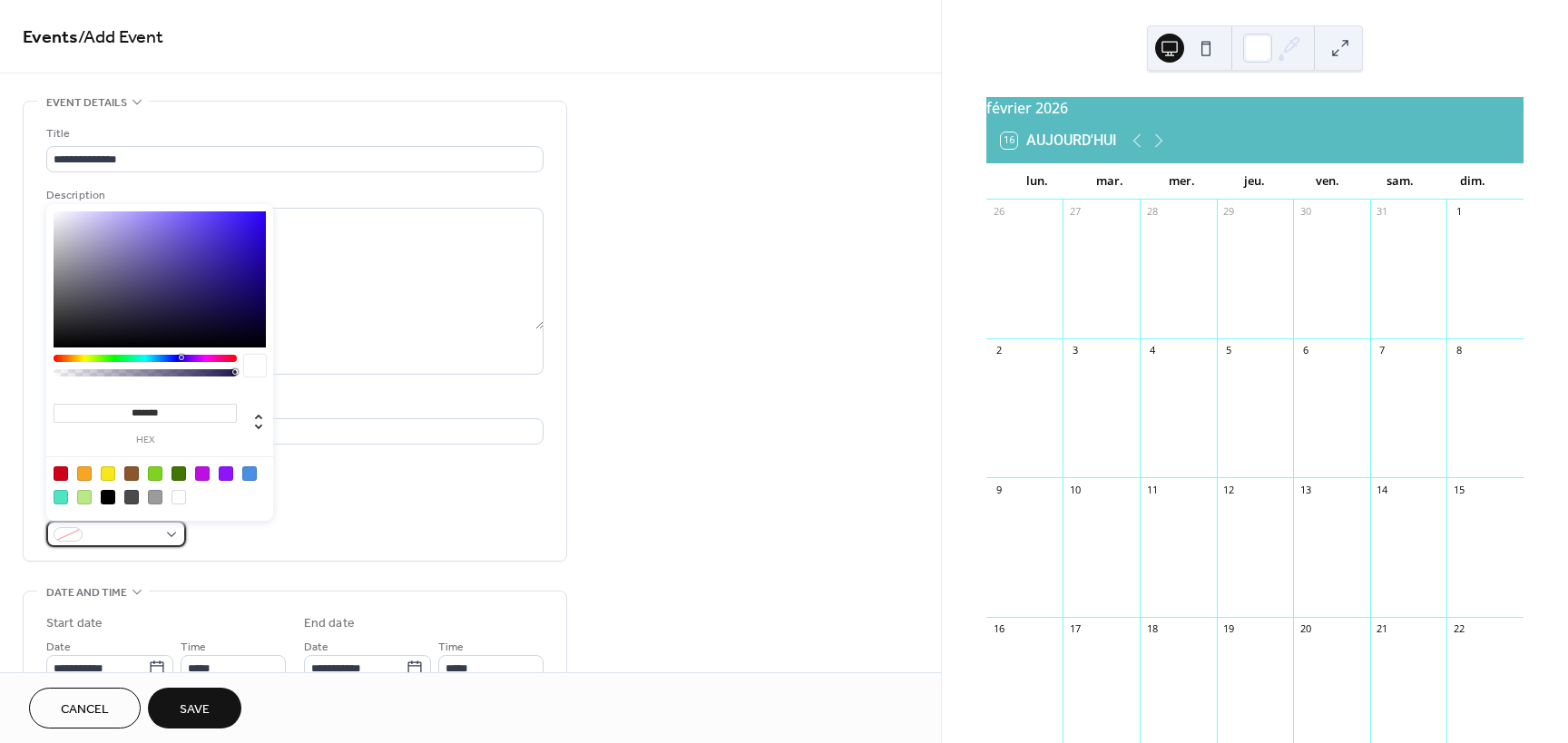 click at bounding box center [116, 533] 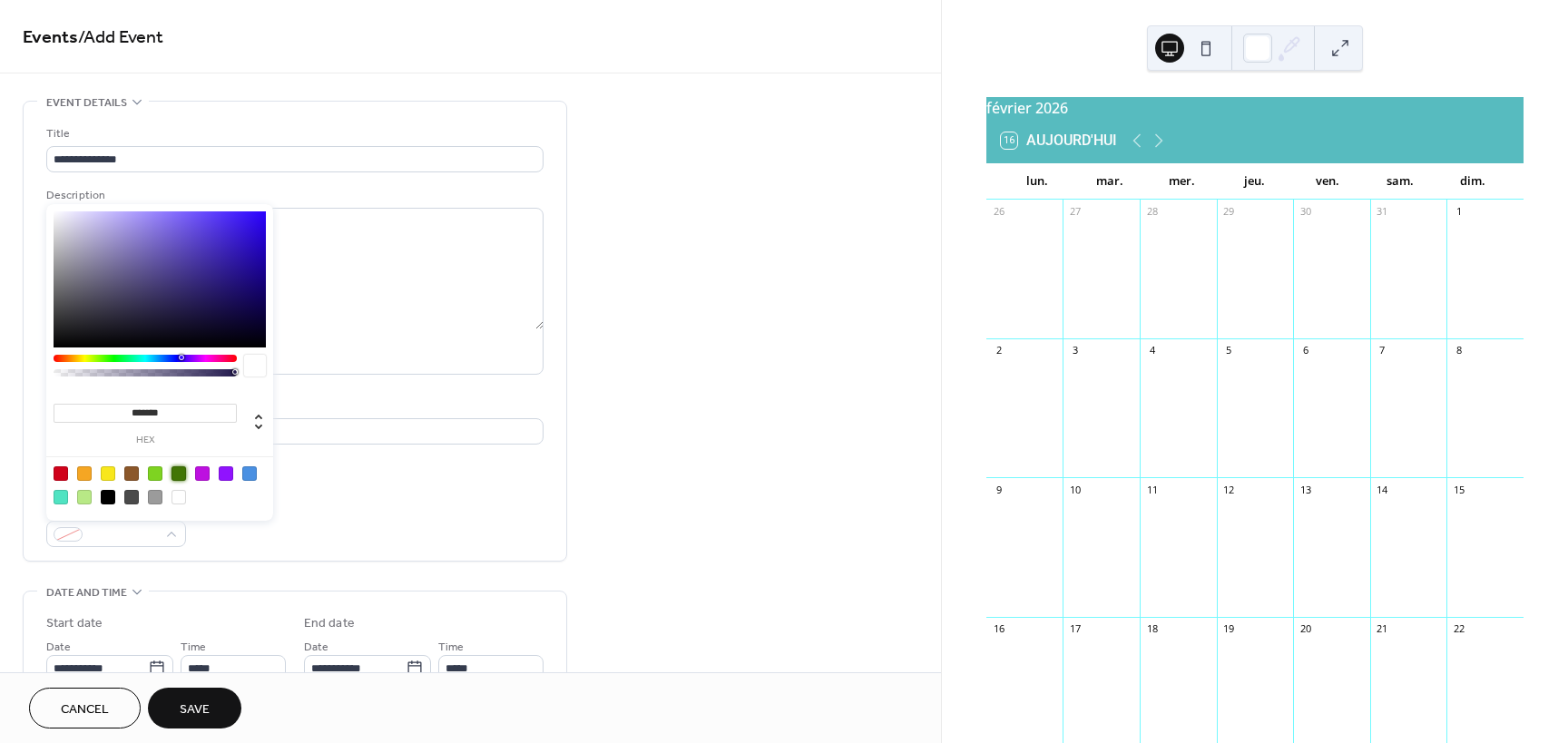 click at bounding box center [179, 474] 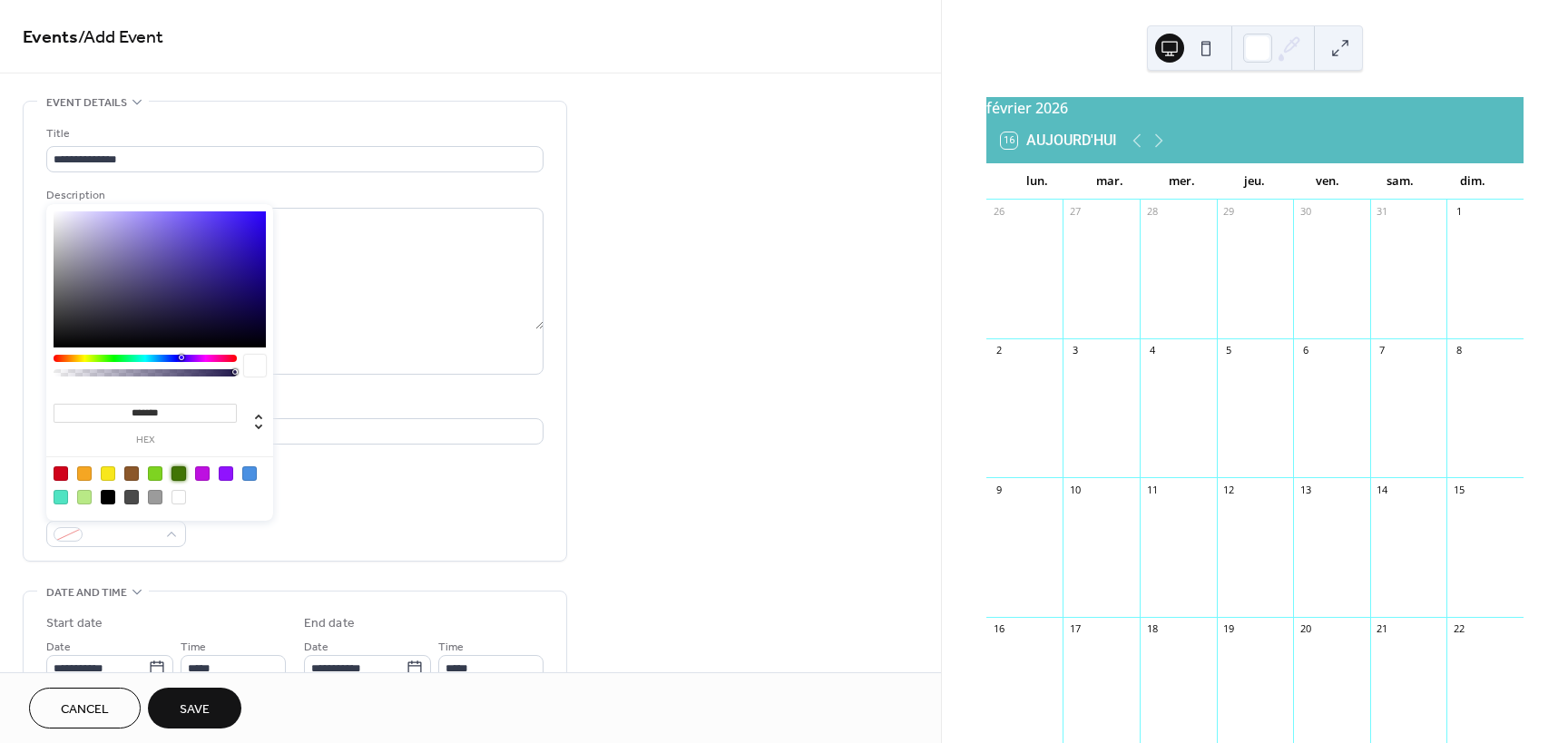 type on "*******" 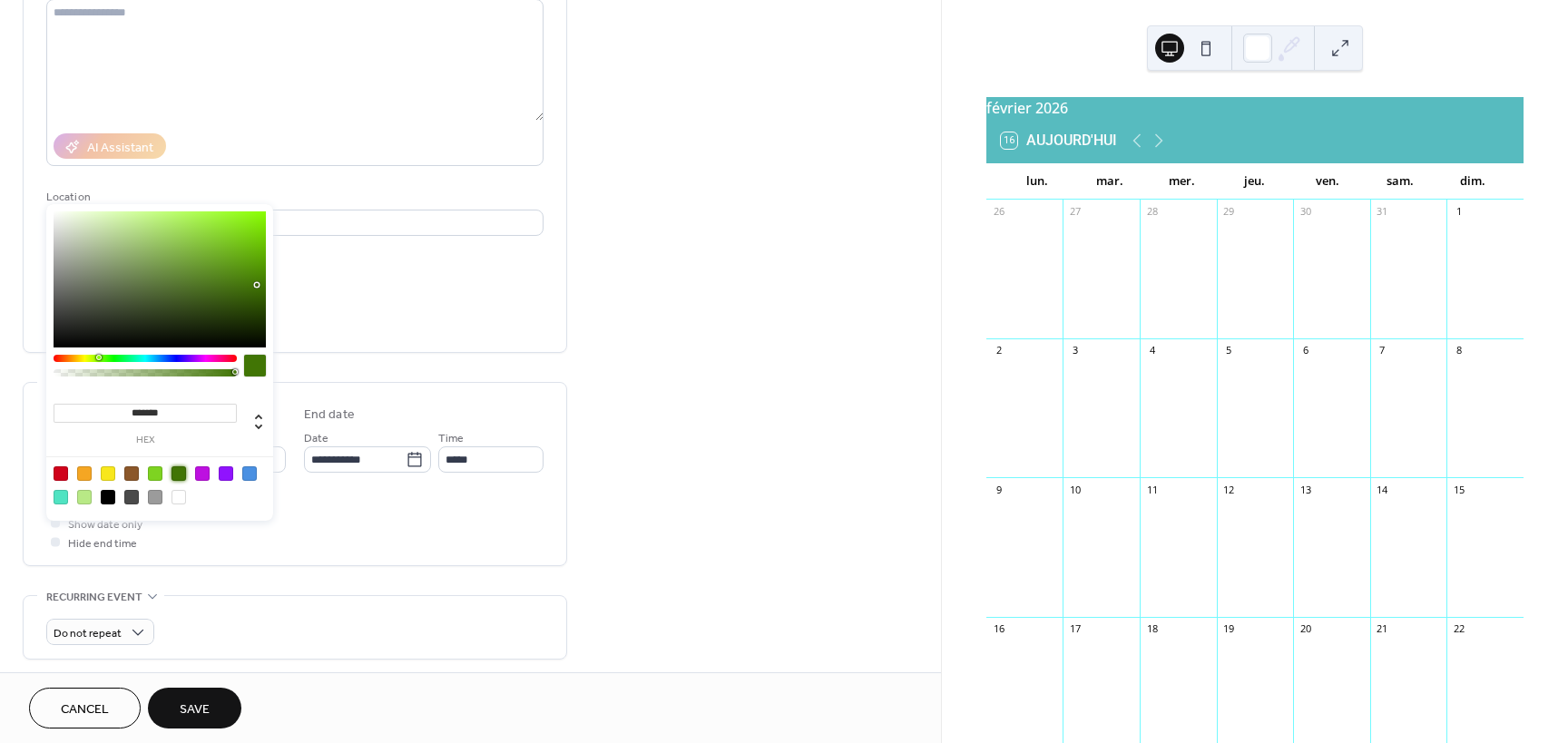 scroll, scrollTop: 91, scrollLeft: 0, axis: vertical 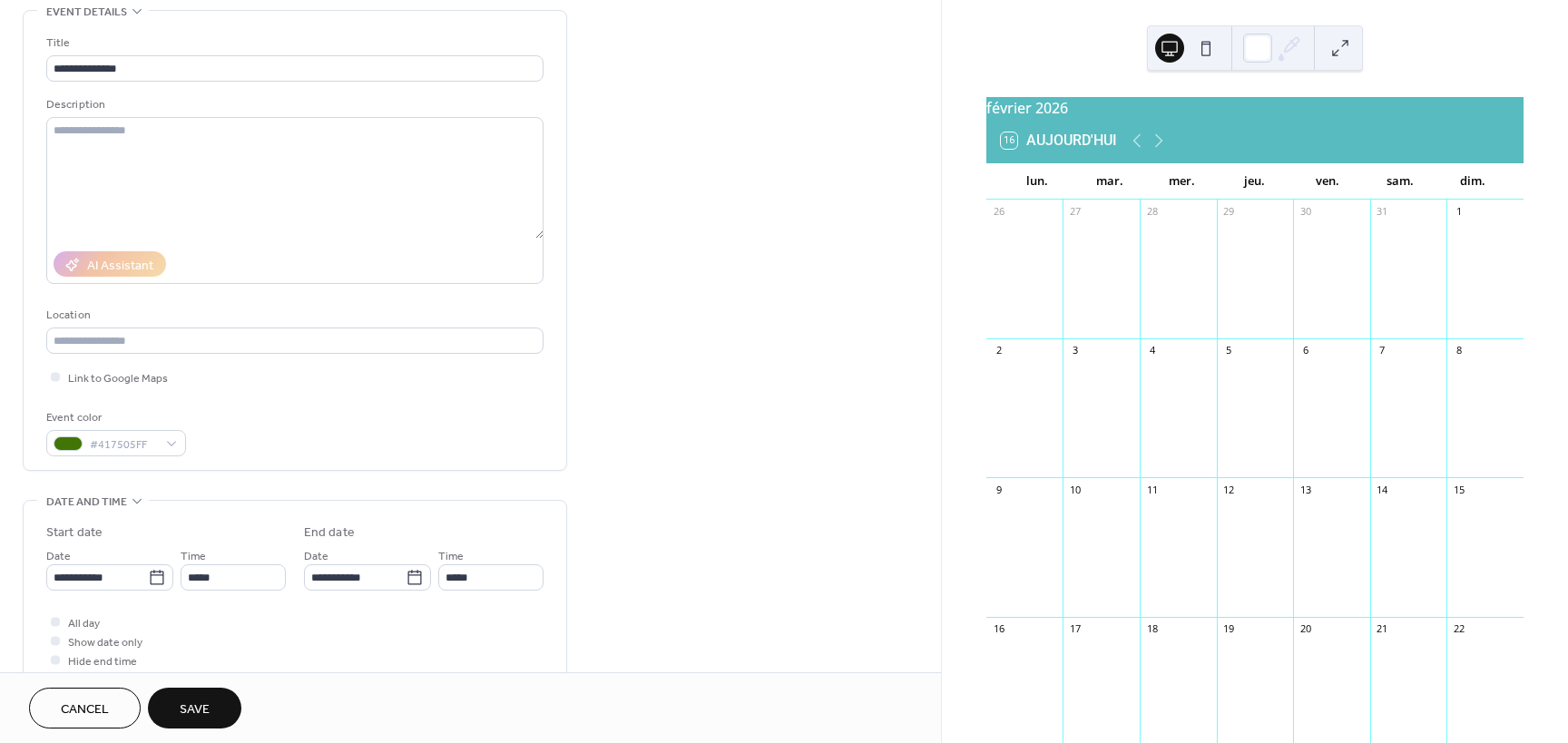click on "Event color #417505FF" at bounding box center [295, 432] 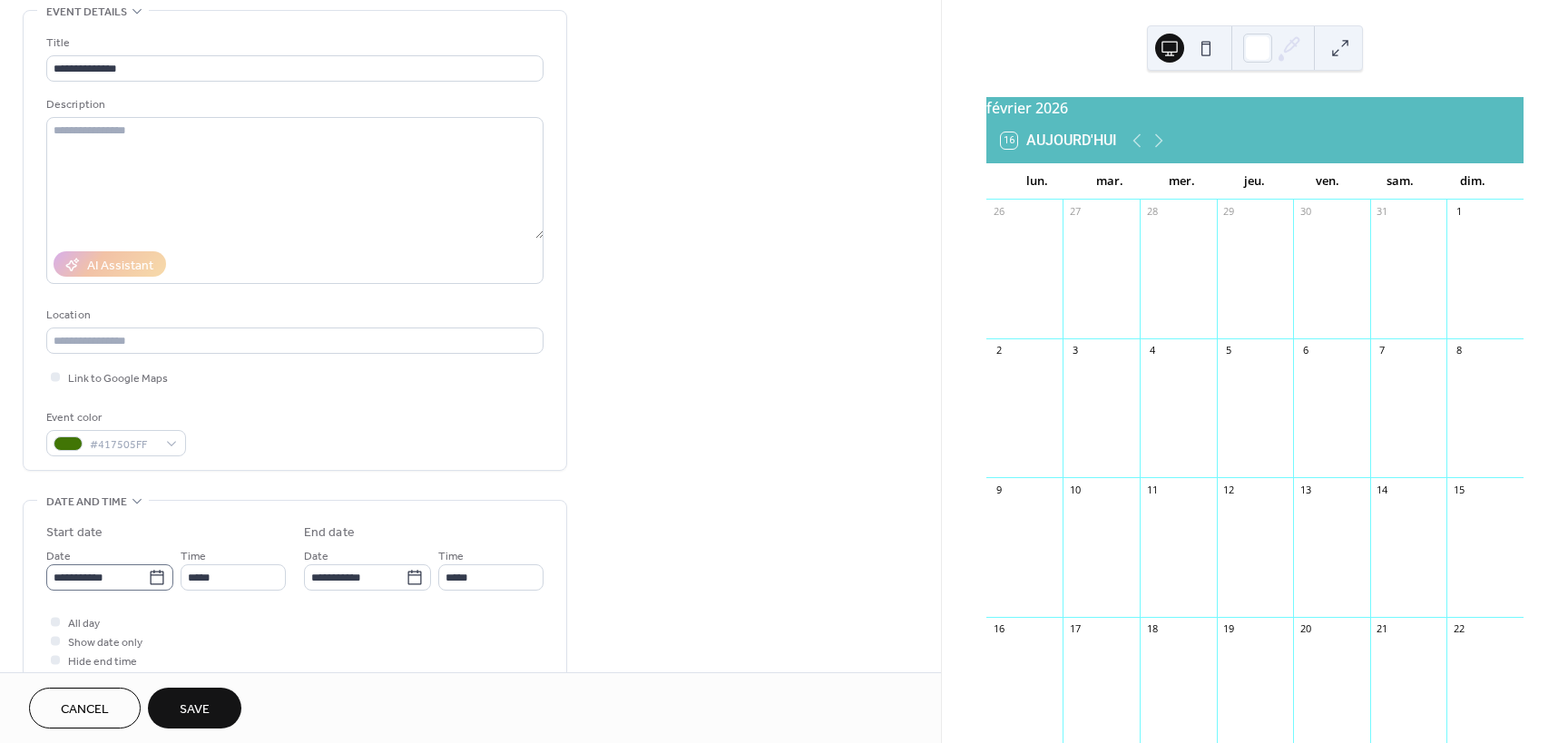 click on "**********" at bounding box center [784, 371] 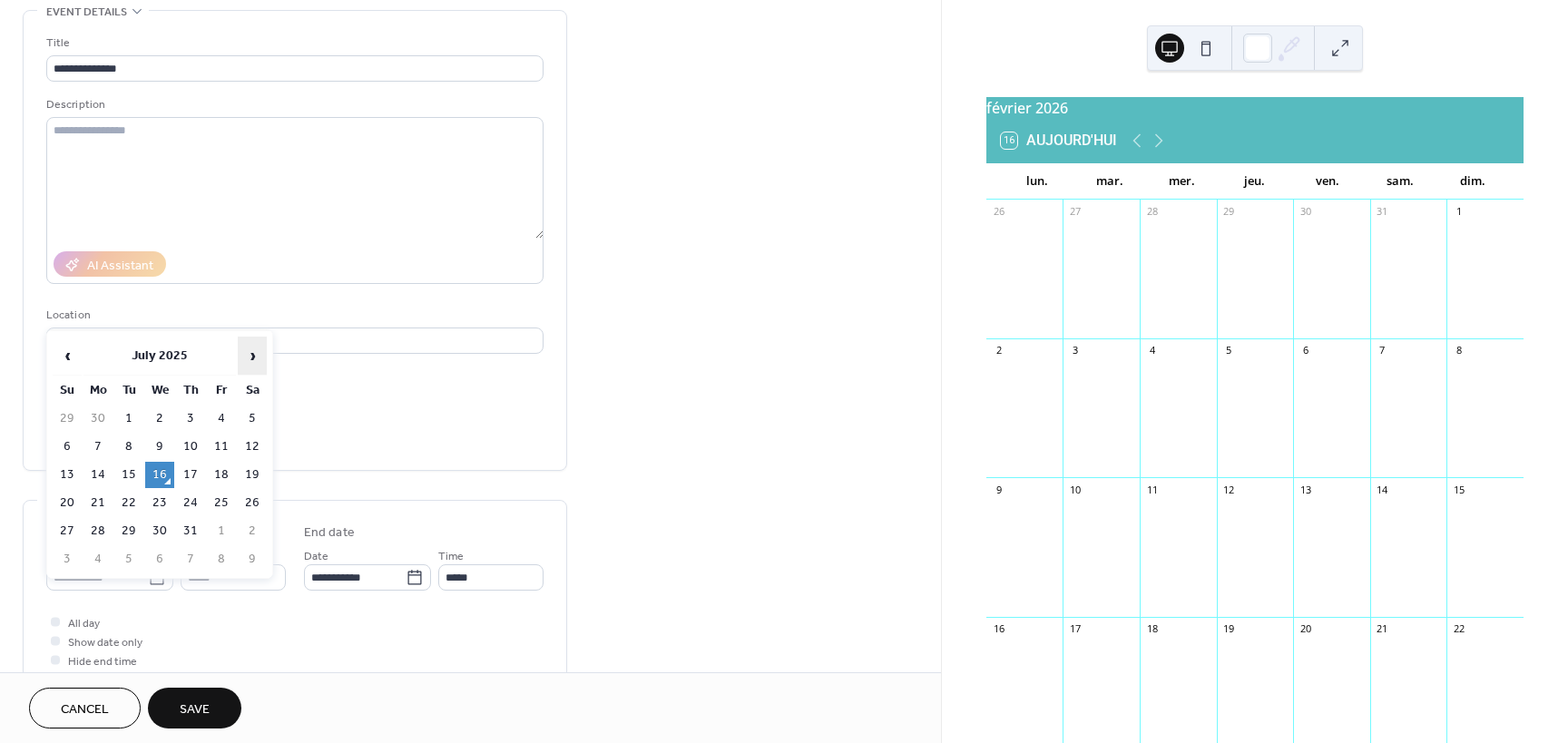 click on "›" at bounding box center [252, 356] 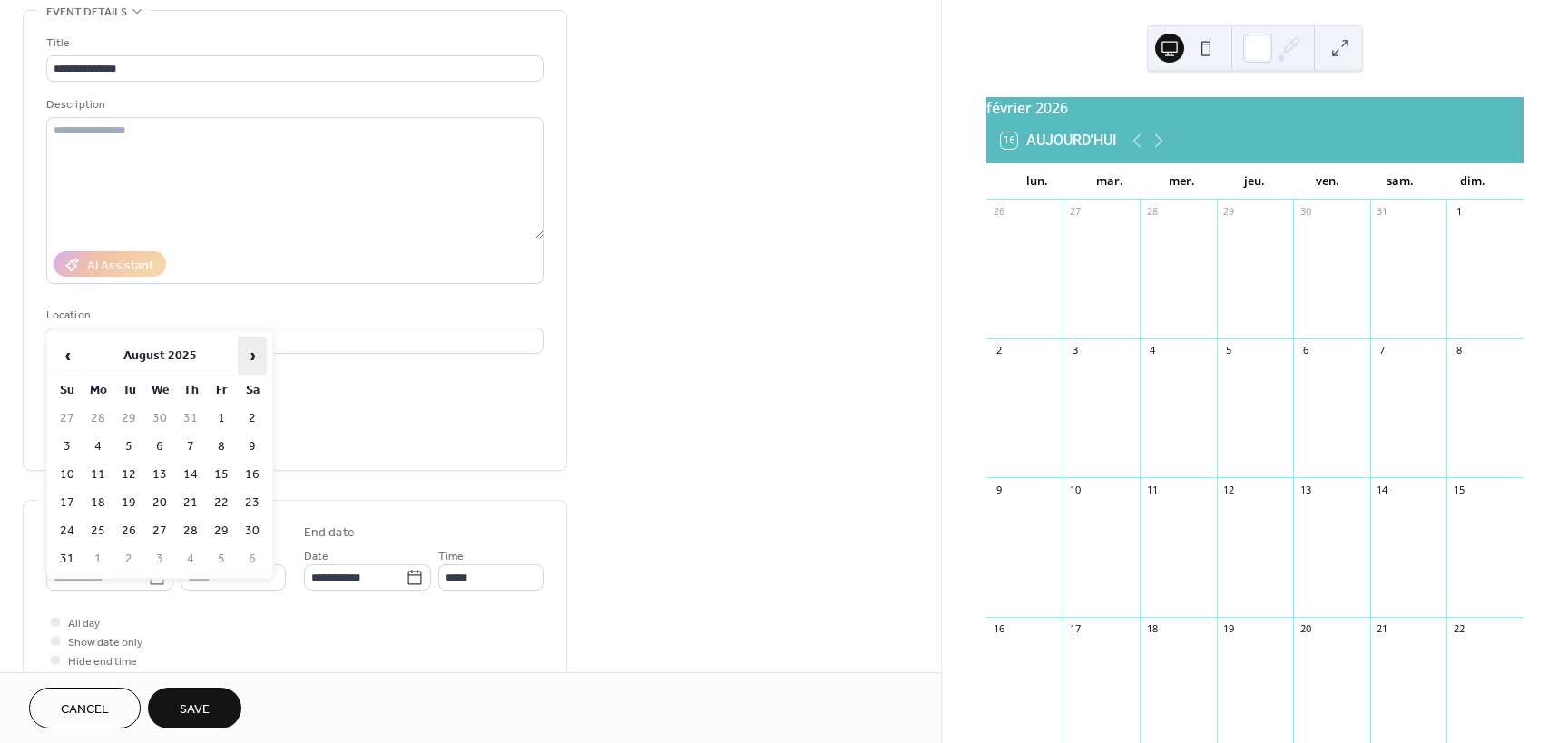 click on "›" at bounding box center [252, 356] 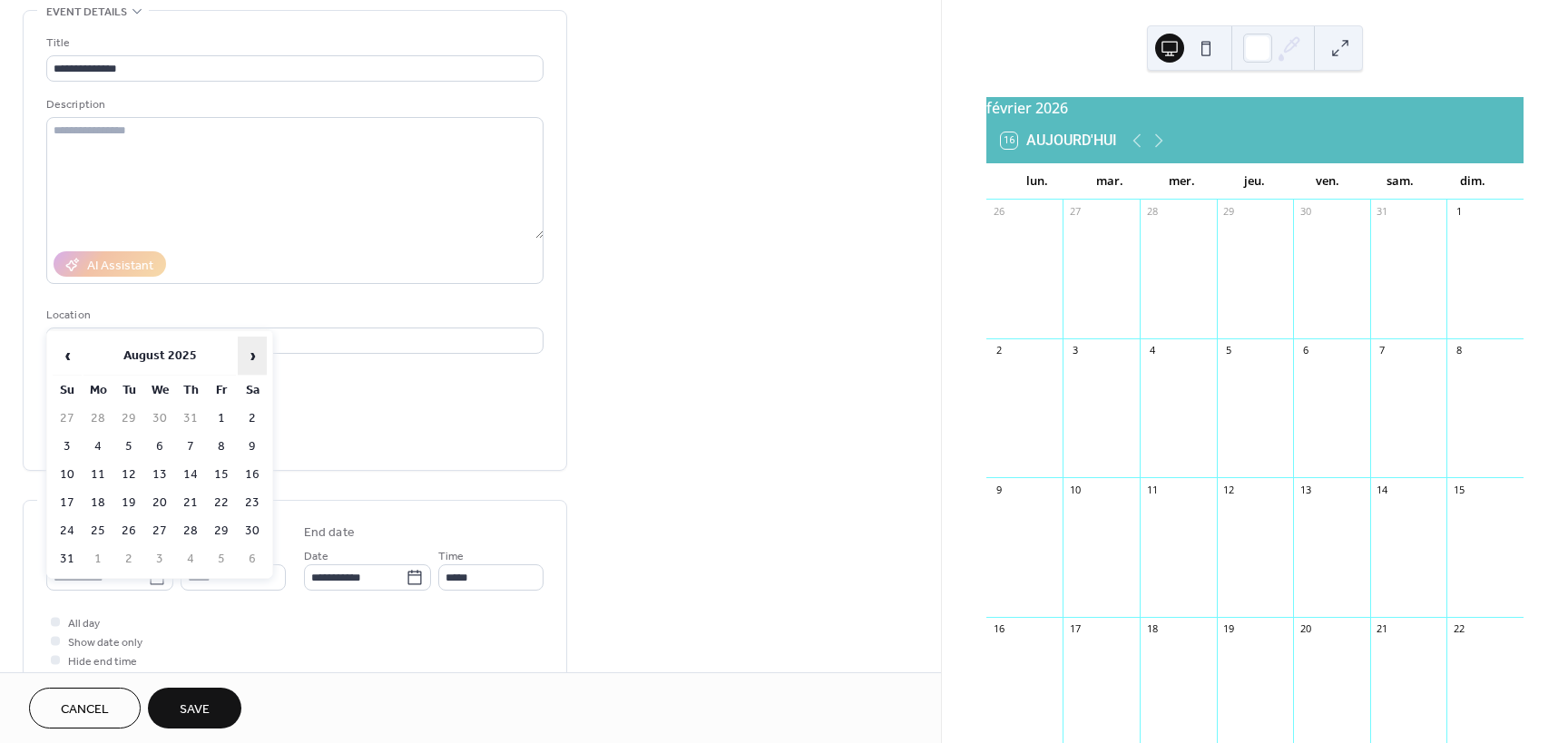 click on "›" at bounding box center (252, 356) 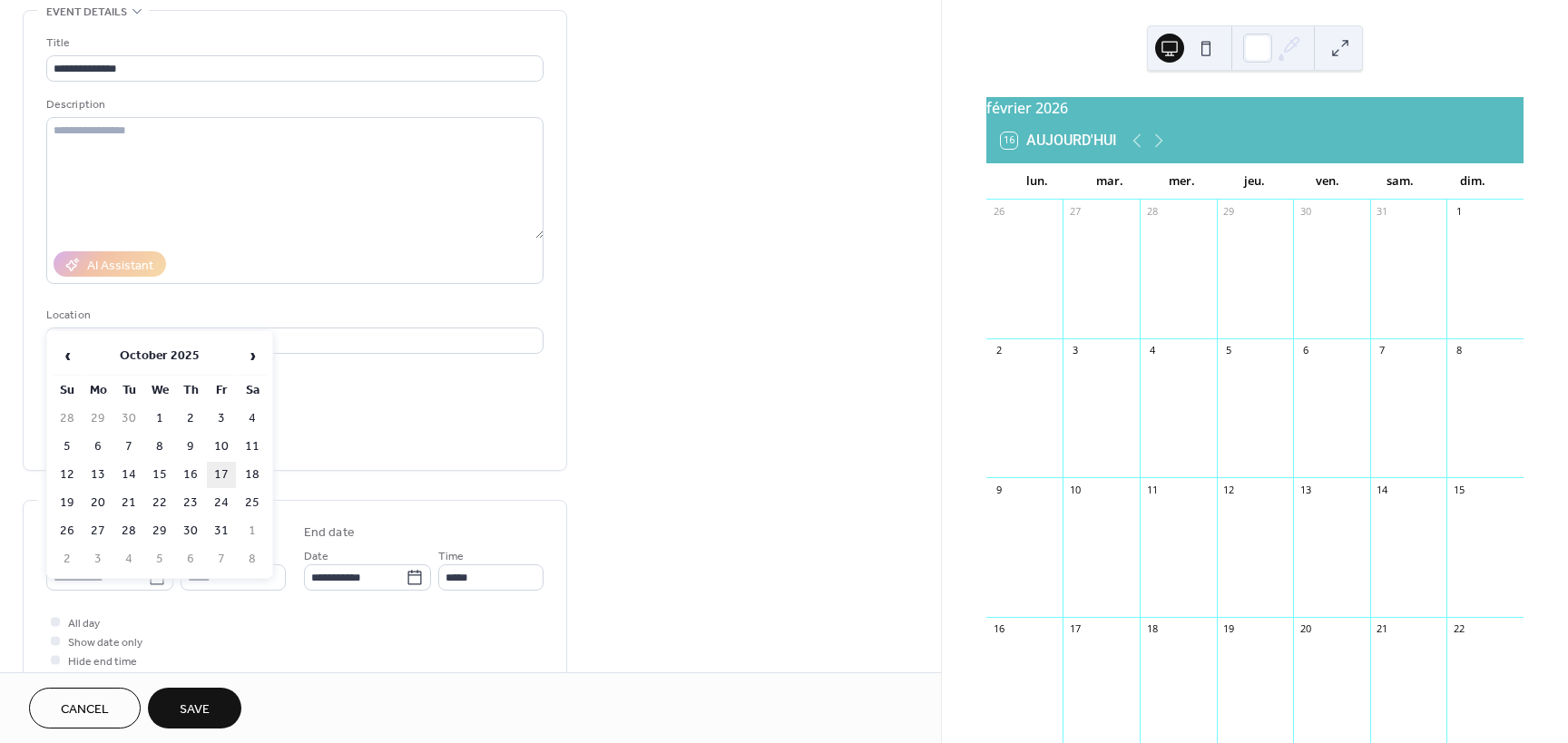 click on "17" at bounding box center (221, 474) 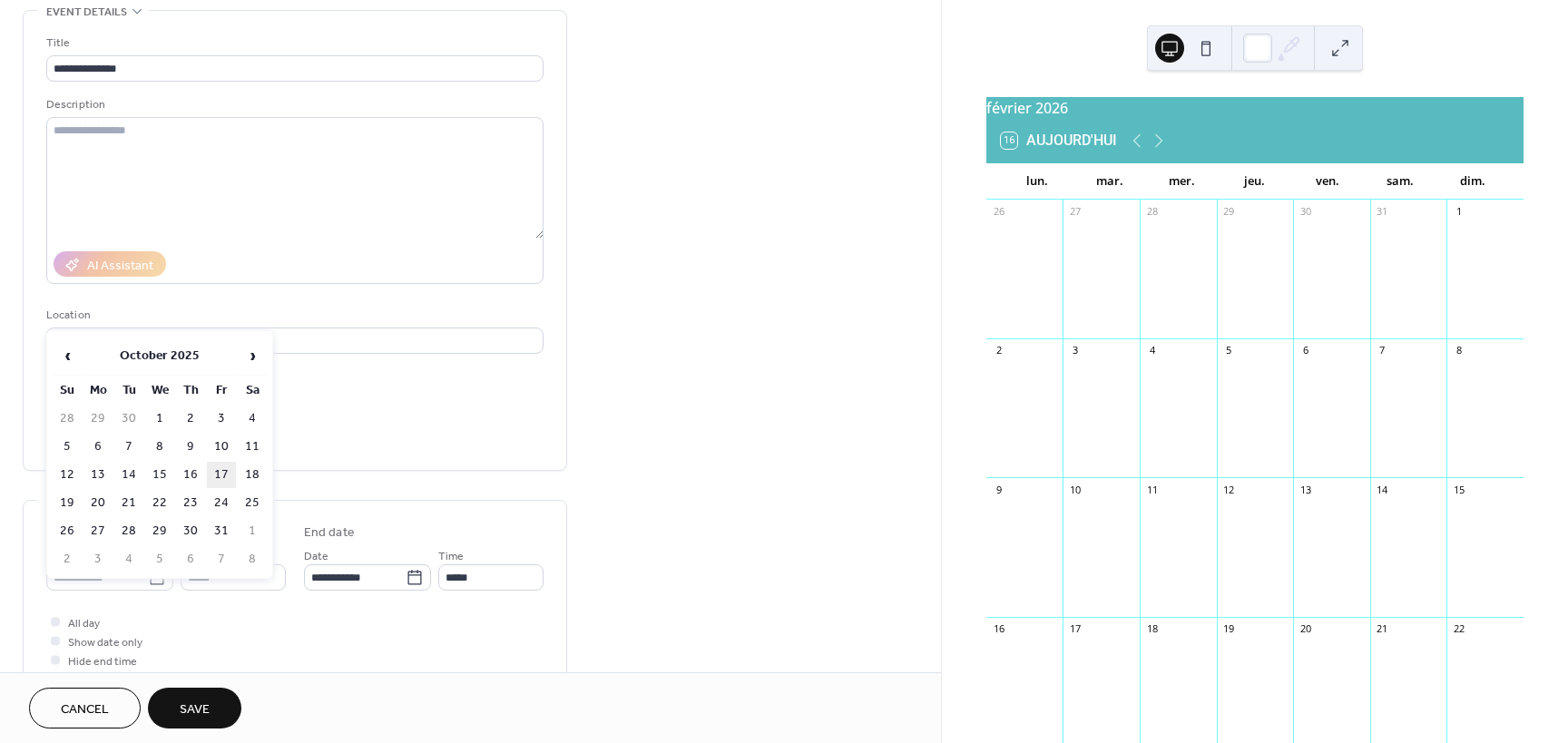 type on "**********" 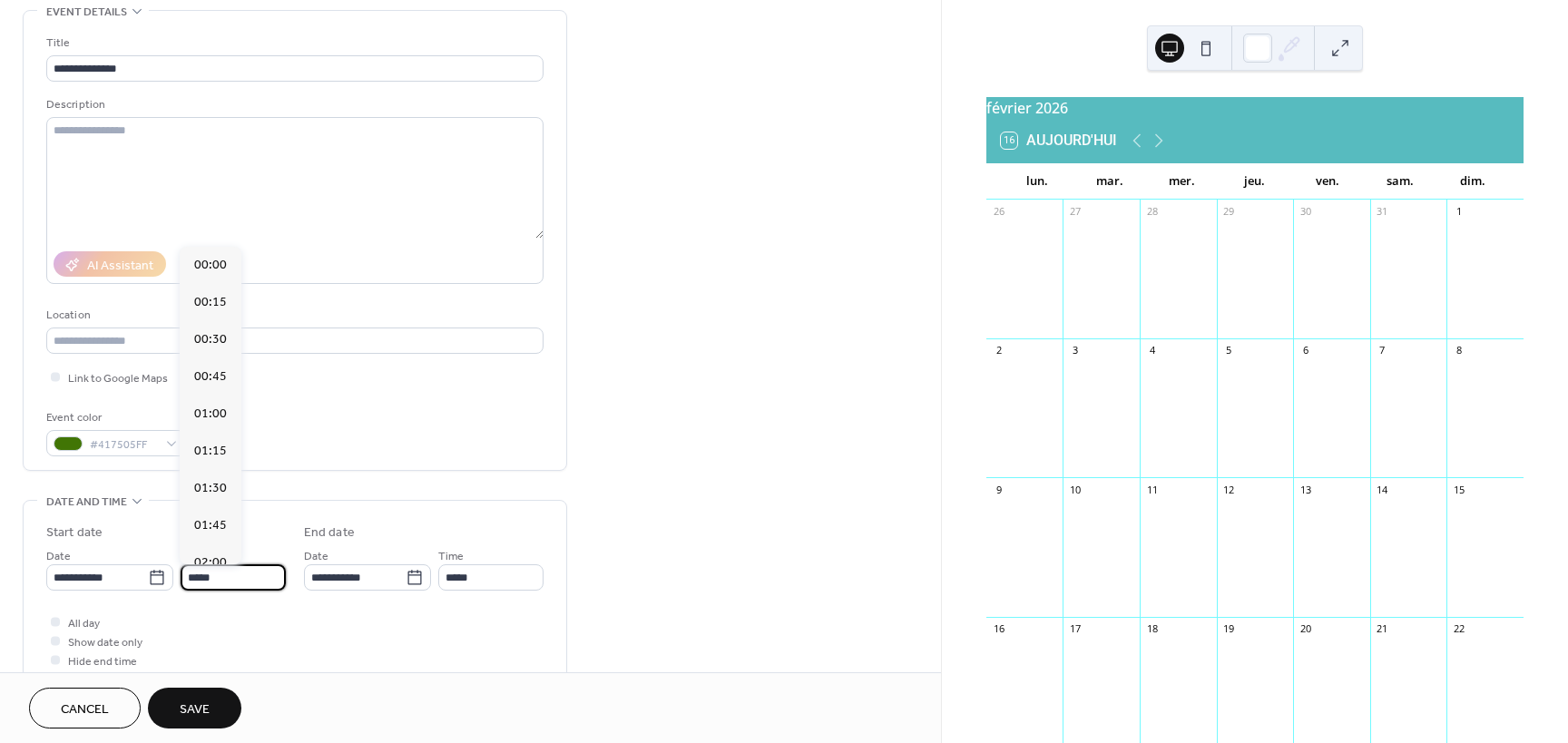 scroll, scrollTop: 1785, scrollLeft: 0, axis: vertical 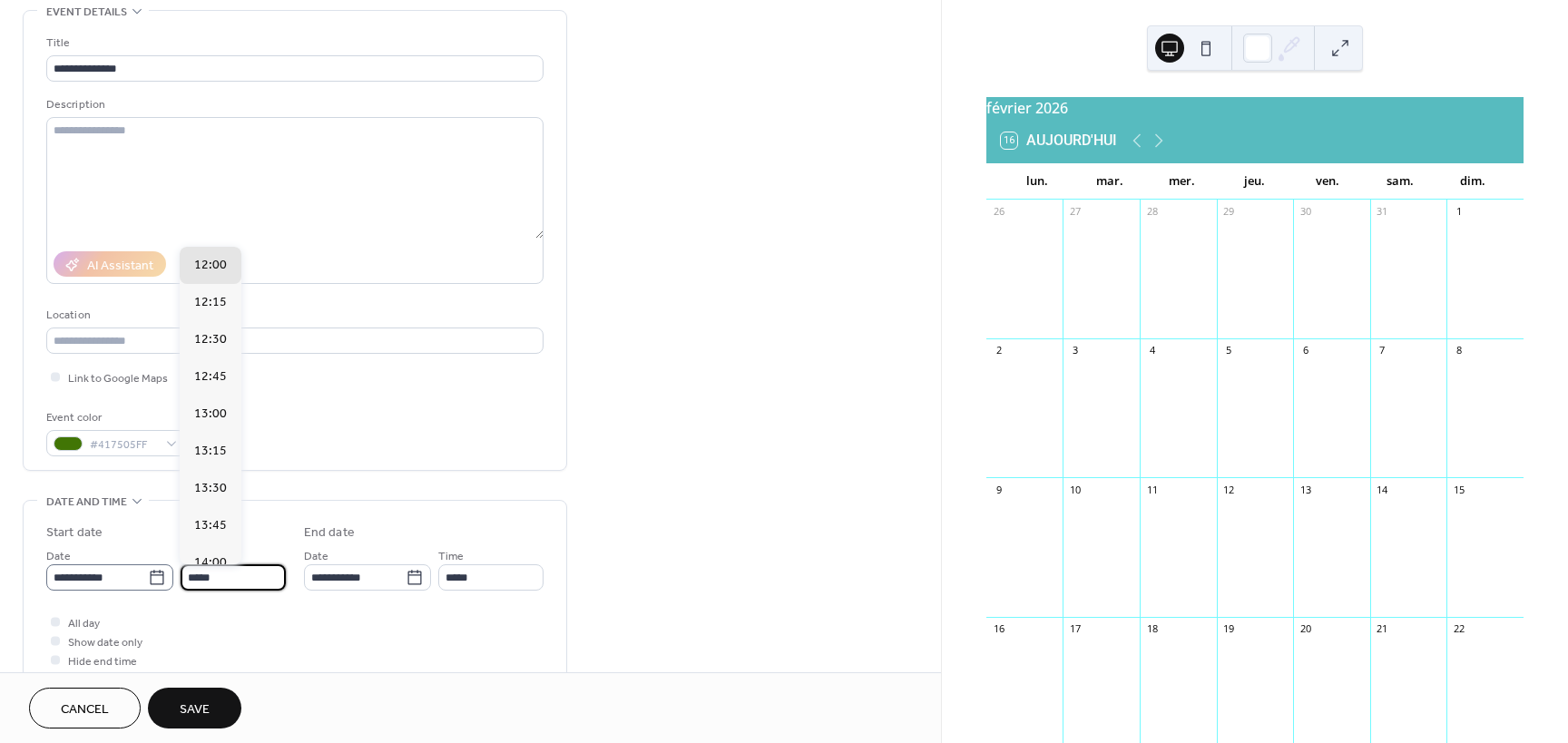 drag, startPoint x: 228, startPoint y: 577, endPoint x: 163, endPoint y: 571, distance: 65.27634 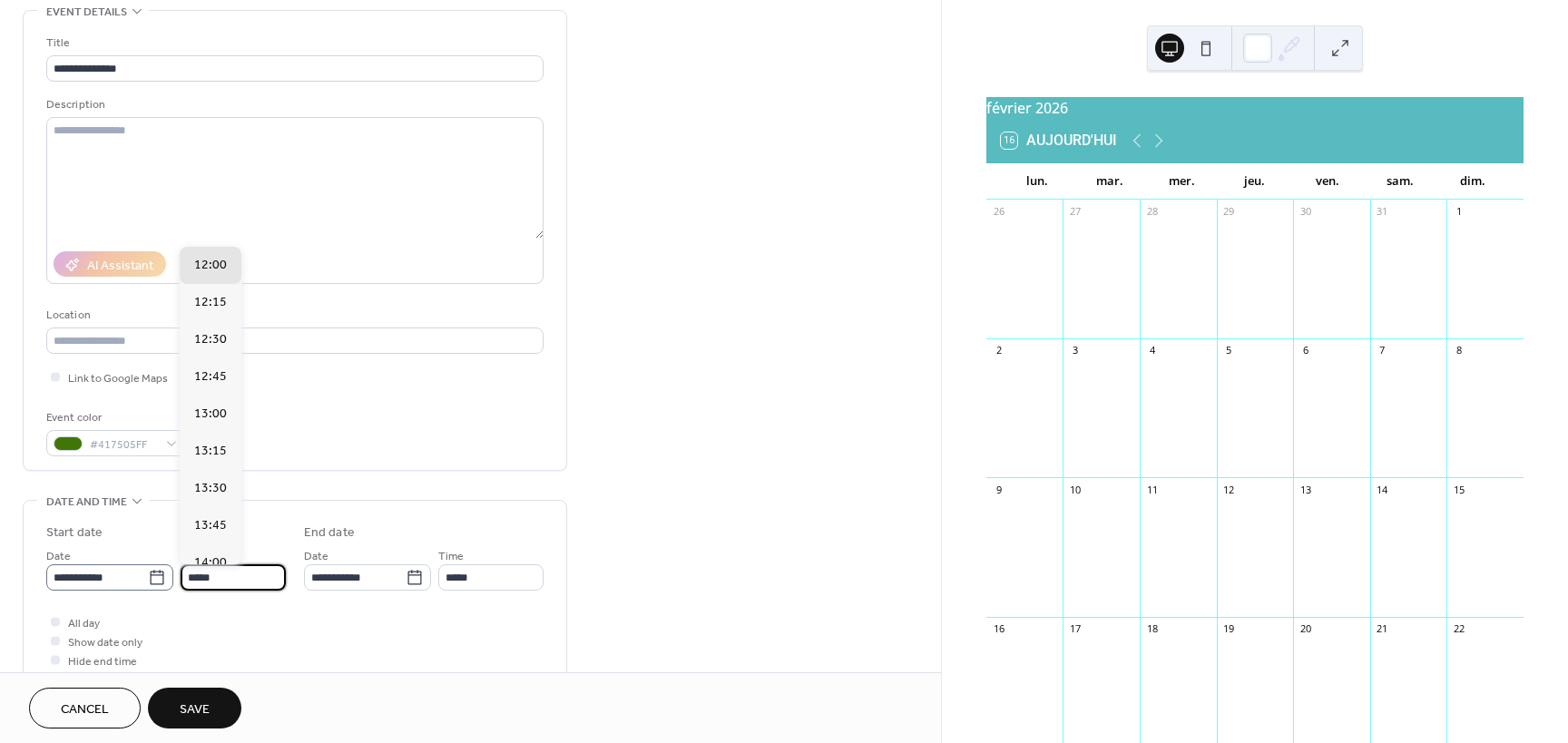 click on "**********" at bounding box center (166, 568) 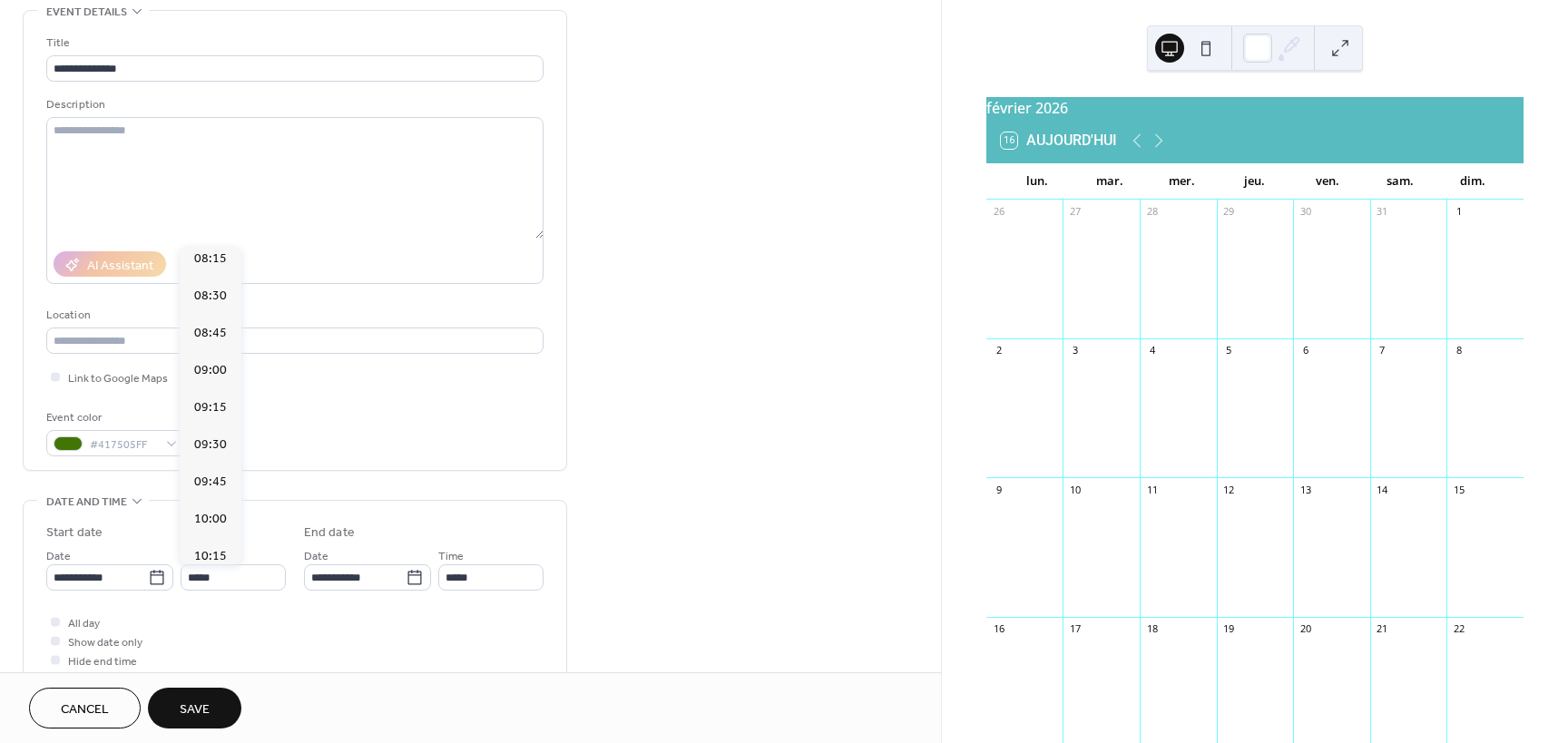 scroll, scrollTop: 1152, scrollLeft: 0, axis: vertical 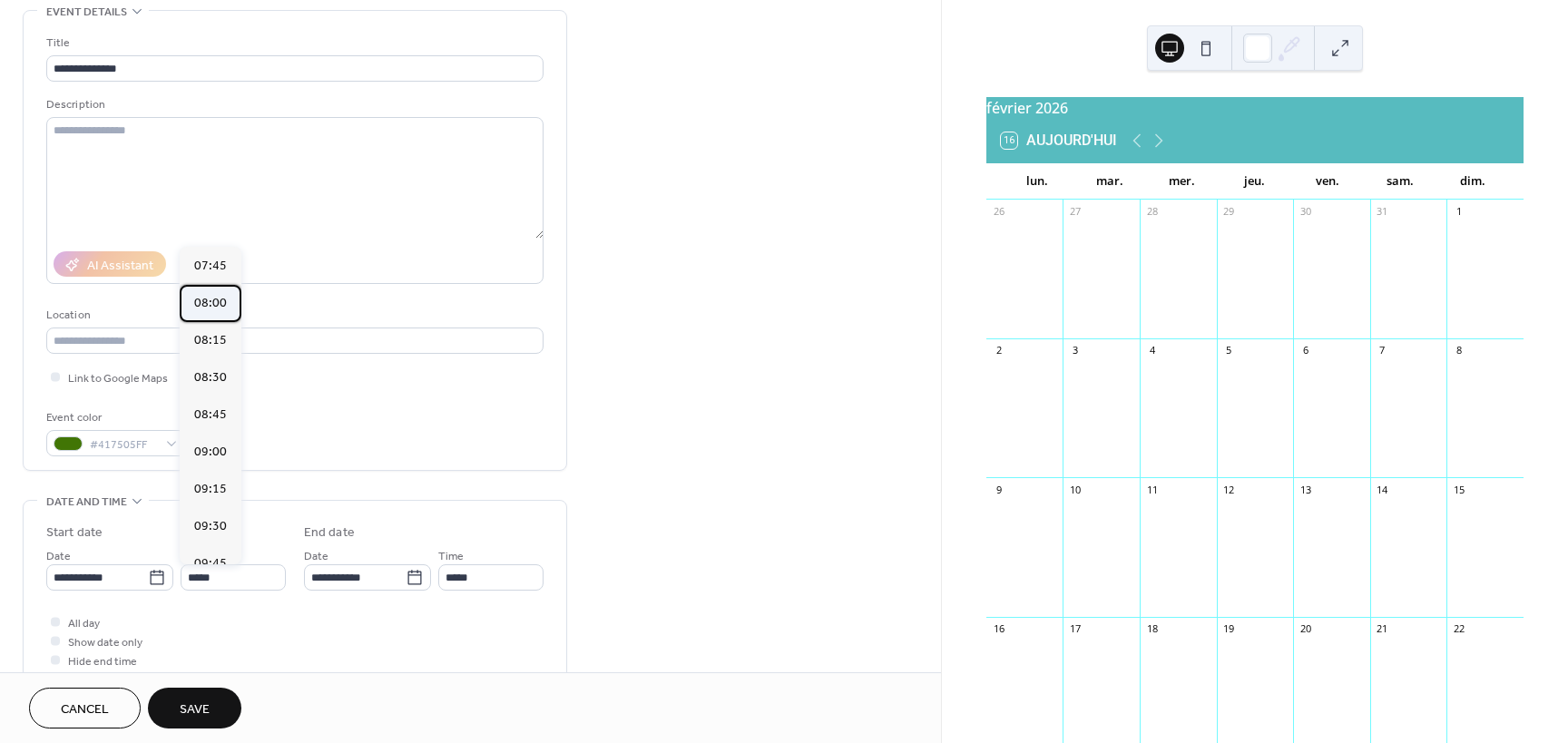 click on "08:00" at bounding box center [211, 303] 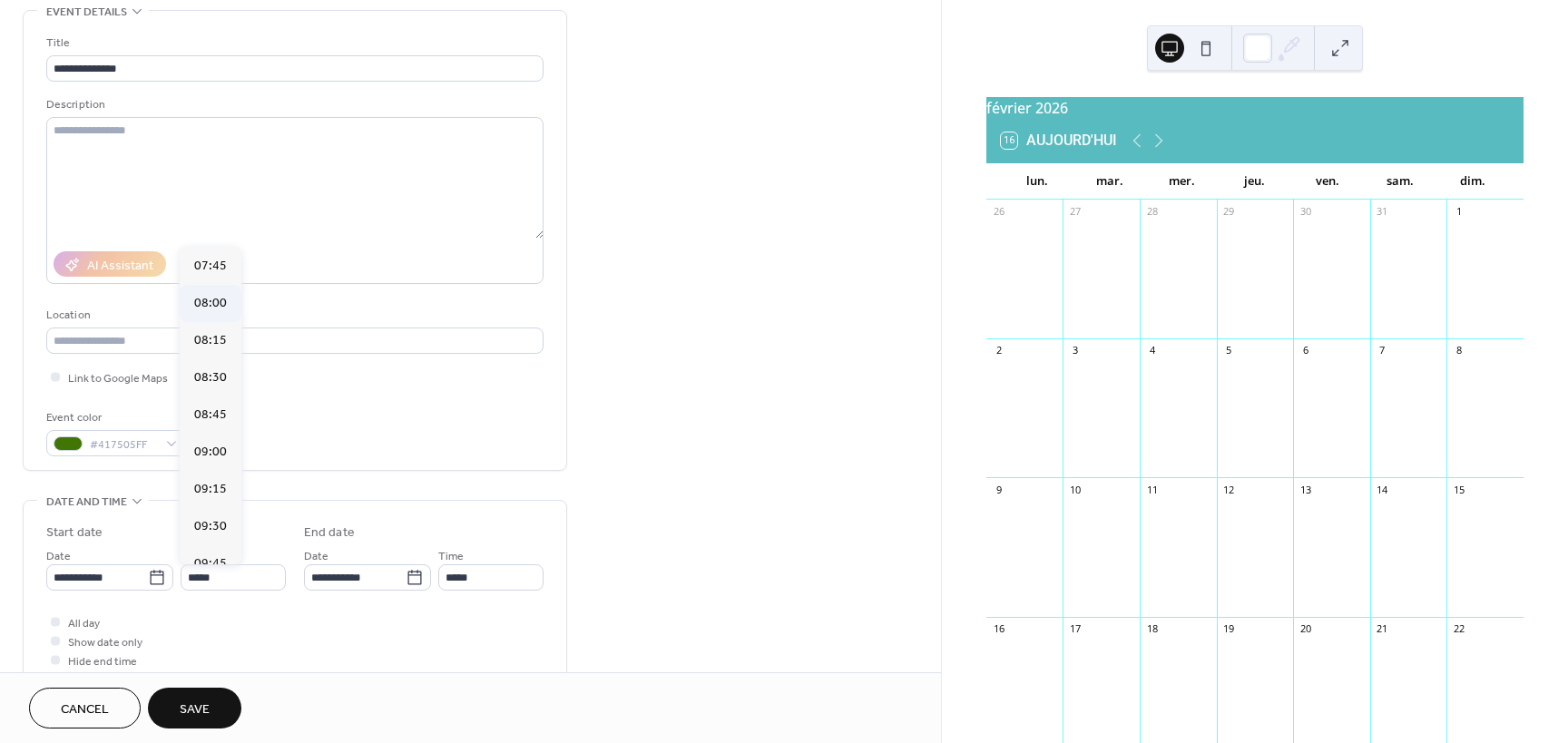 type on "*****" 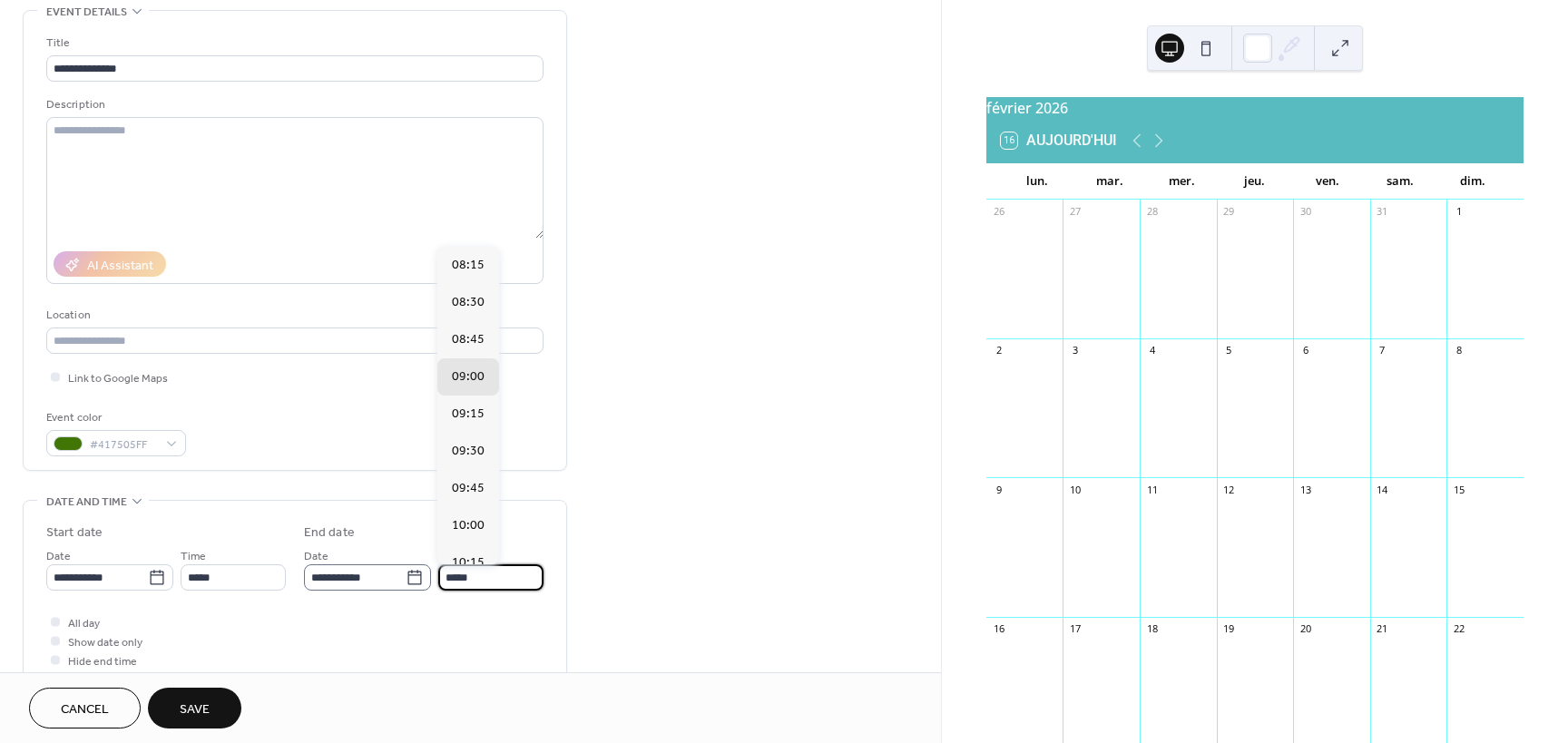 drag, startPoint x: 488, startPoint y: 582, endPoint x: 420, endPoint y: 581, distance: 68.00735 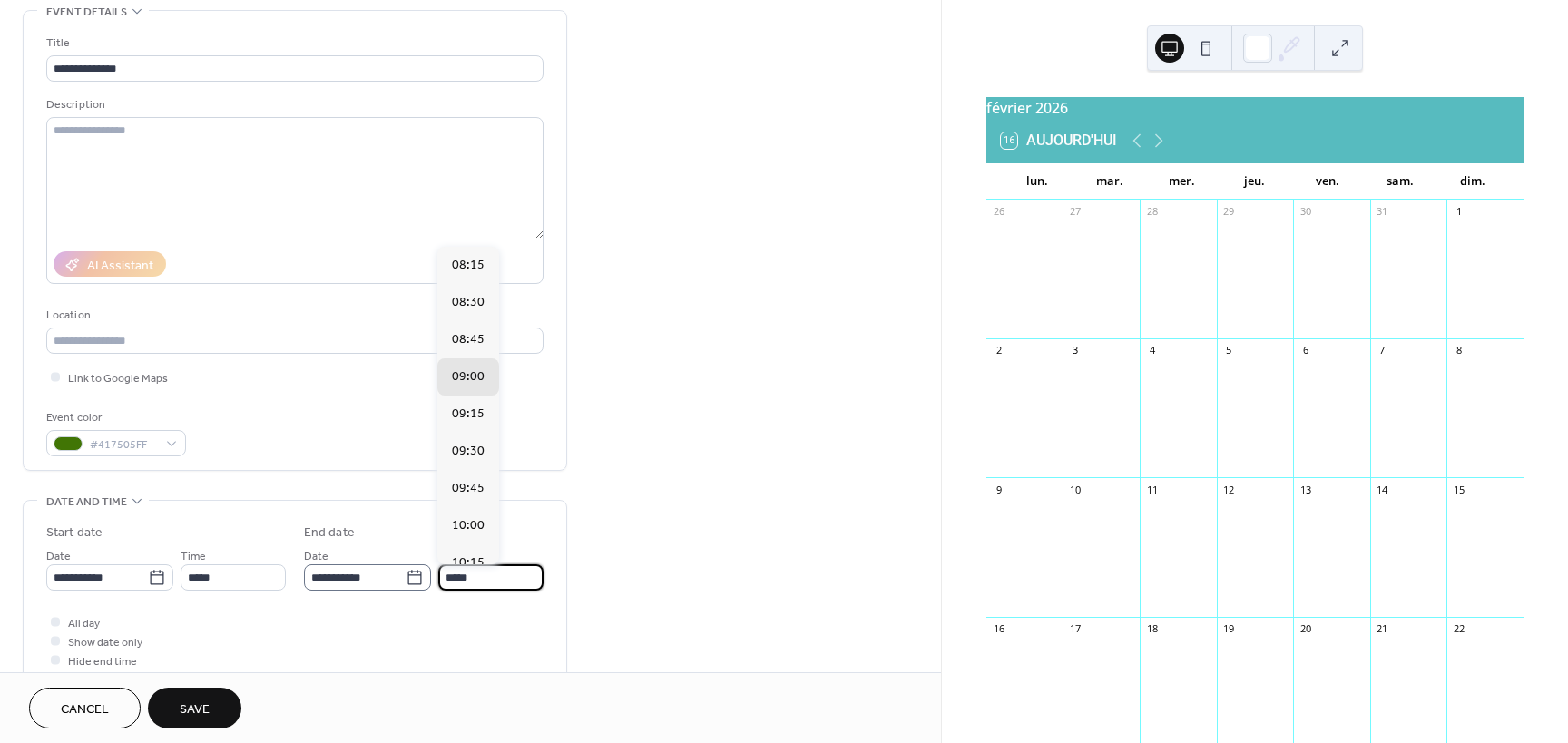click on "**********" at bounding box center [424, 568] 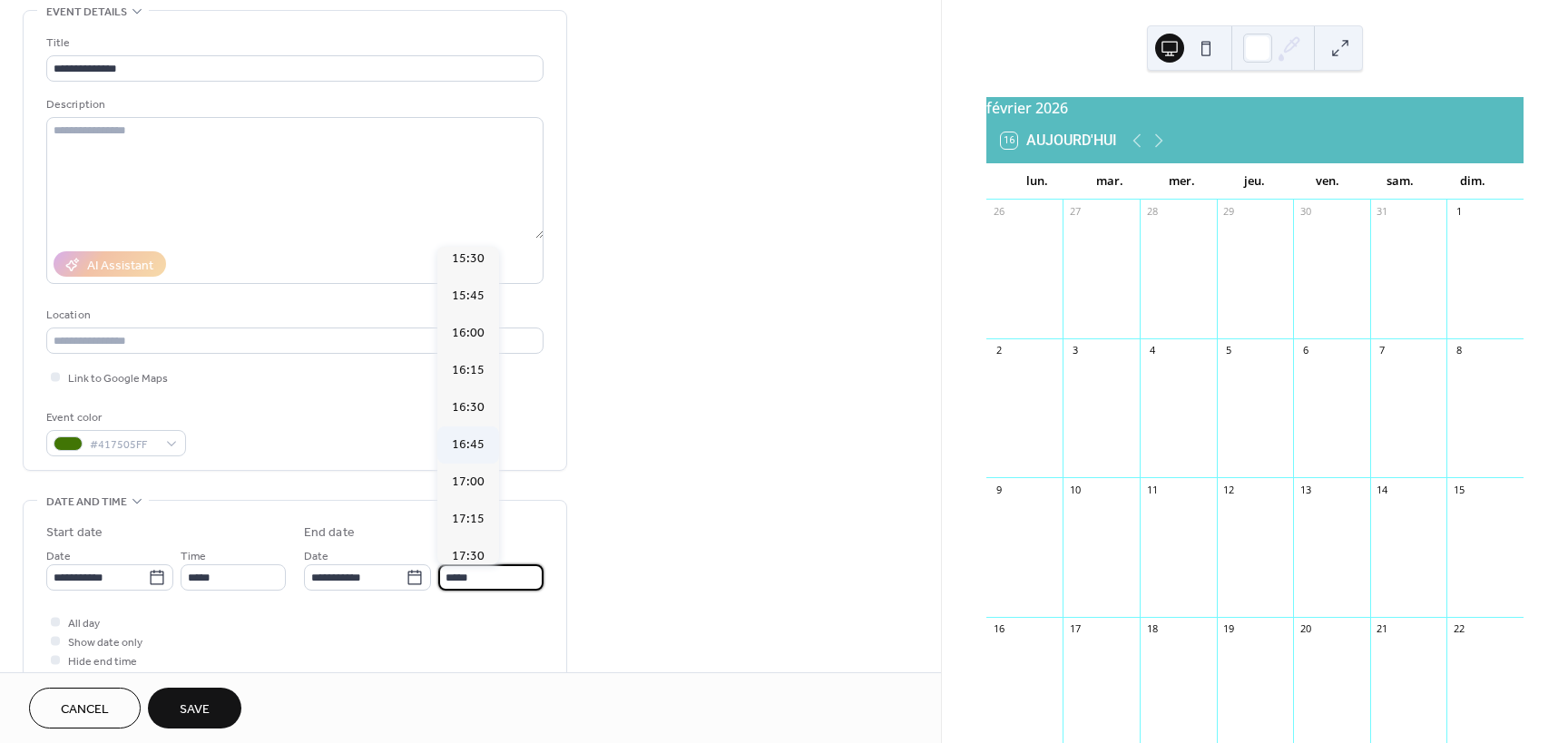 scroll, scrollTop: 1089, scrollLeft: 0, axis: vertical 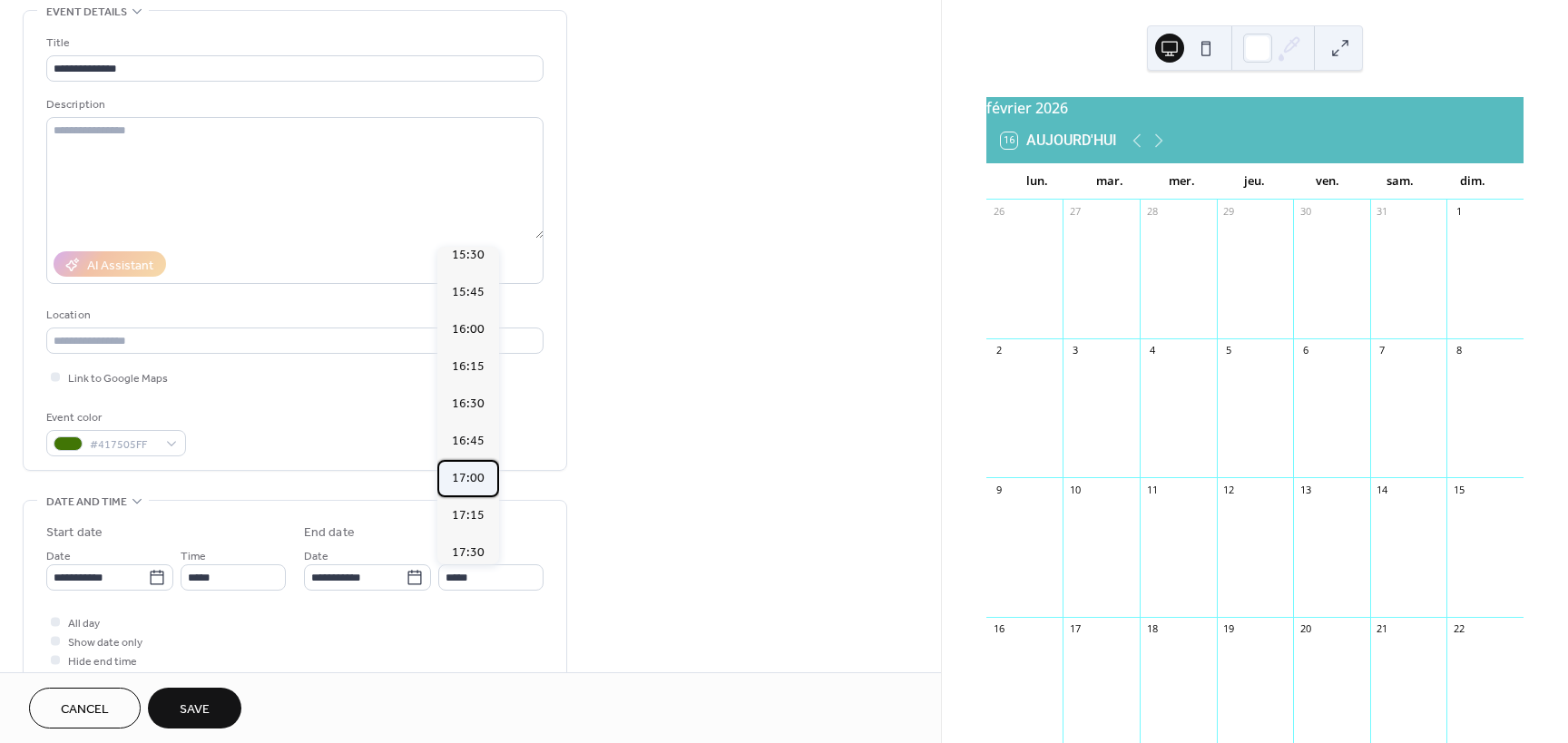click on "17:00" at bounding box center [468, 478] 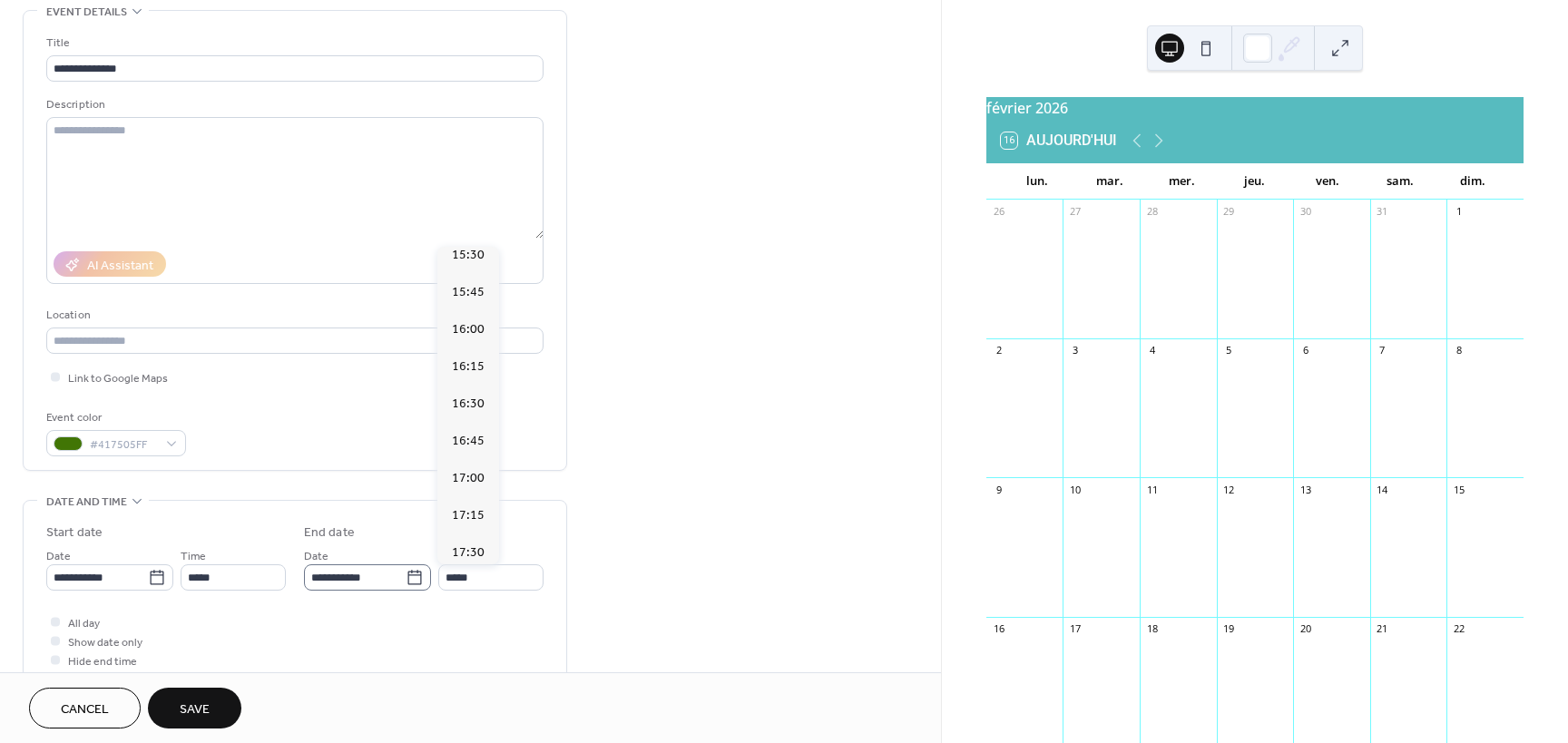 type on "*****" 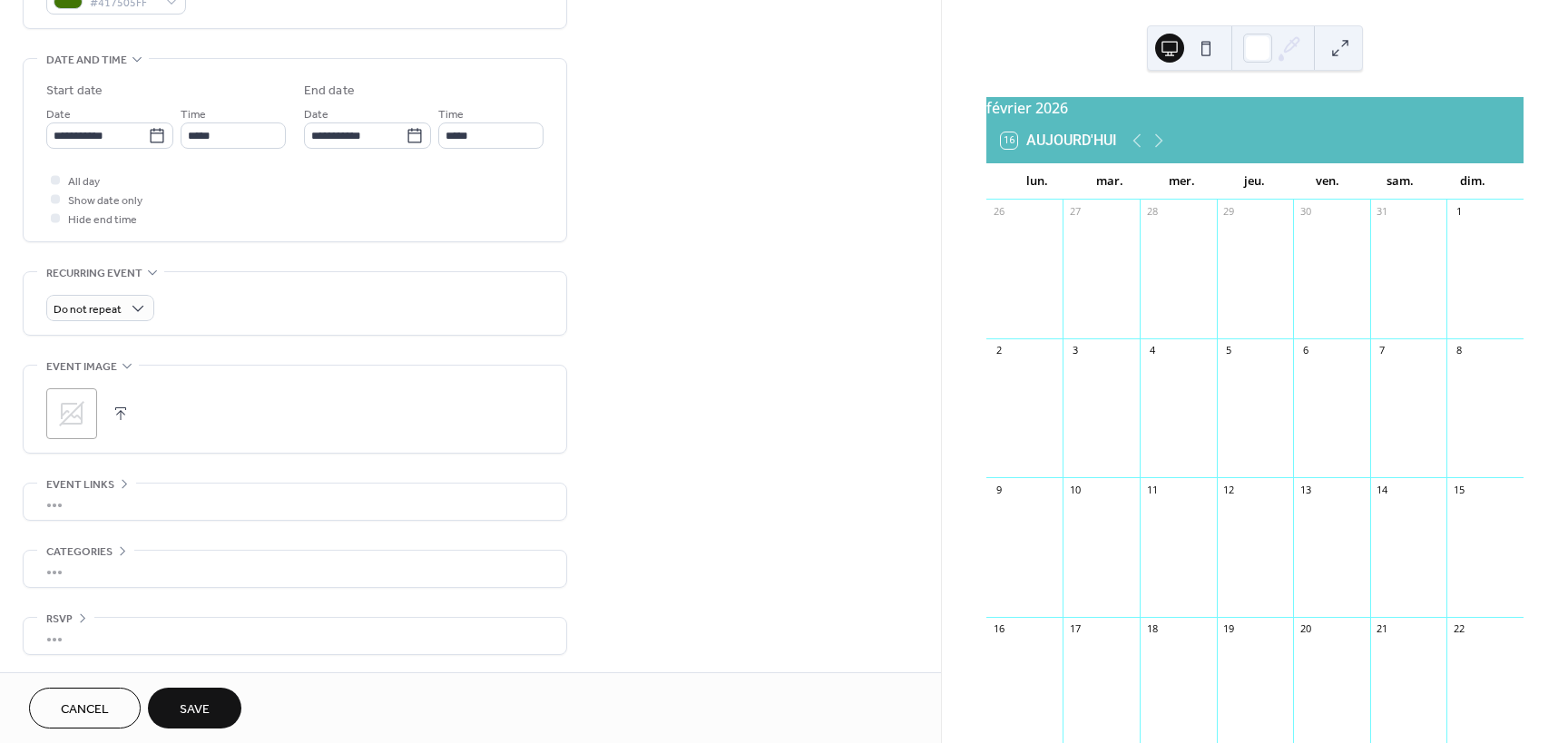 scroll, scrollTop: 533, scrollLeft: 0, axis: vertical 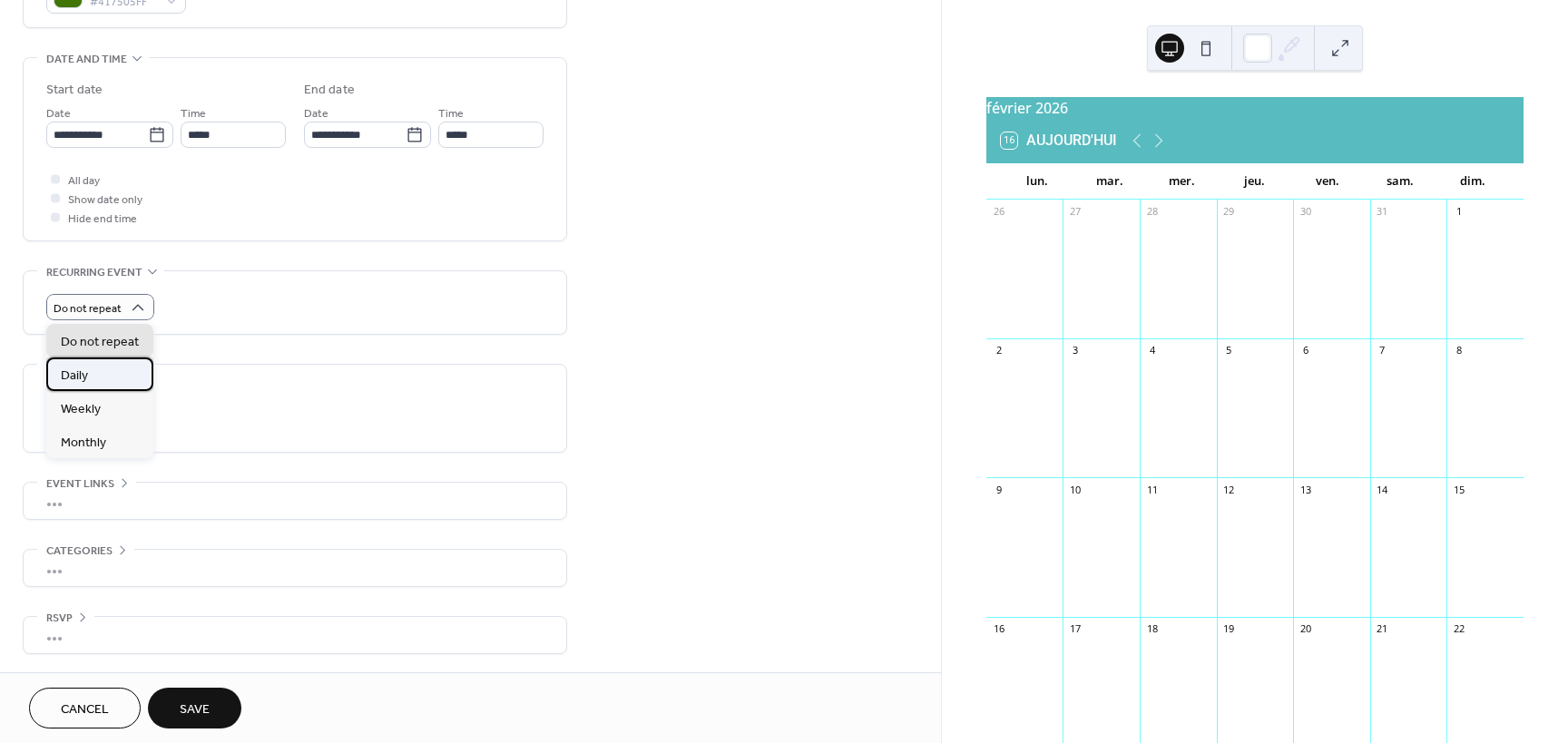 click on "Daily" at bounding box center (100, 374) 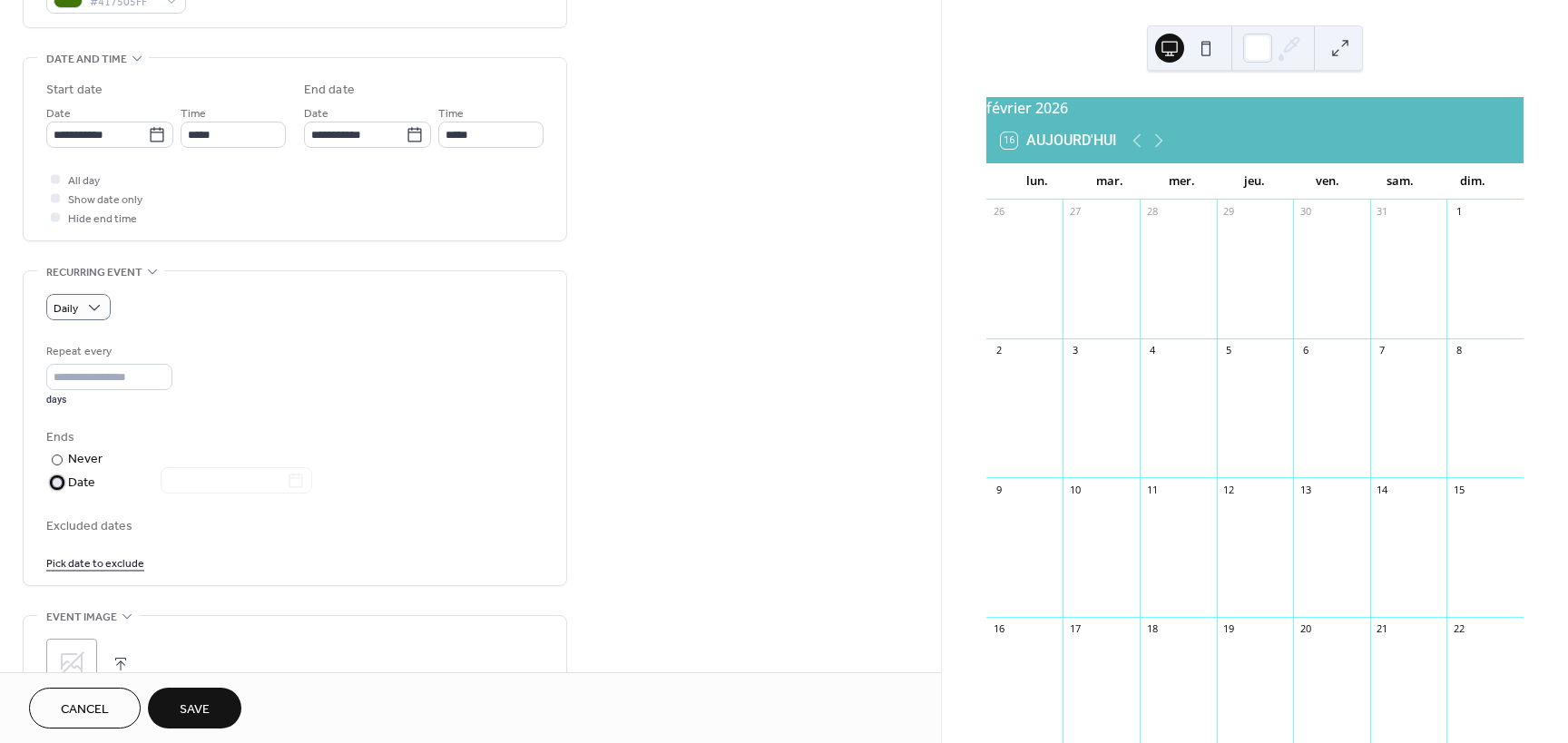 click on "Date" at bounding box center [190, 483] 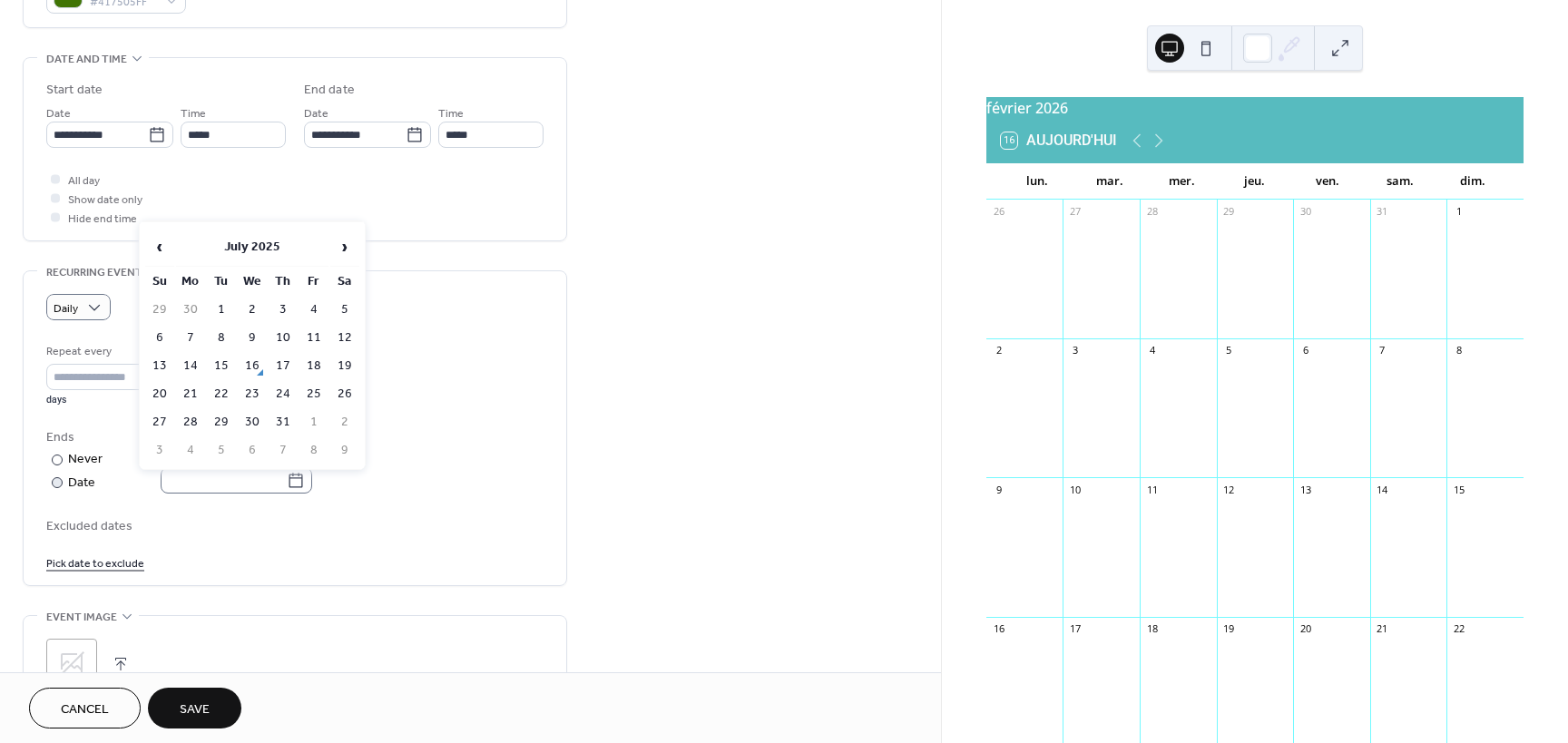 click 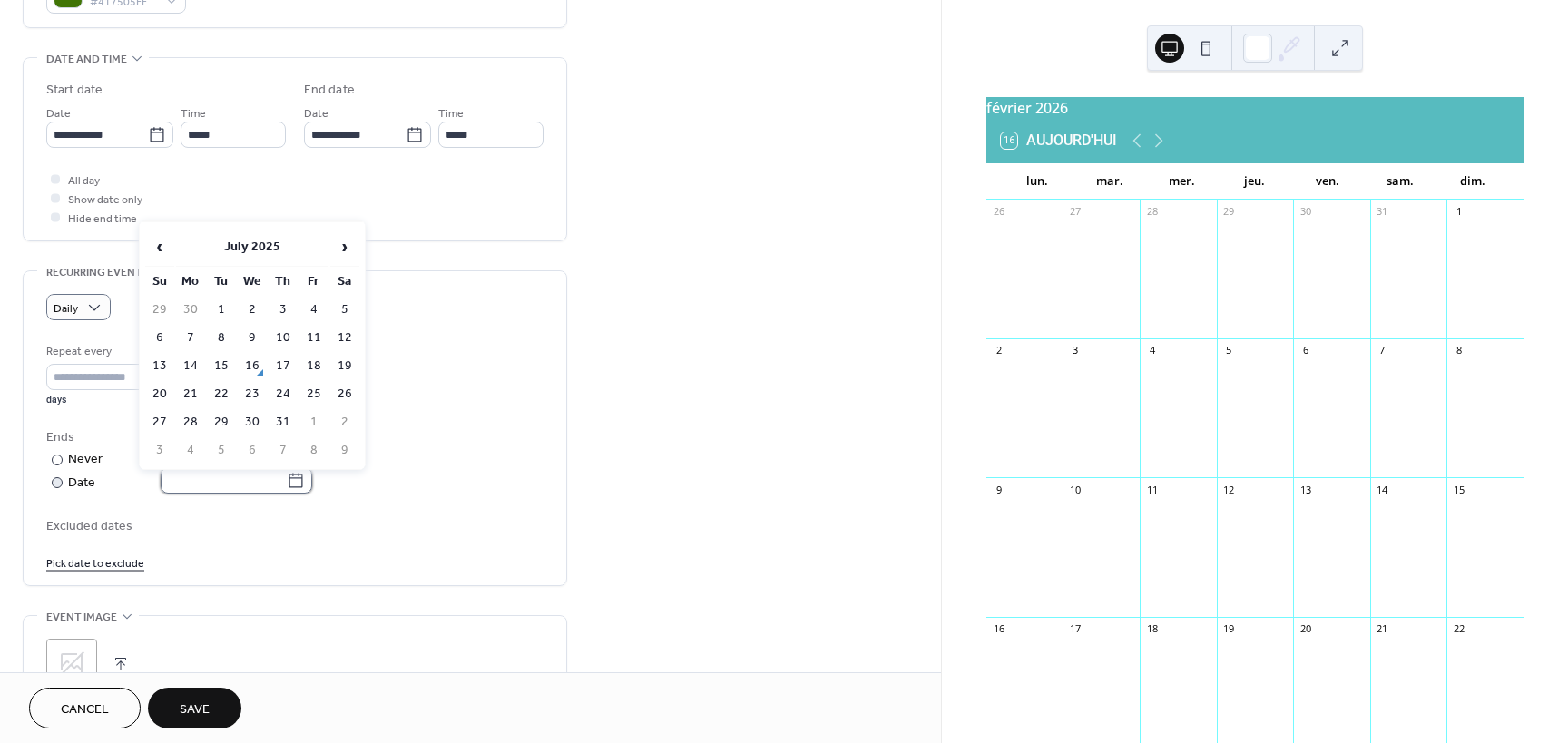 click at bounding box center (223, 480) 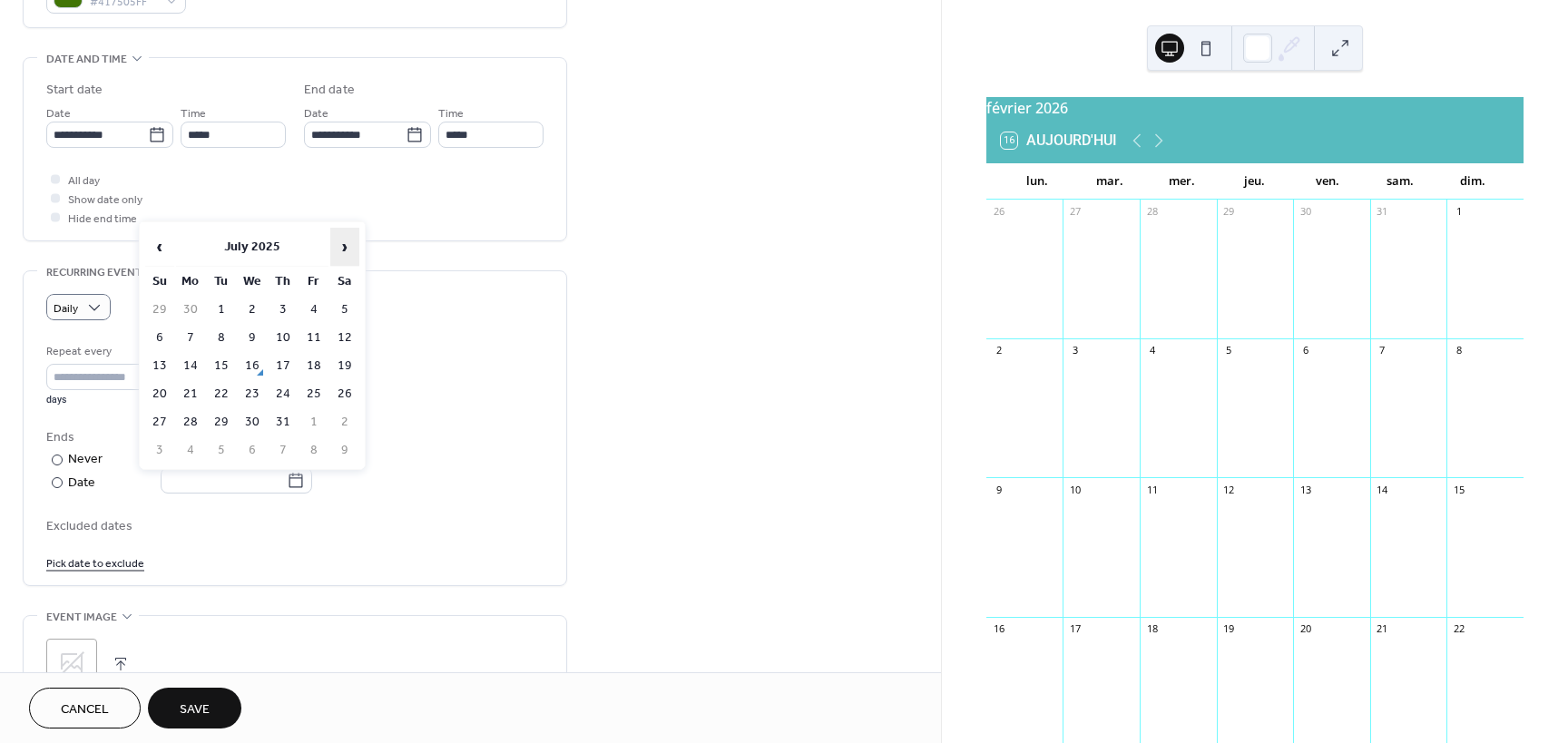 click on "›" at bounding box center (345, 247) 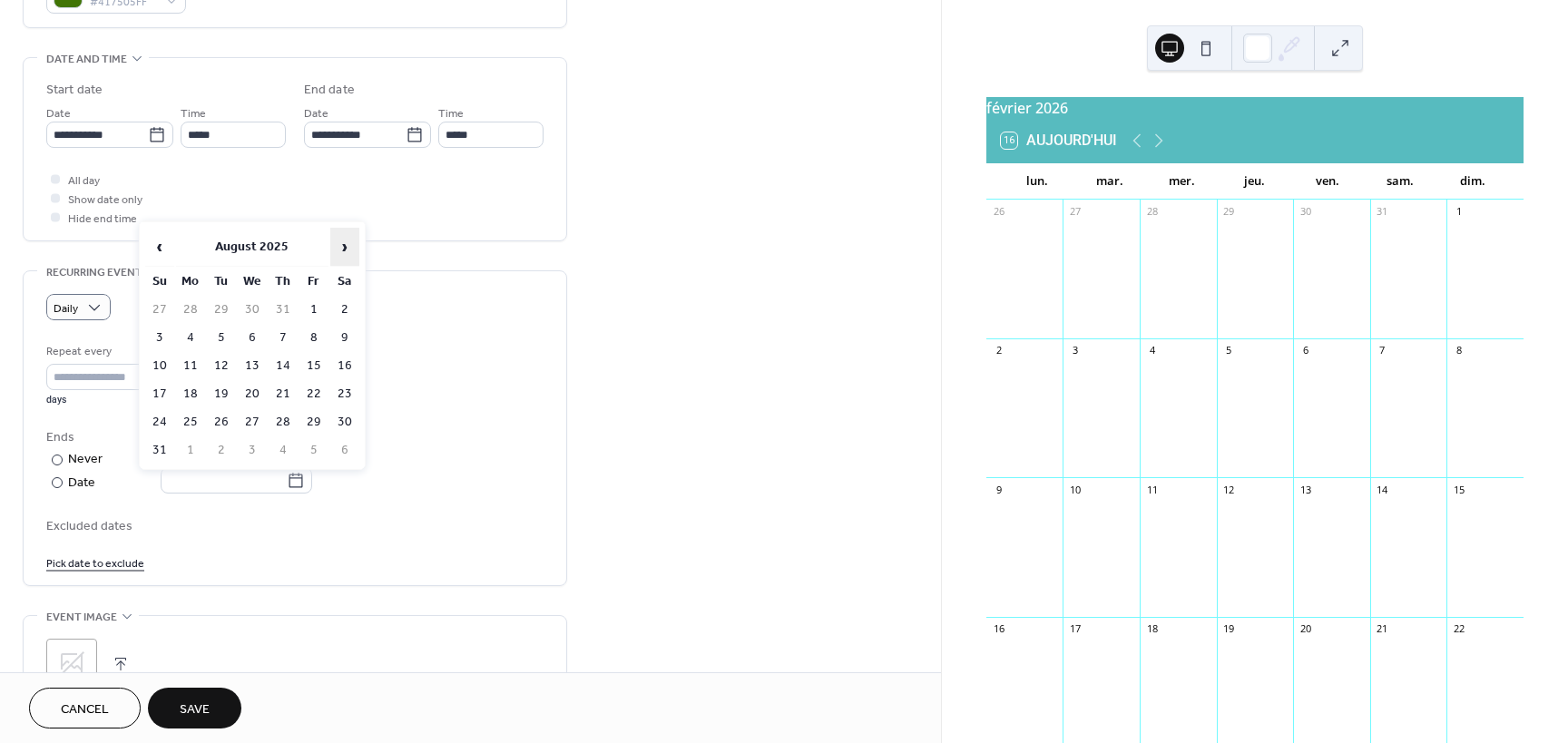 click on "›" at bounding box center (345, 247) 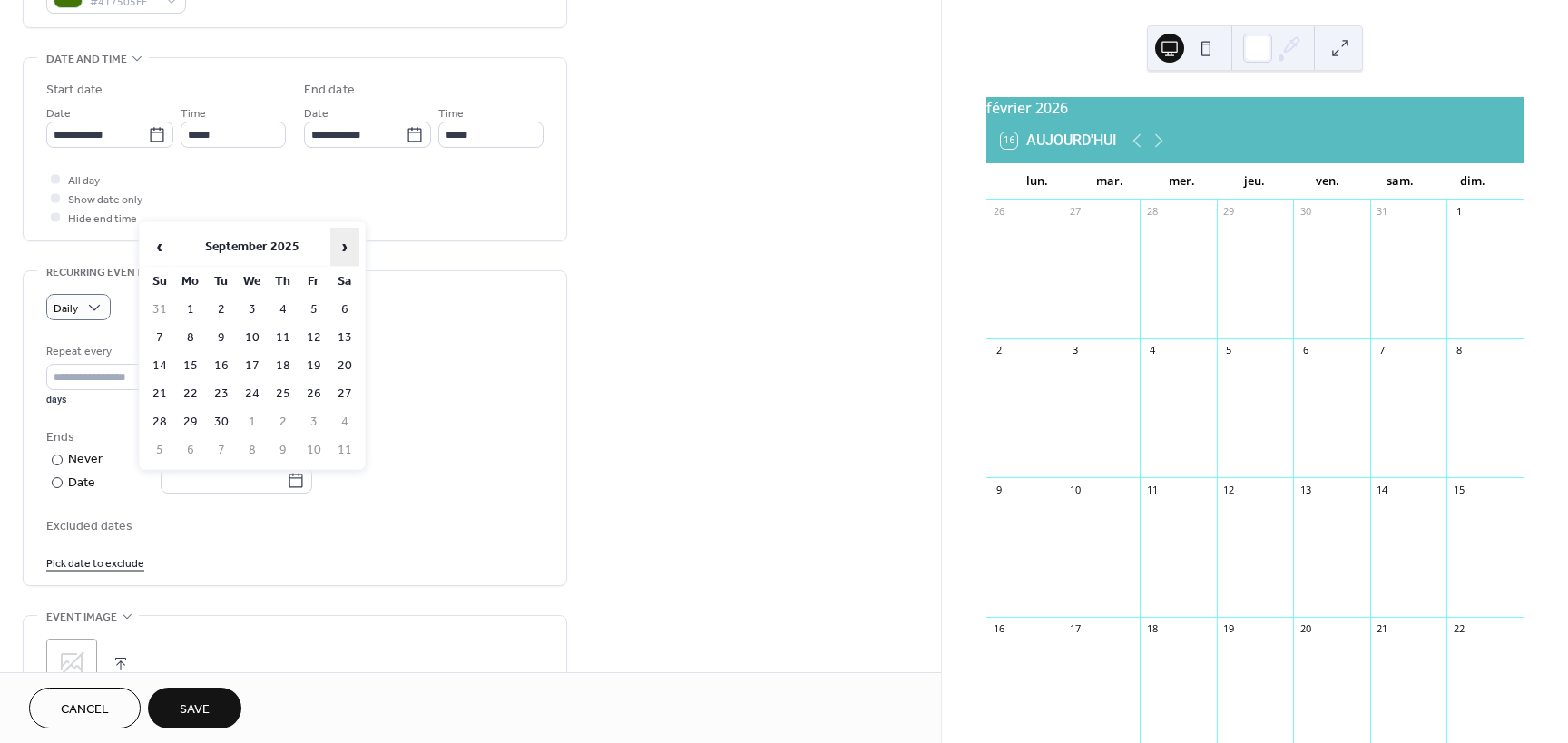 click on "›" at bounding box center (345, 247) 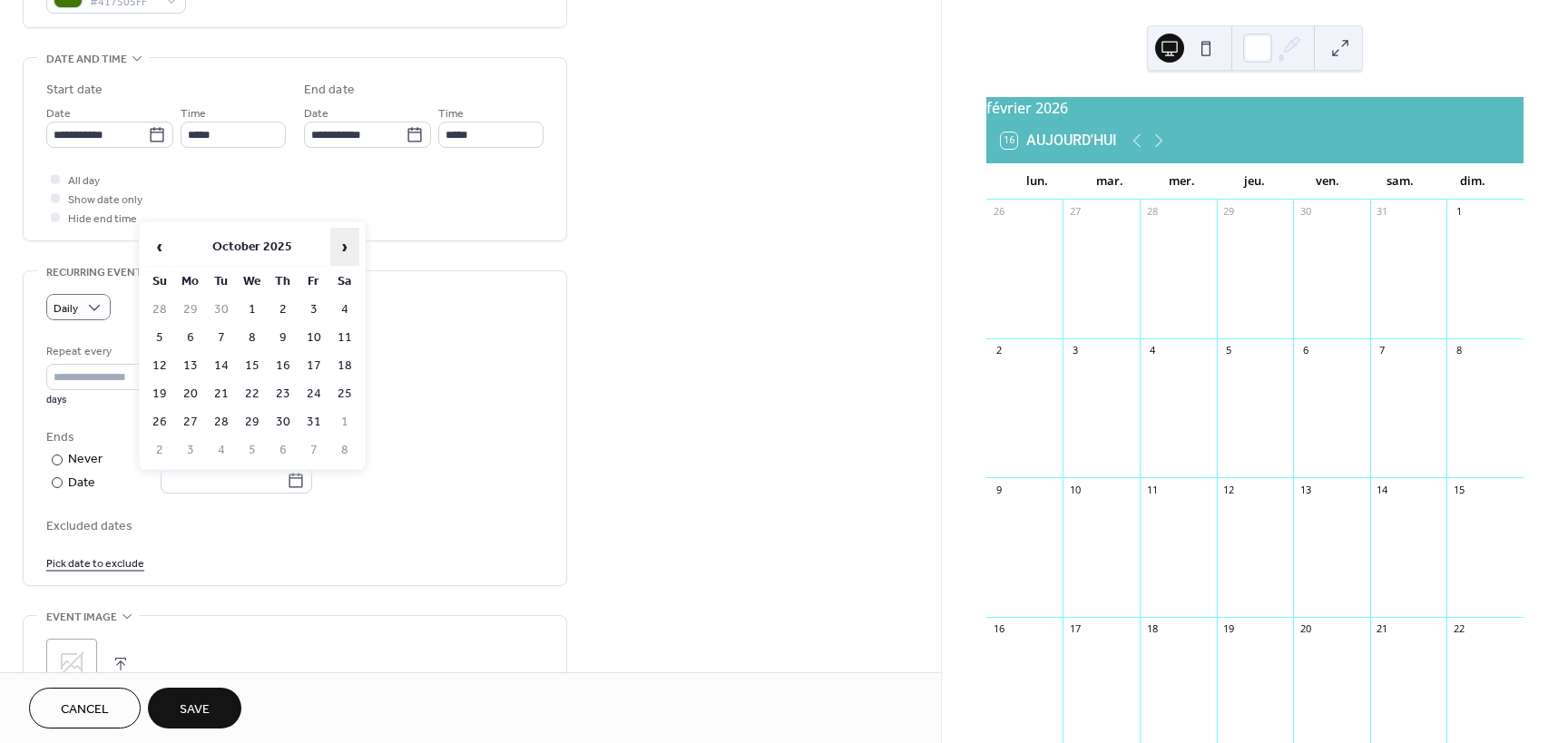 click on "›" at bounding box center [345, 247] 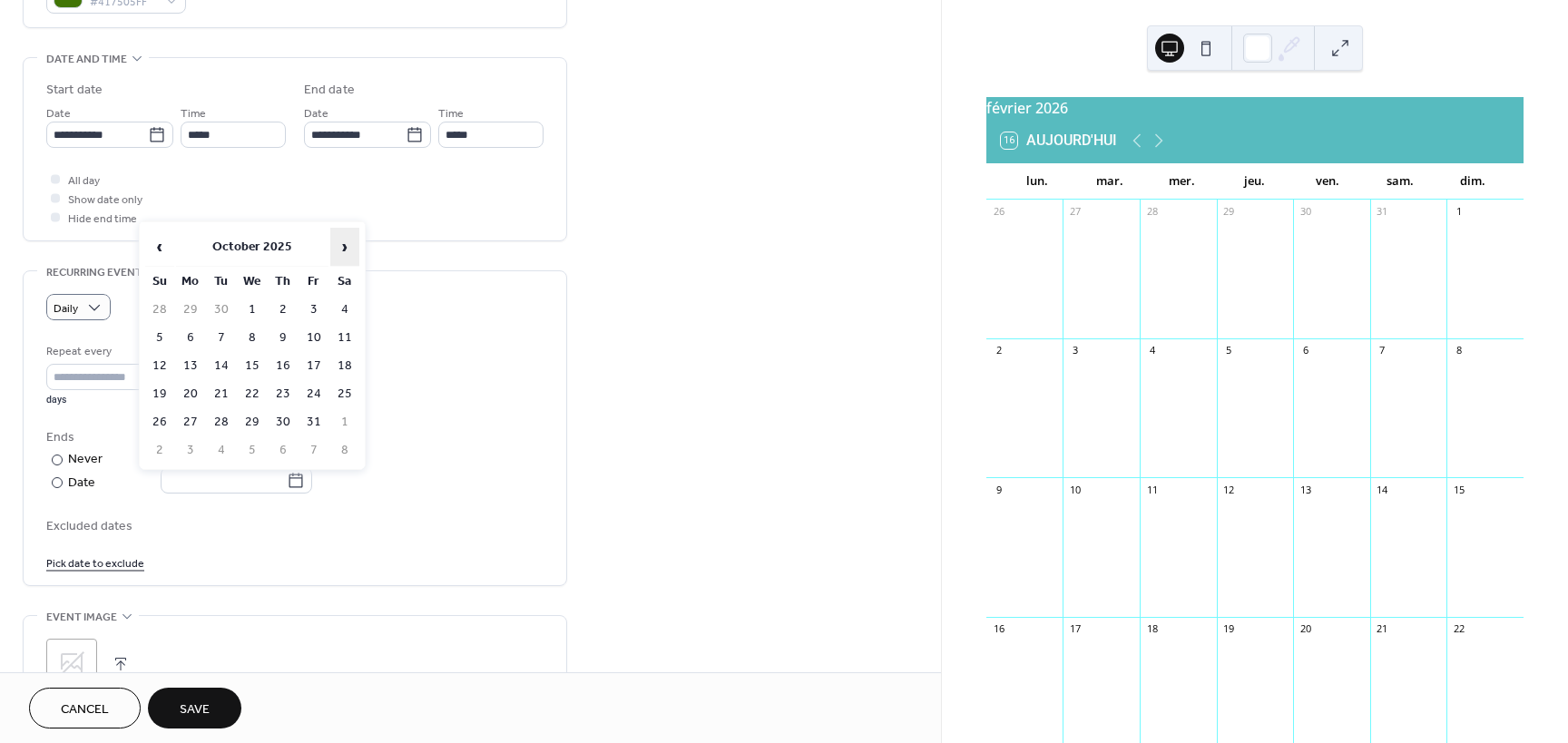 click on "›" at bounding box center (345, 247) 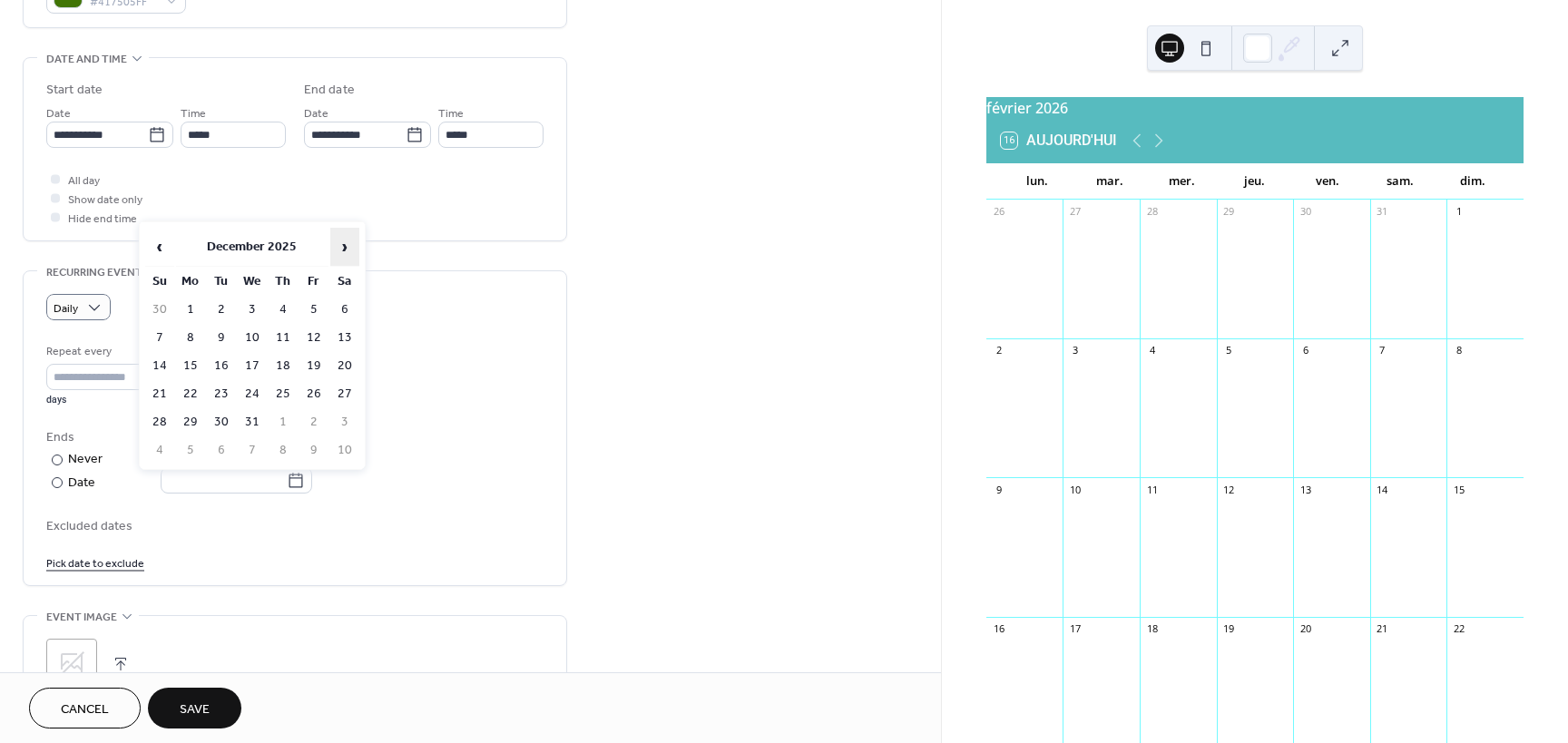 click on "›" at bounding box center [345, 247] 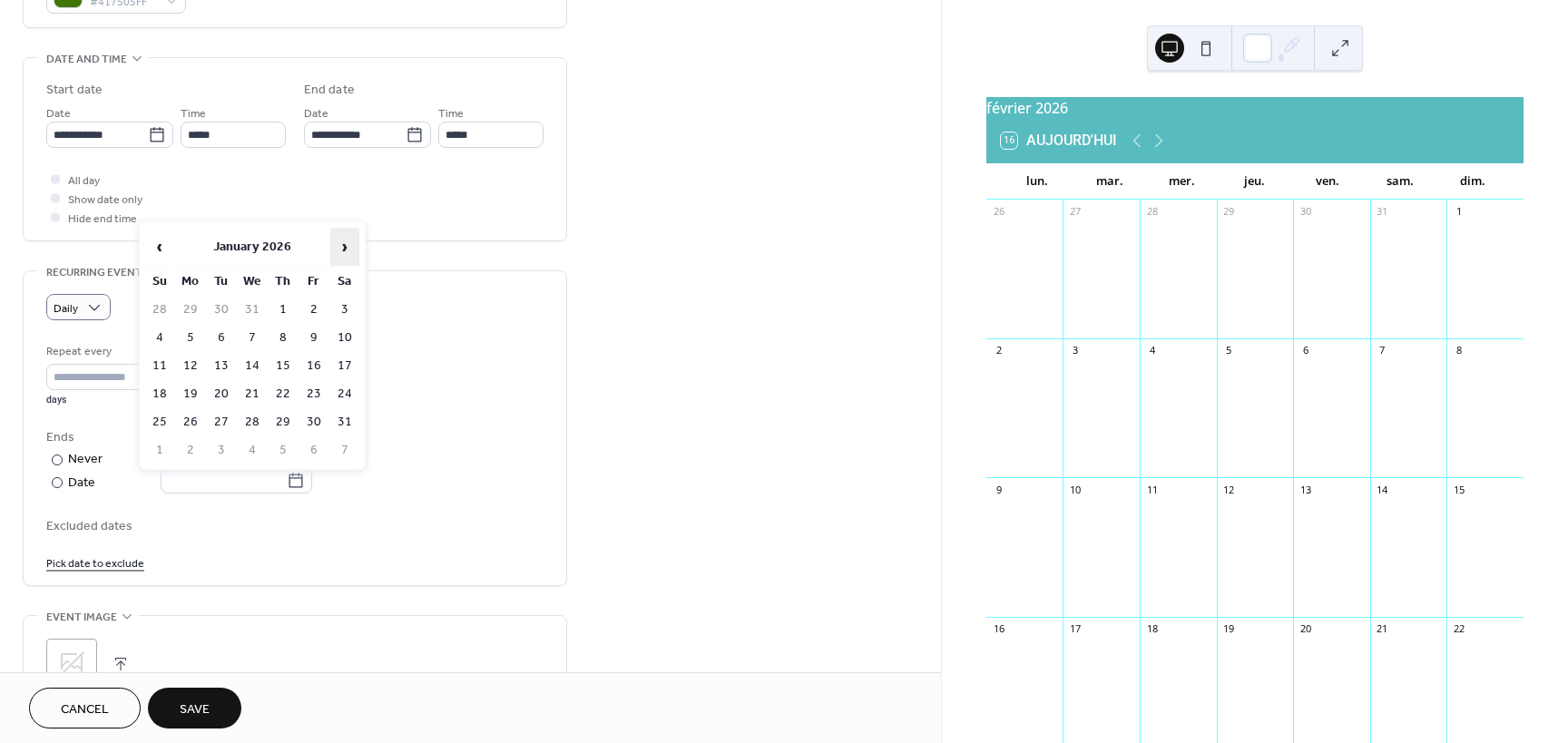 click on "›" at bounding box center [345, 247] 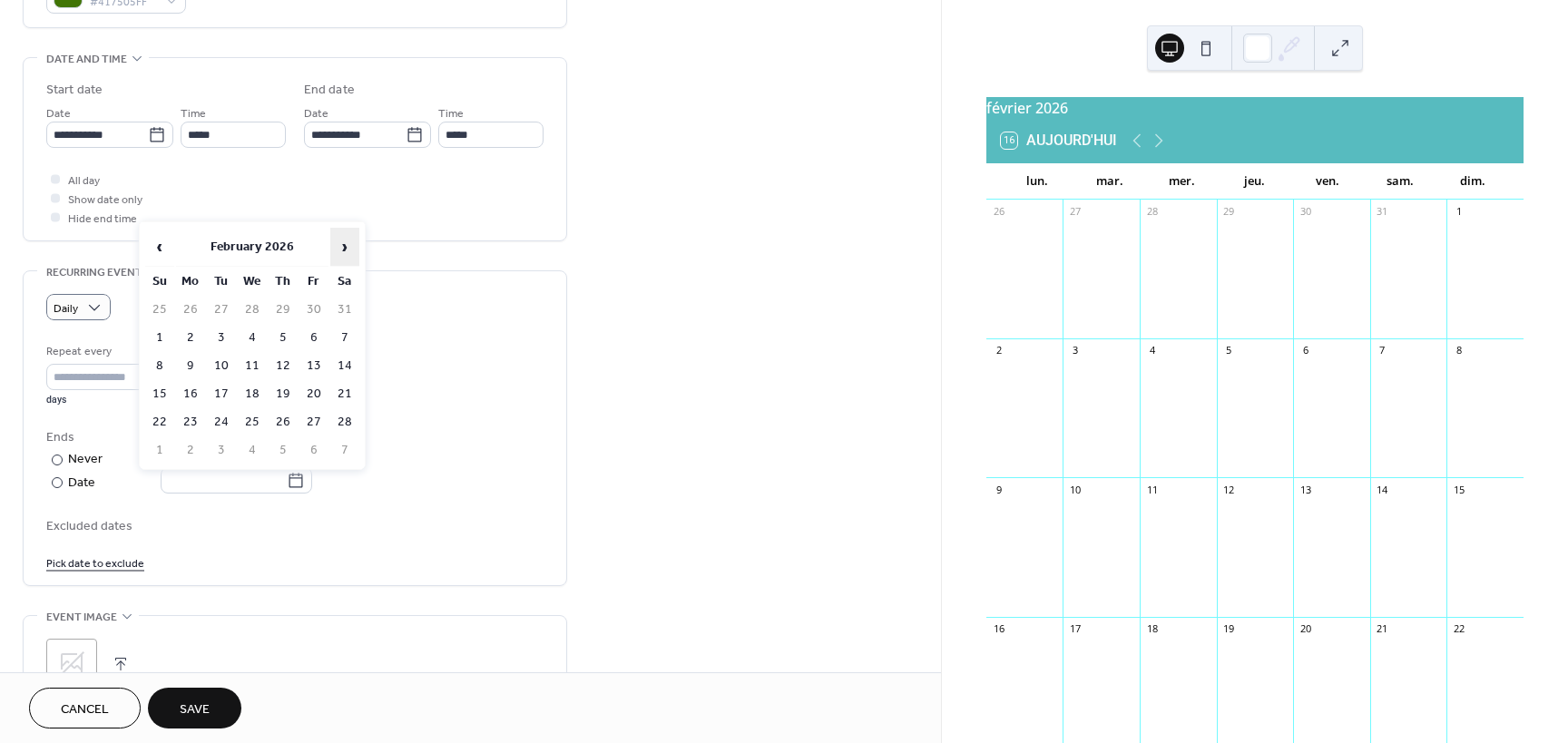 click on "›" at bounding box center (345, 247) 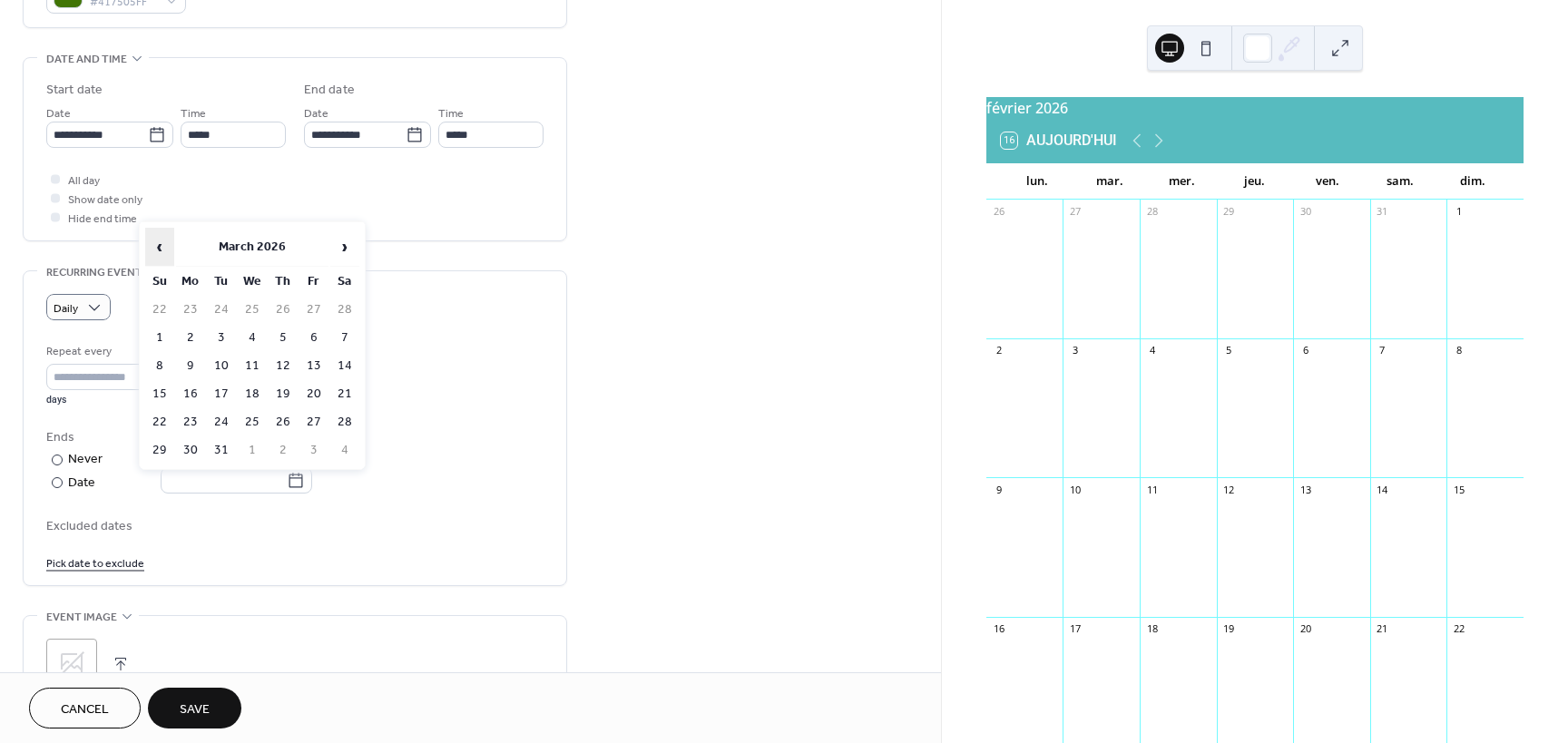 click on "‹" at bounding box center [160, 247] 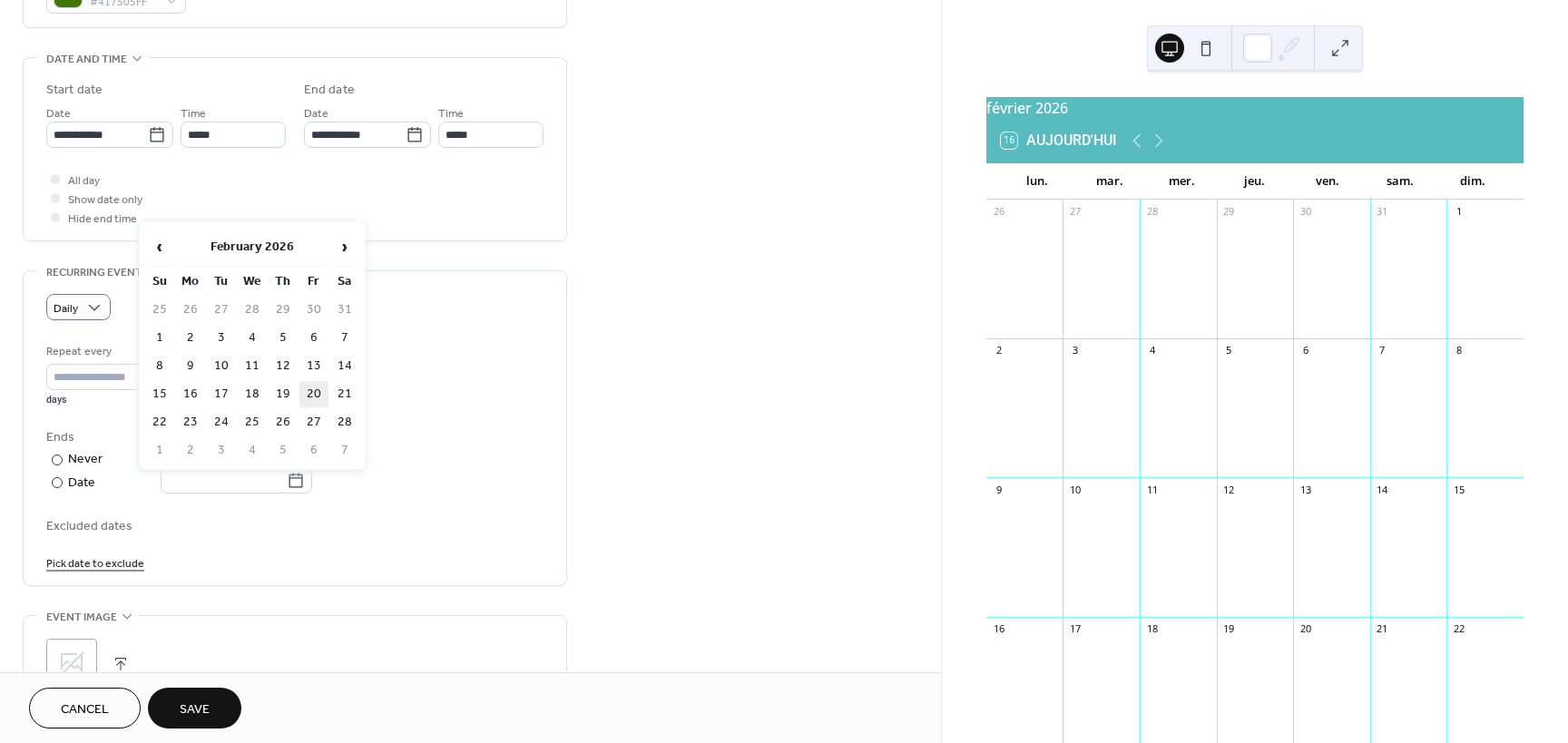 click on "20" at bounding box center [314, 394] 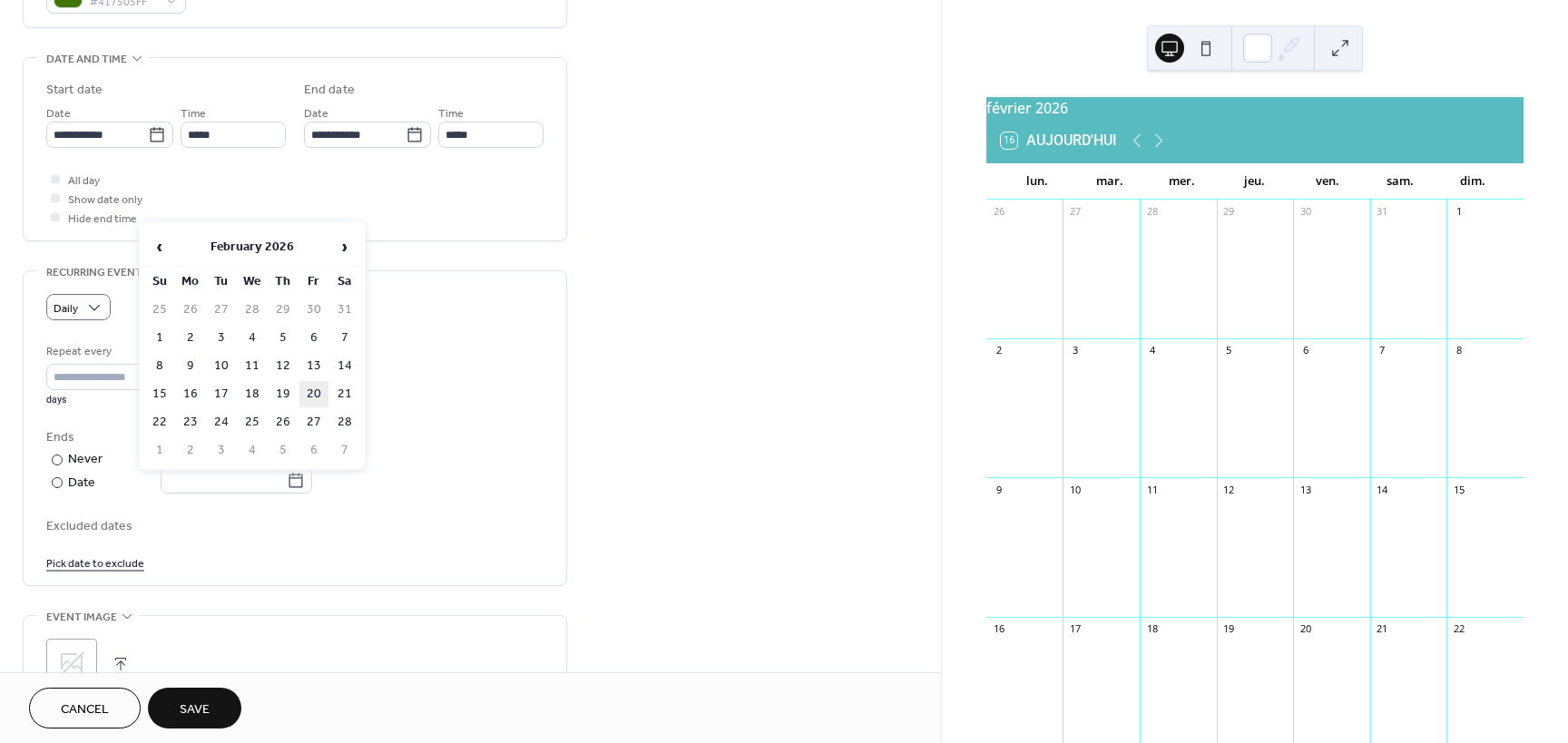 type on "**********" 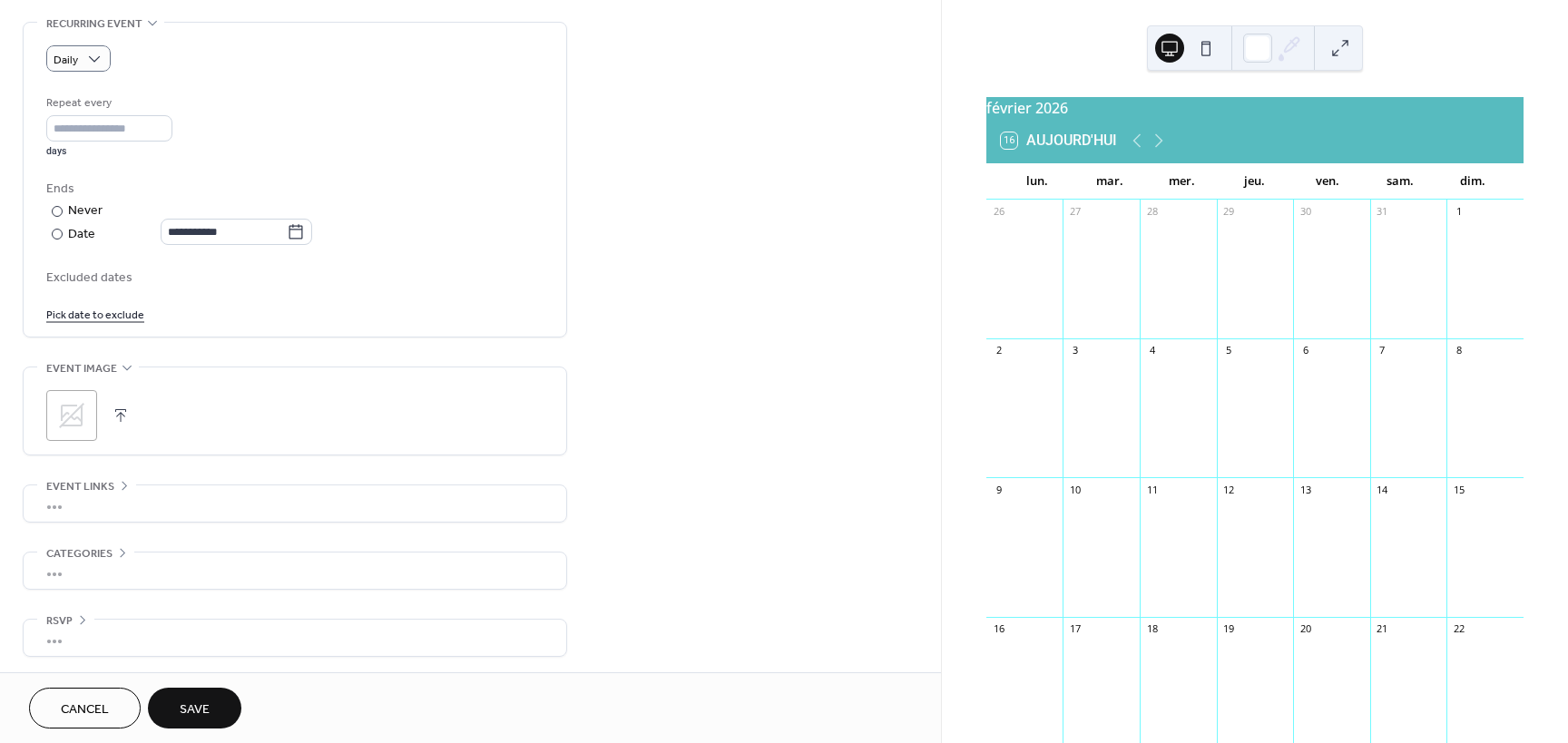 scroll, scrollTop: 785, scrollLeft: 0, axis: vertical 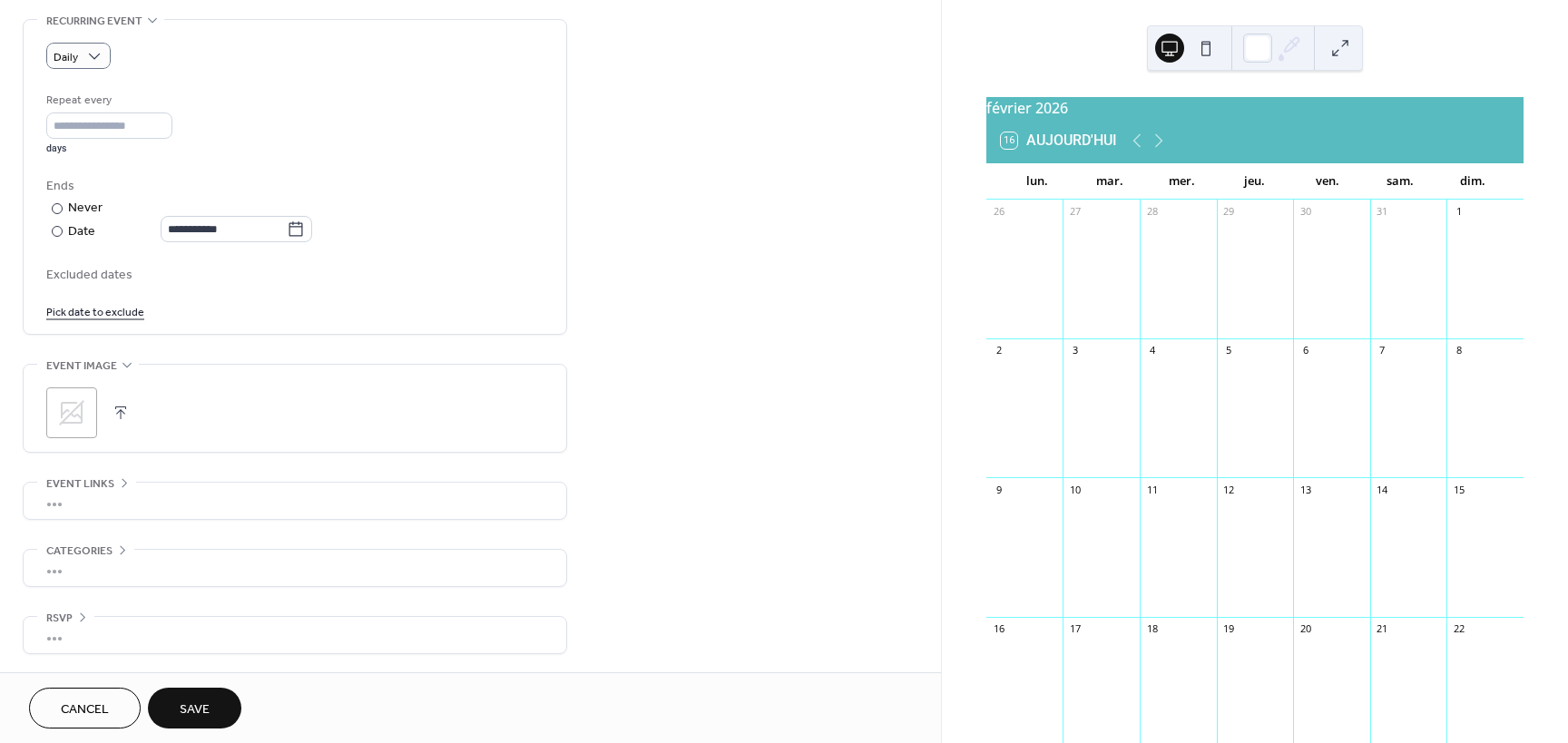 click on "Save" at bounding box center (194, 709) 